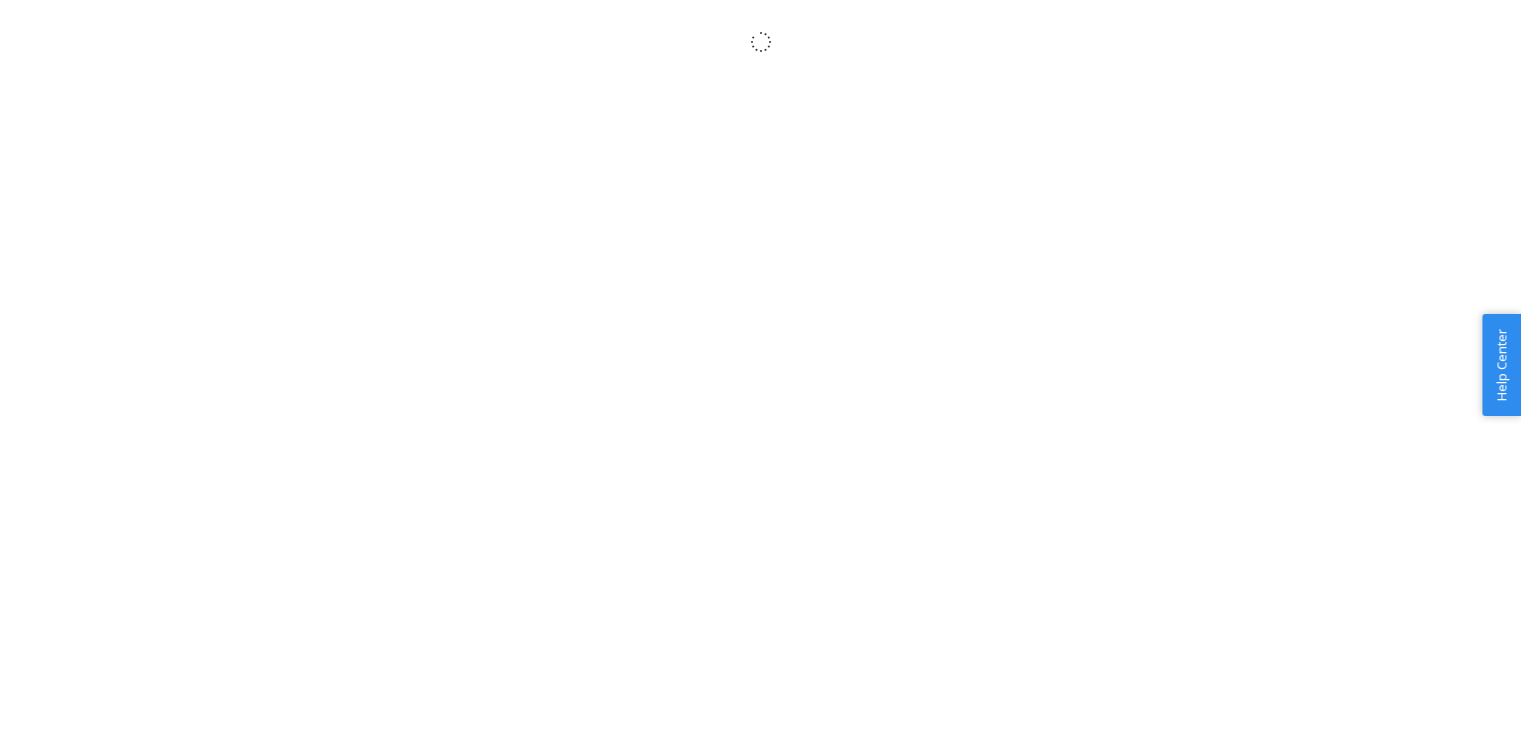 scroll, scrollTop: 0, scrollLeft: 0, axis: both 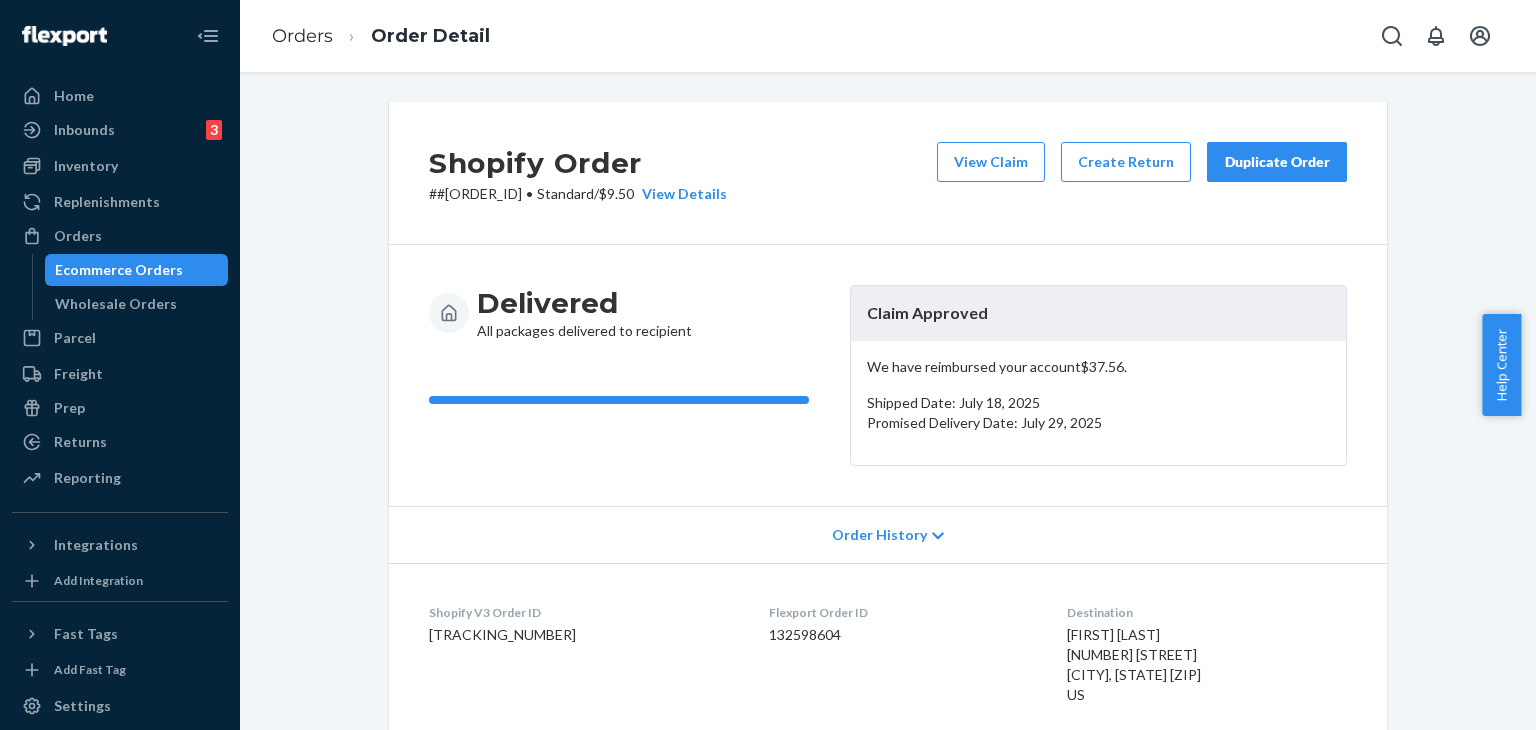 click on "Duplicate Order" at bounding box center [1277, 162] 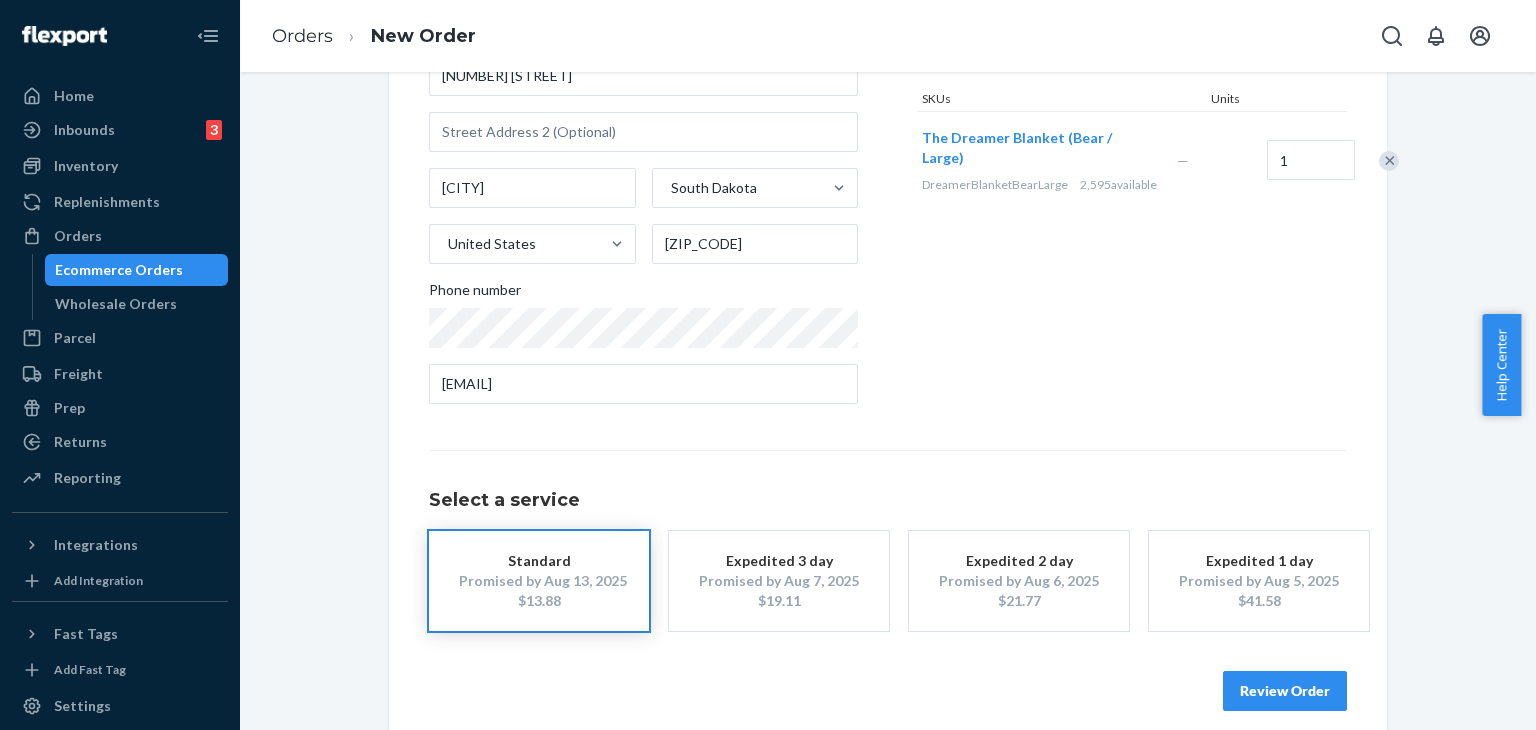 scroll, scrollTop: 280, scrollLeft: 0, axis: vertical 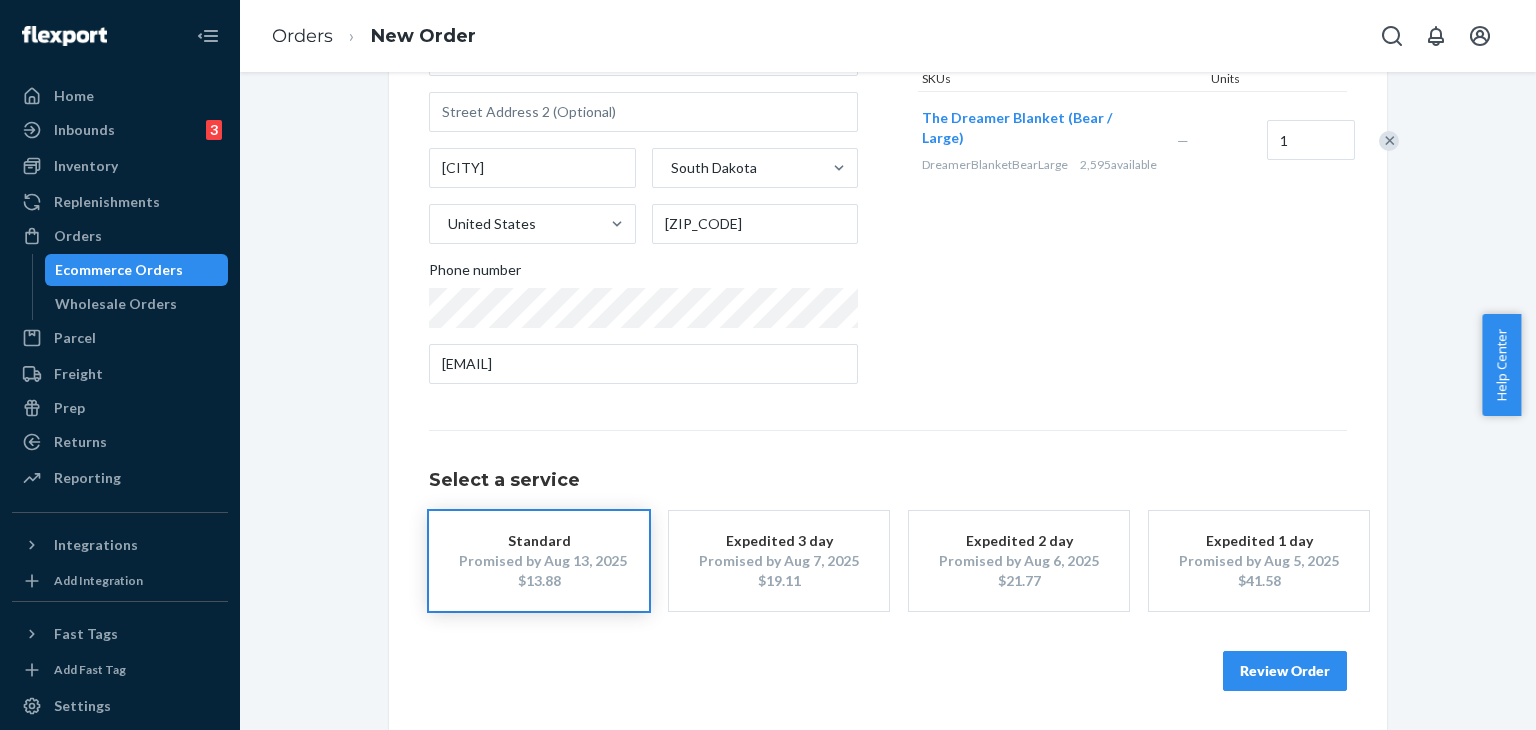 drag, startPoint x: 1251, startPoint y: 662, endPoint x: 1145, endPoint y: 645, distance: 107.35455 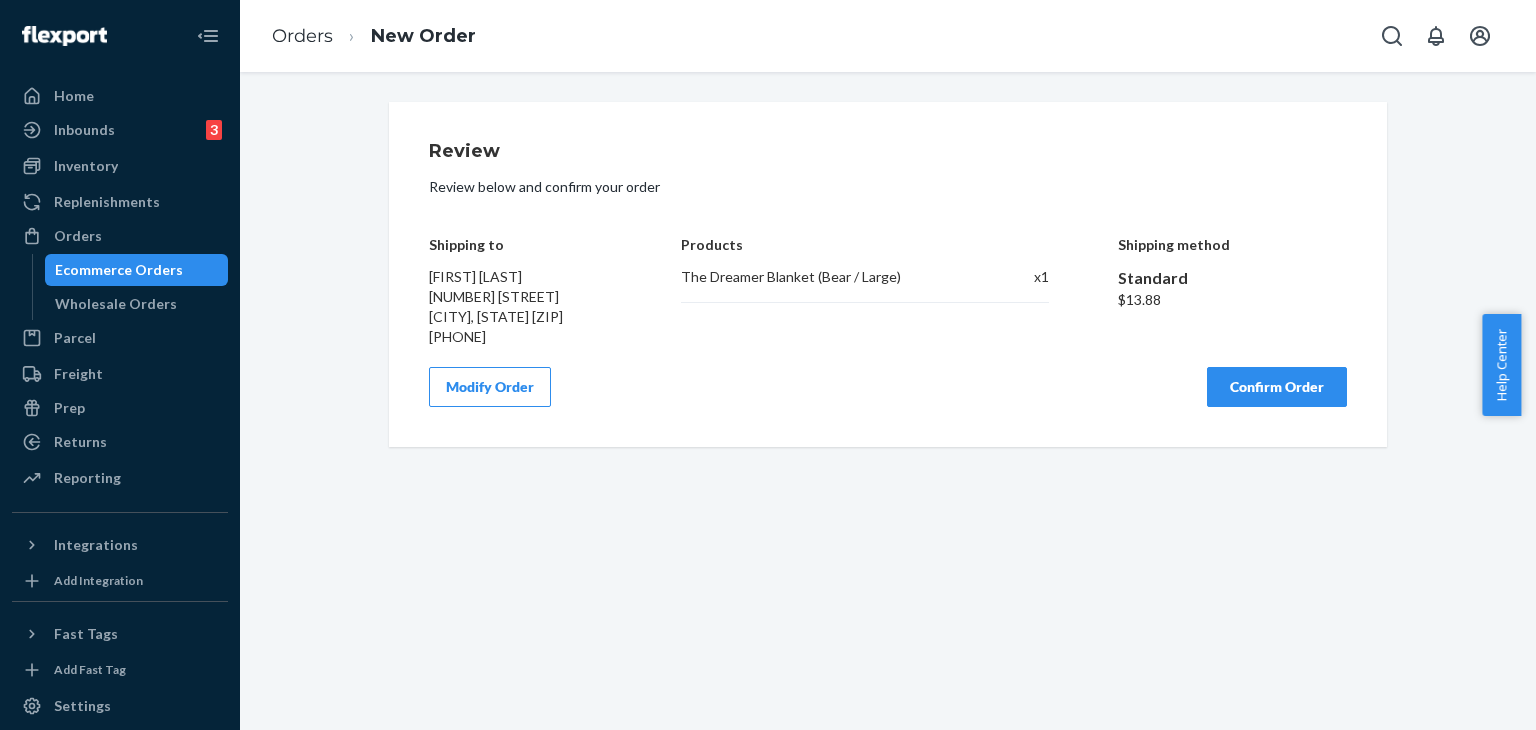 click on "Confirm Order" at bounding box center [1277, 387] 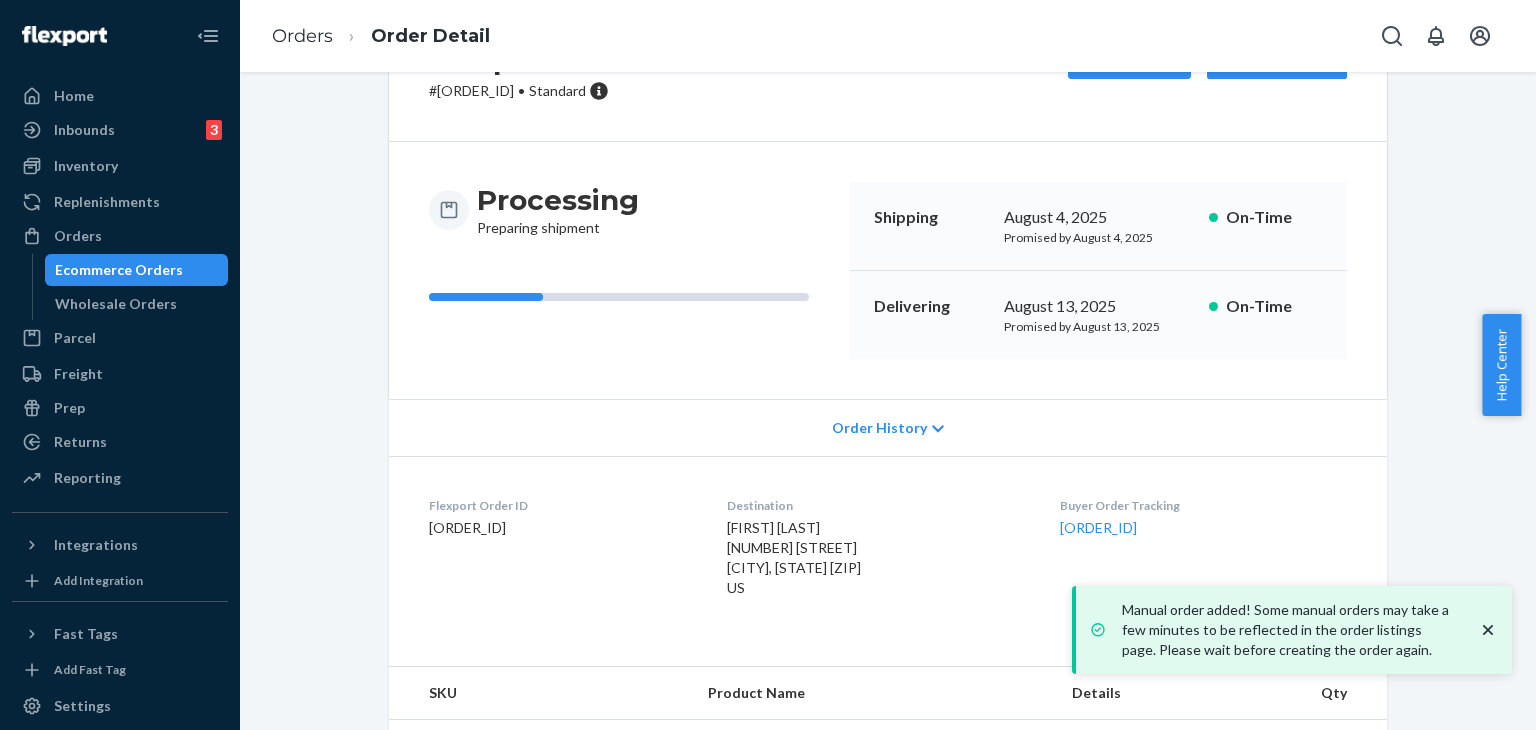 scroll, scrollTop: 168, scrollLeft: 0, axis: vertical 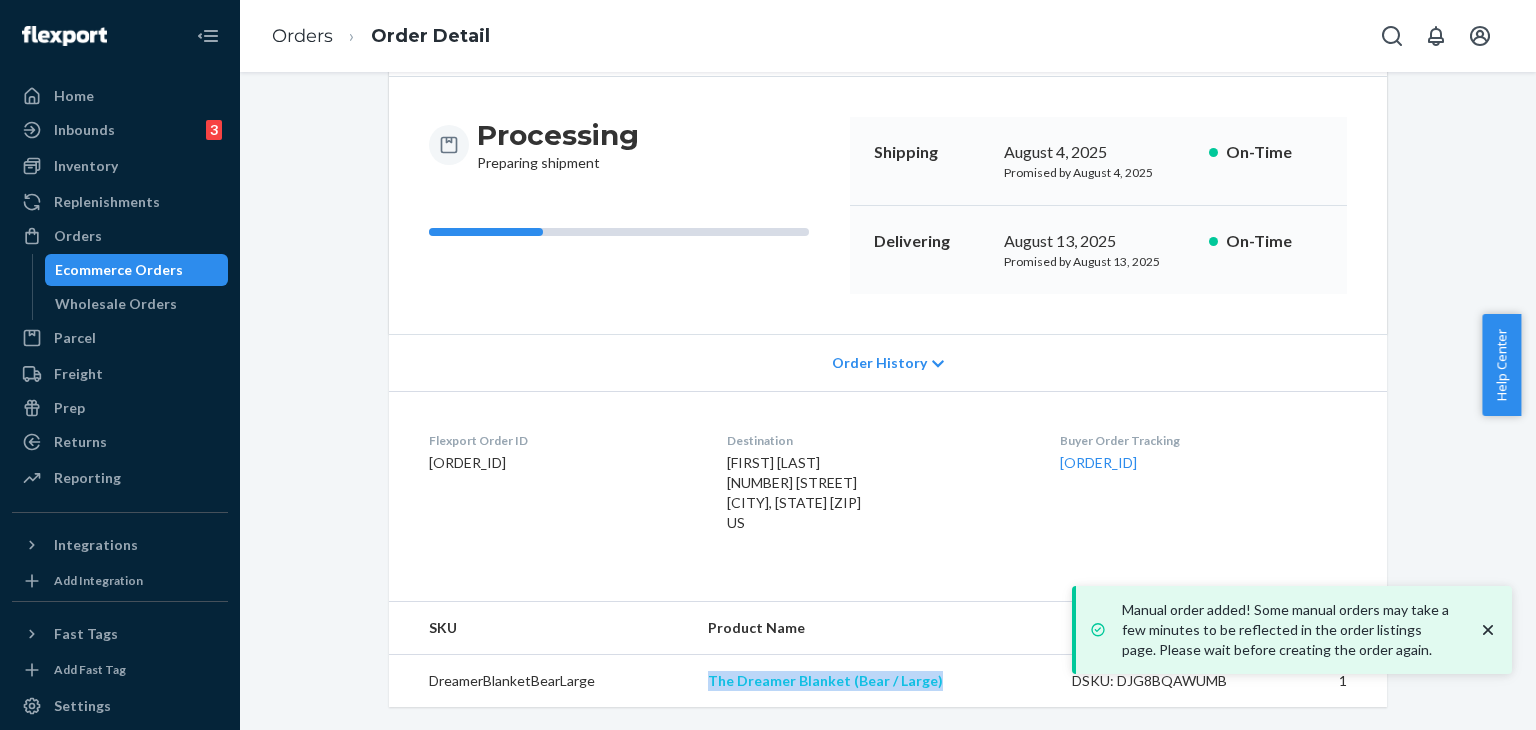 drag, startPoint x: 960, startPoint y: 677, endPoint x: 732, endPoint y: 677, distance: 228 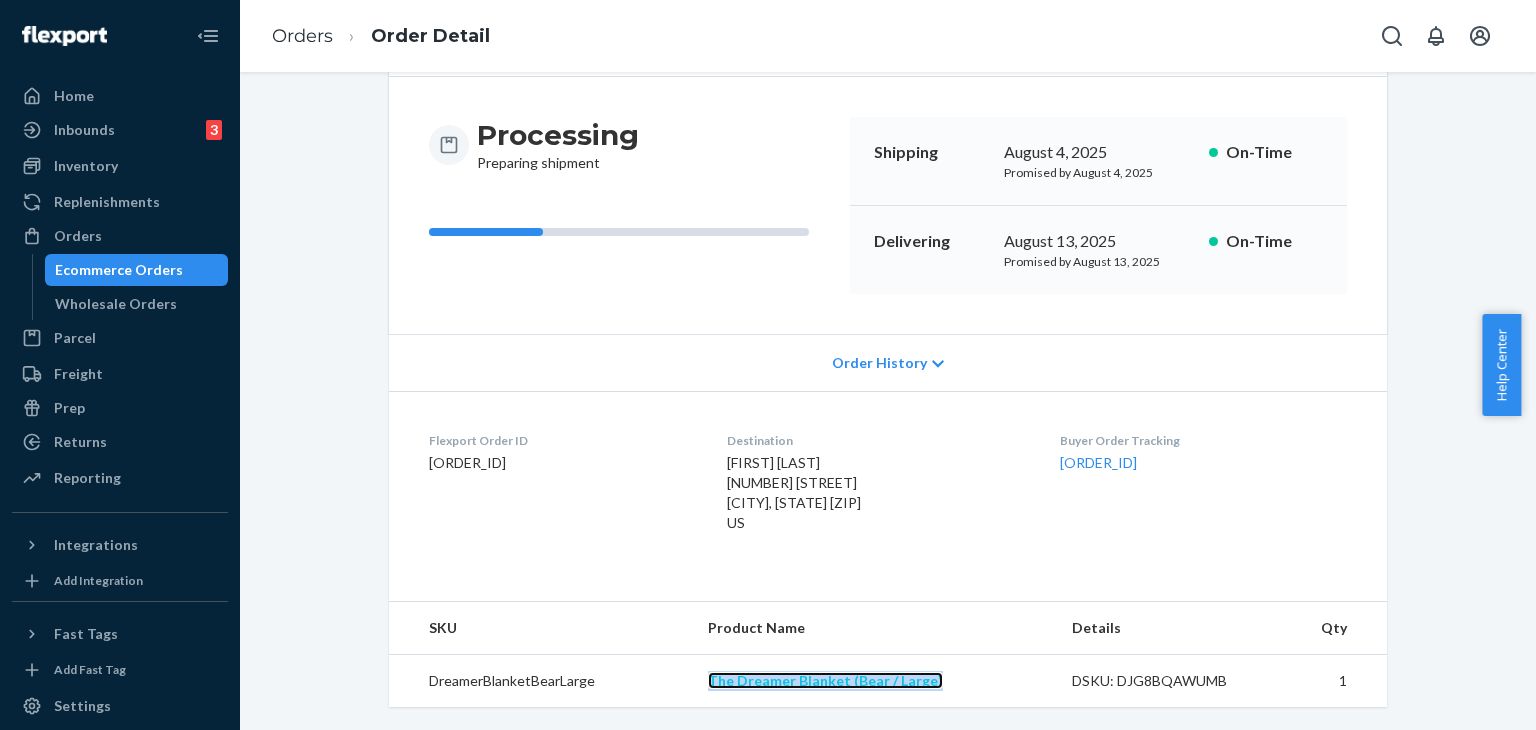 copy on "The Dreamer Blanket (Bear / Large)" 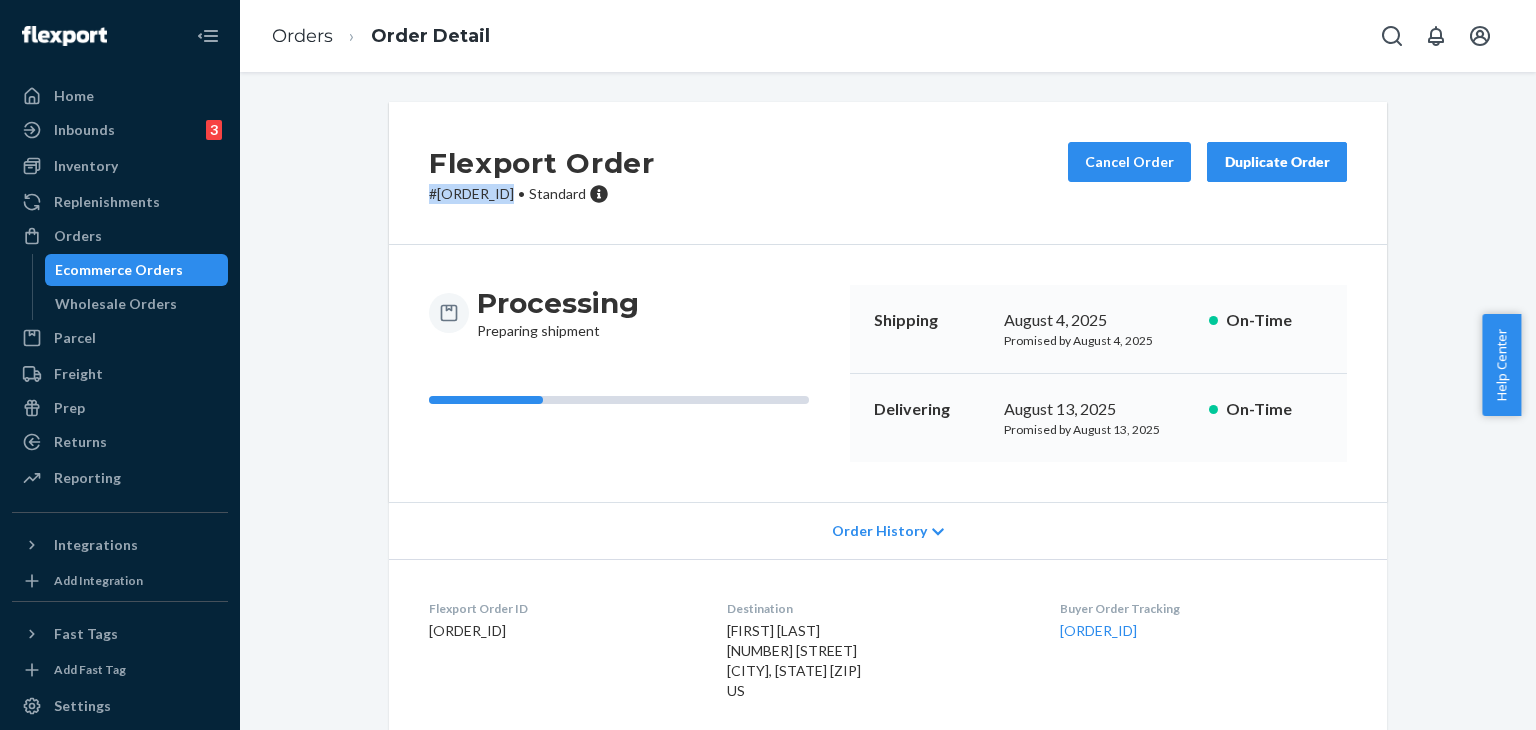 drag, startPoint x: 510, startPoint y: 195, endPoint x: 409, endPoint y: 195, distance: 101 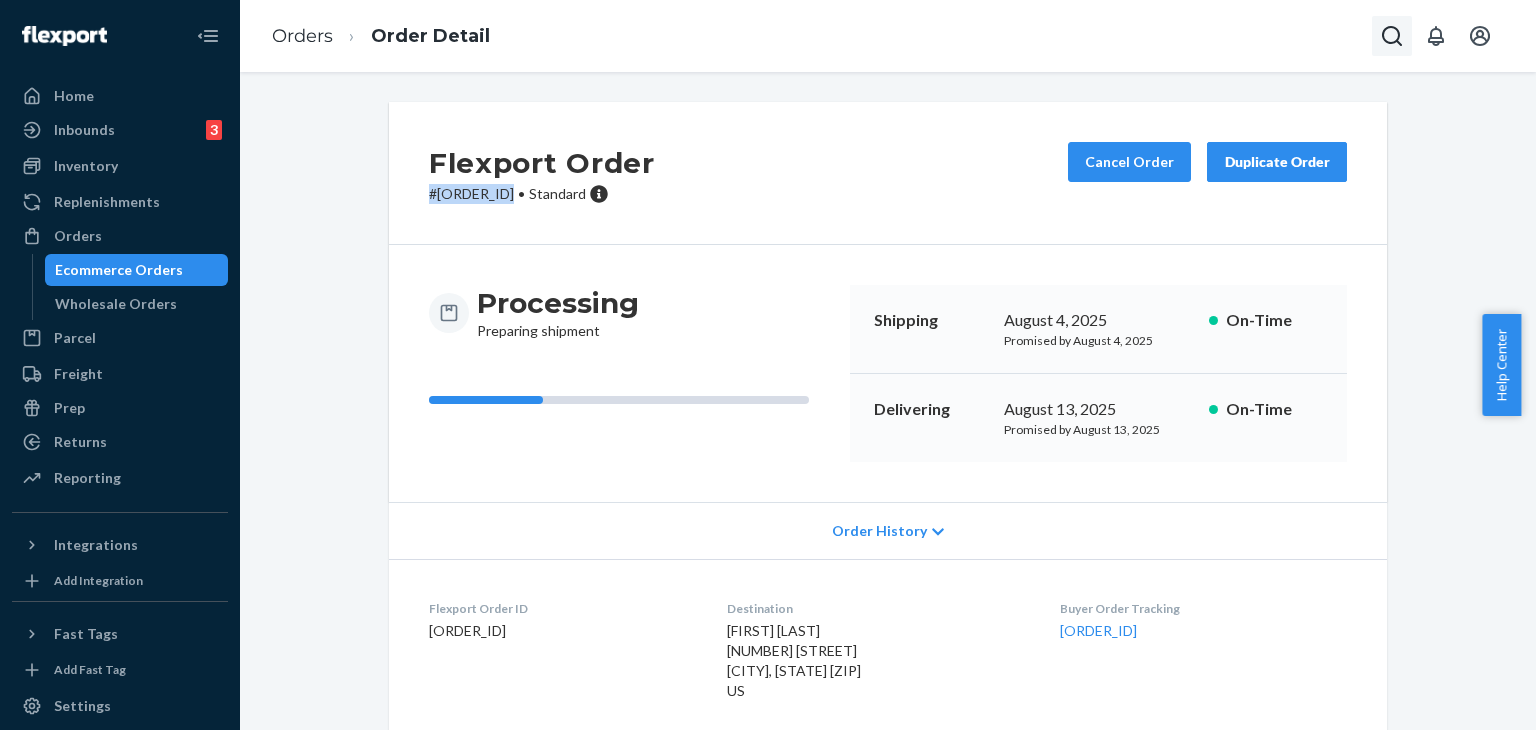 click 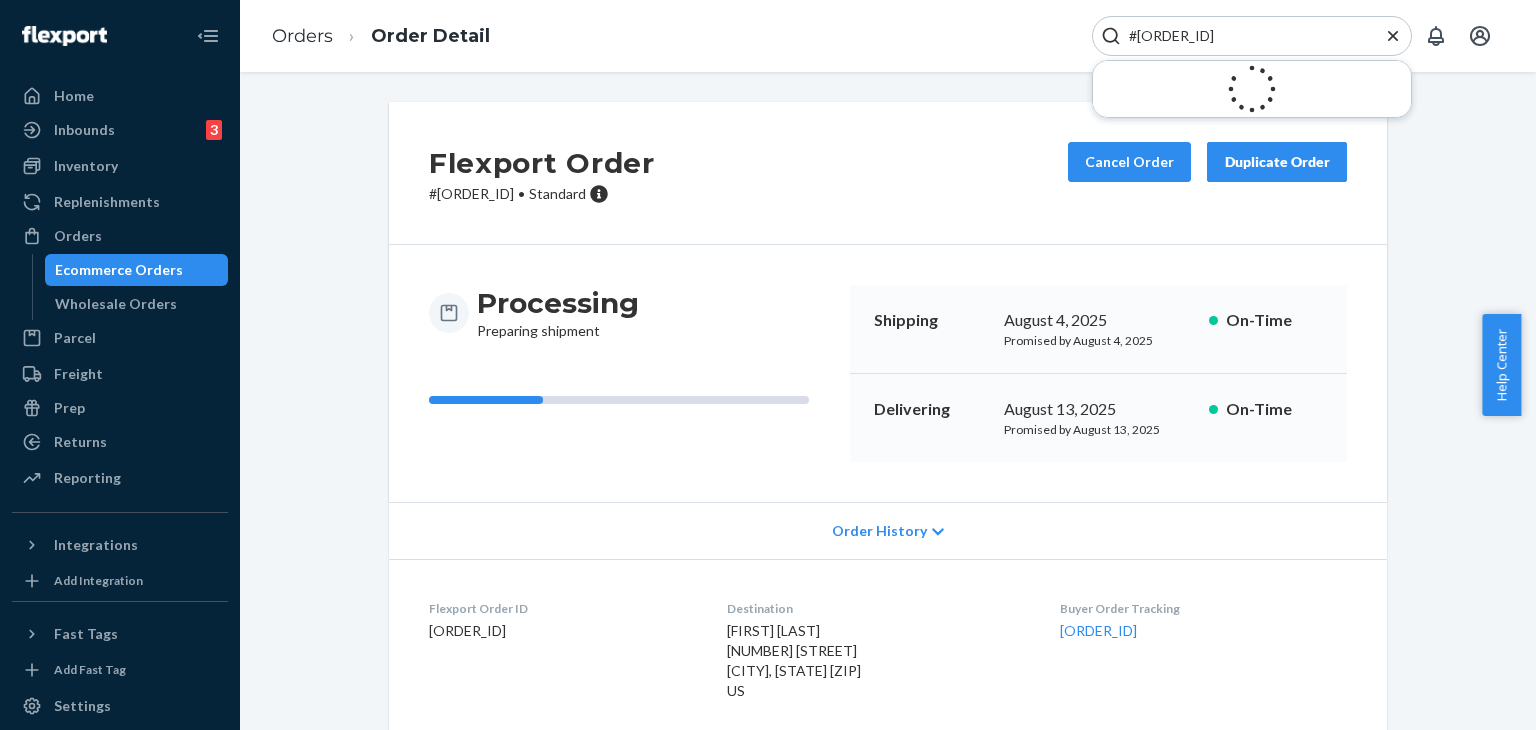 type on "#[ORDER_ID]" 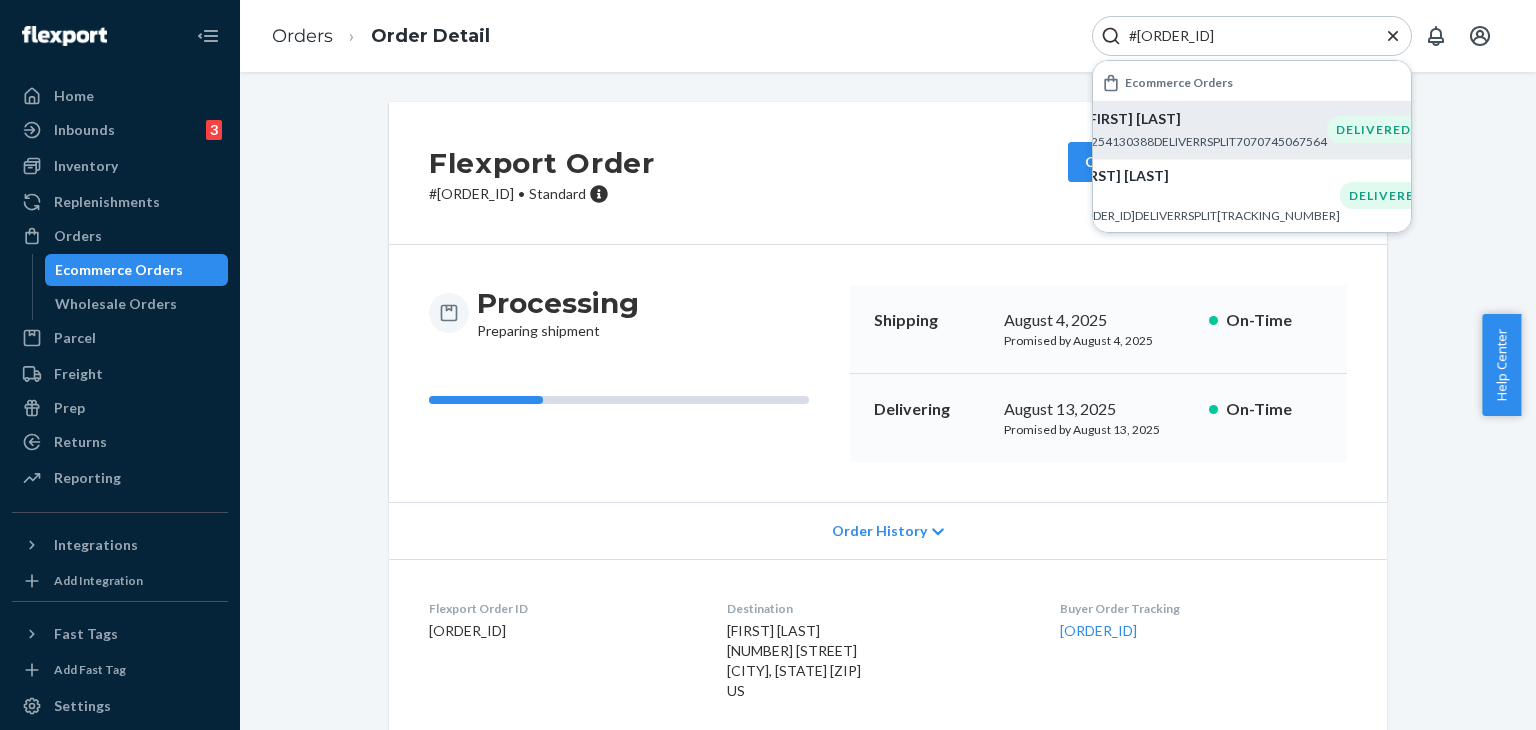 click on "#254130388DELIVERRSPLIT7070745067564" at bounding box center [1205, 141] 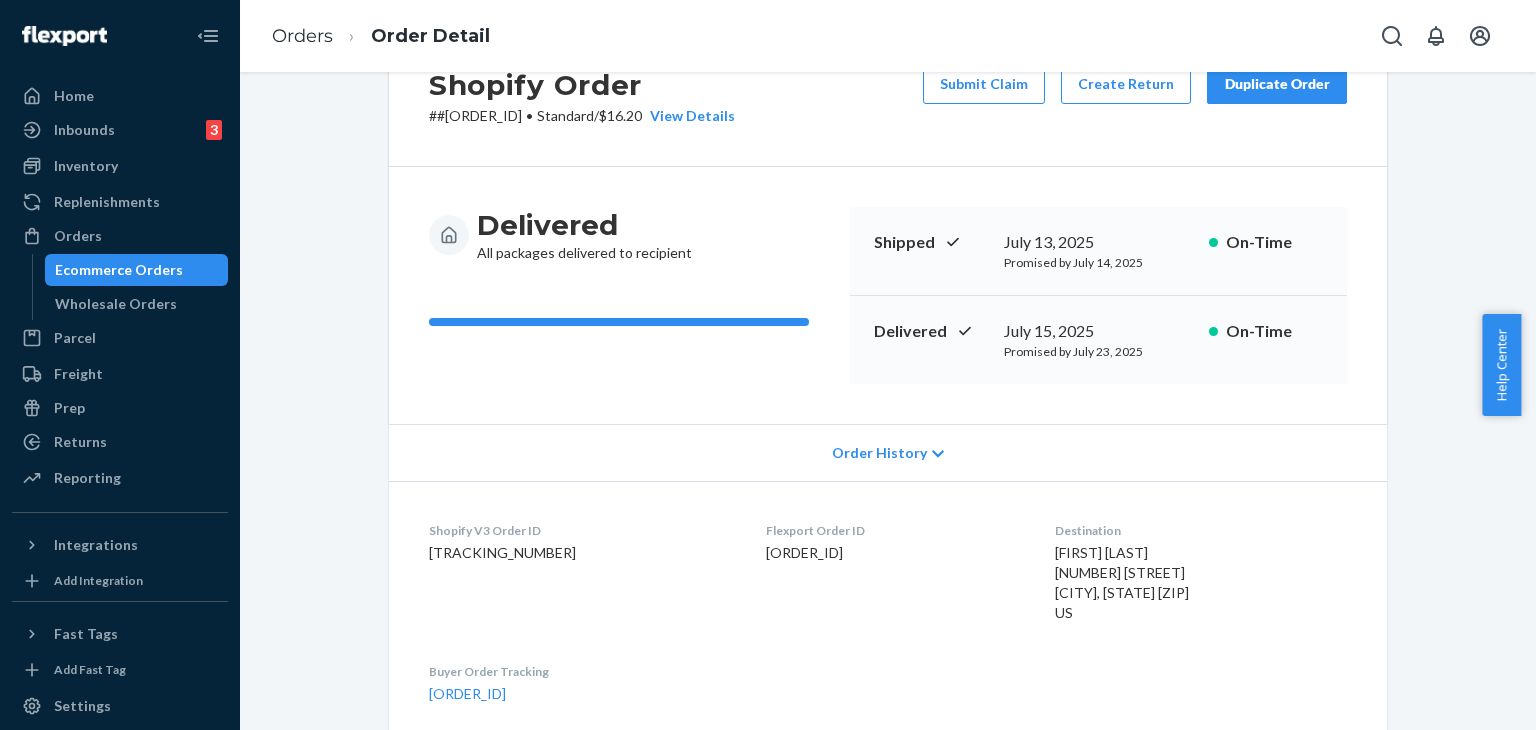 scroll, scrollTop: 0, scrollLeft: 0, axis: both 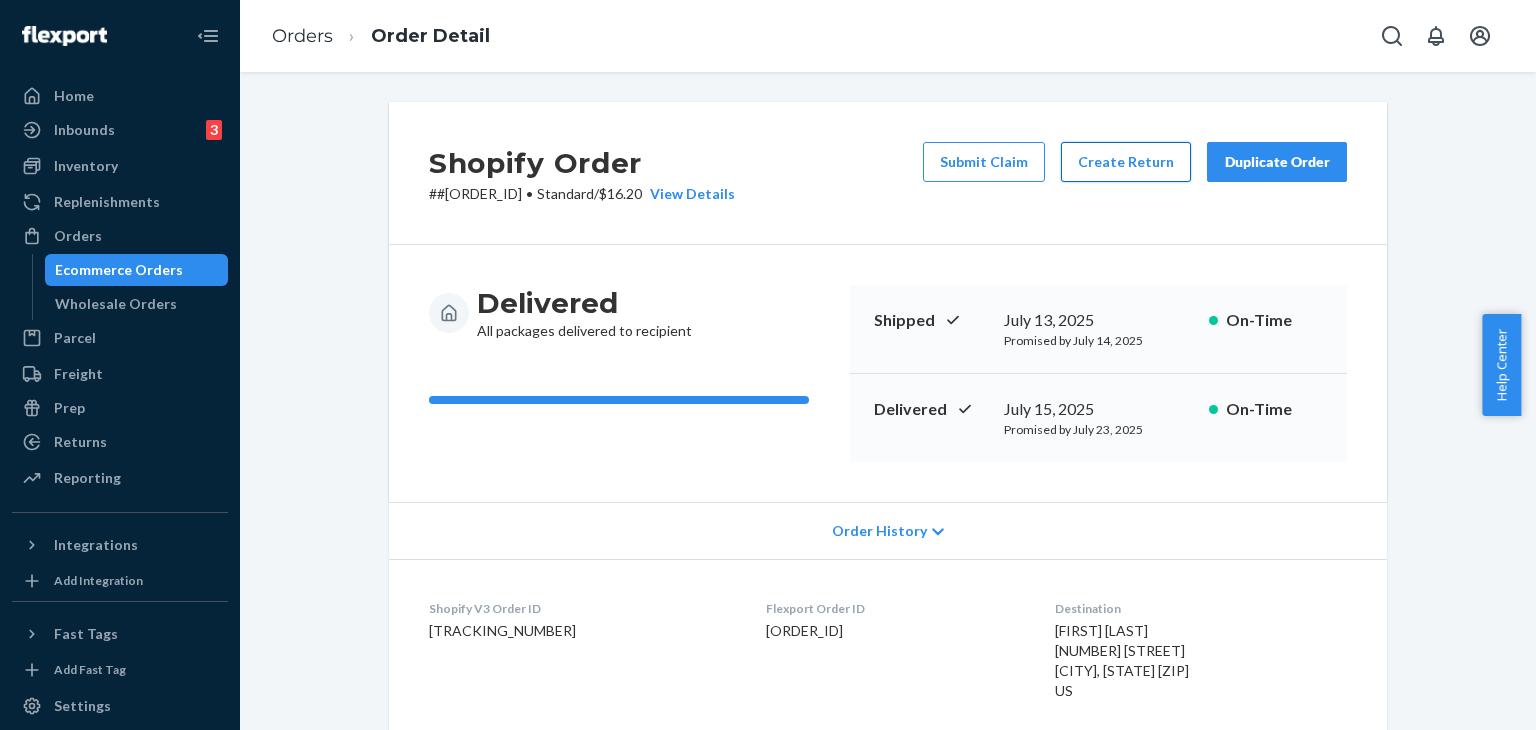 click on "Create Return" at bounding box center (1126, 162) 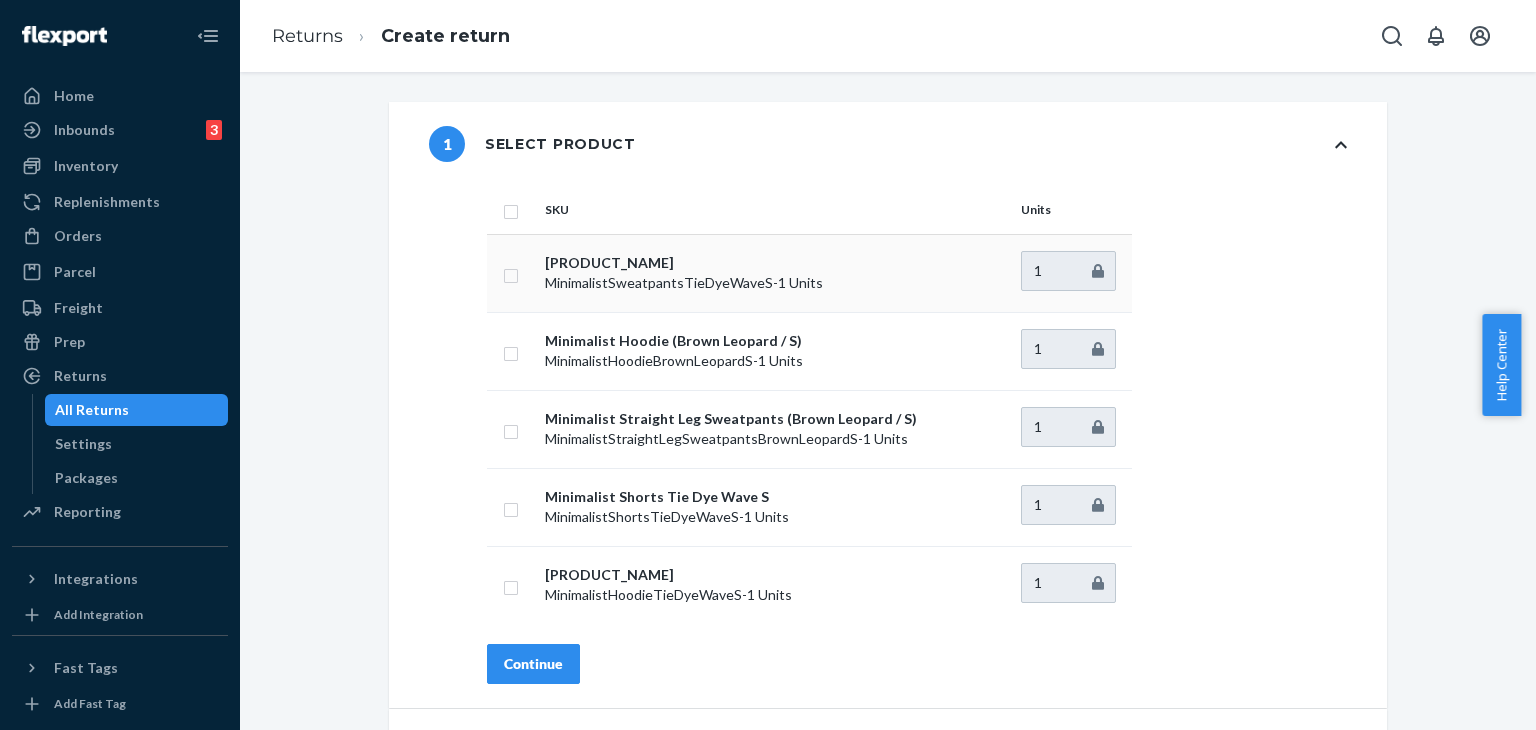 click at bounding box center (511, 273) 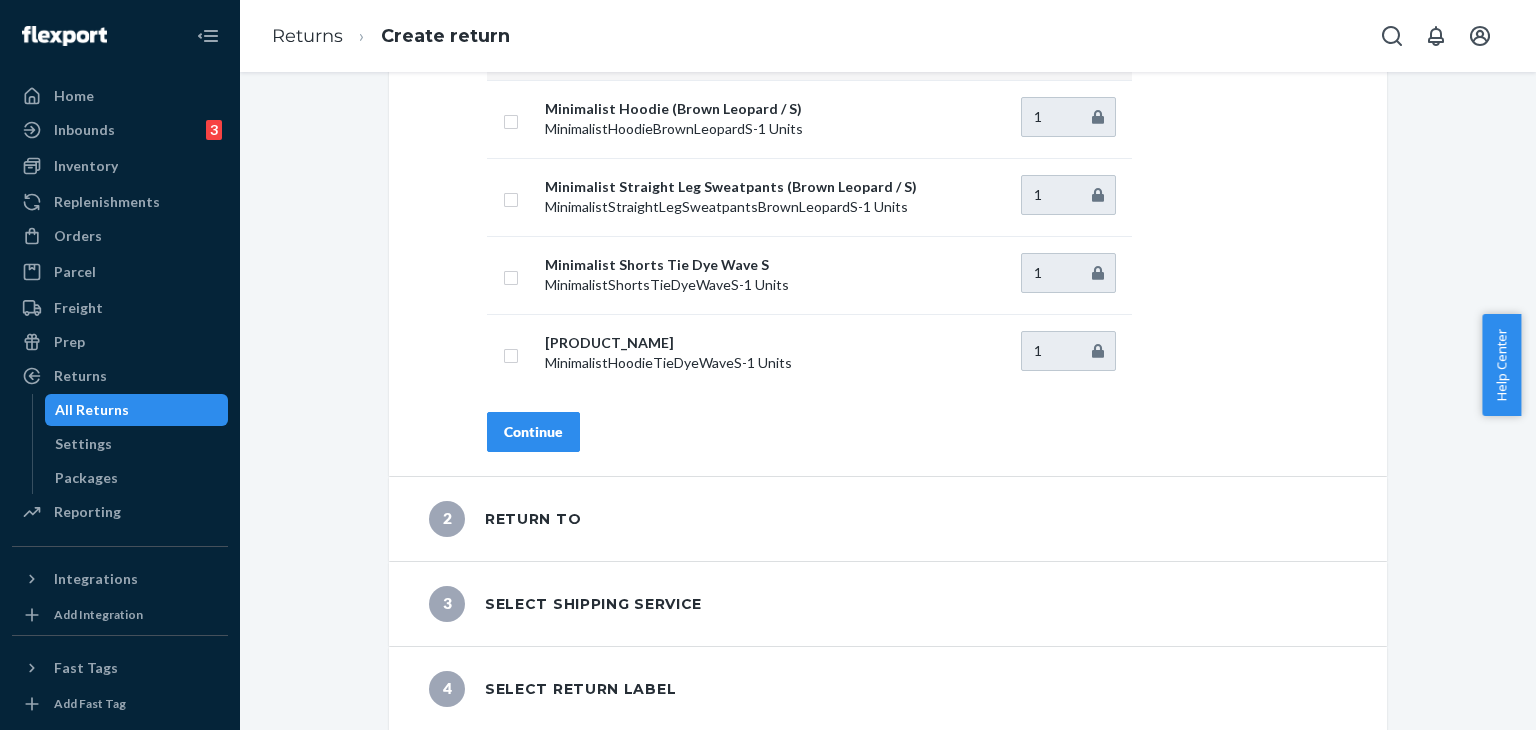 click on "Continue" at bounding box center (533, 432) 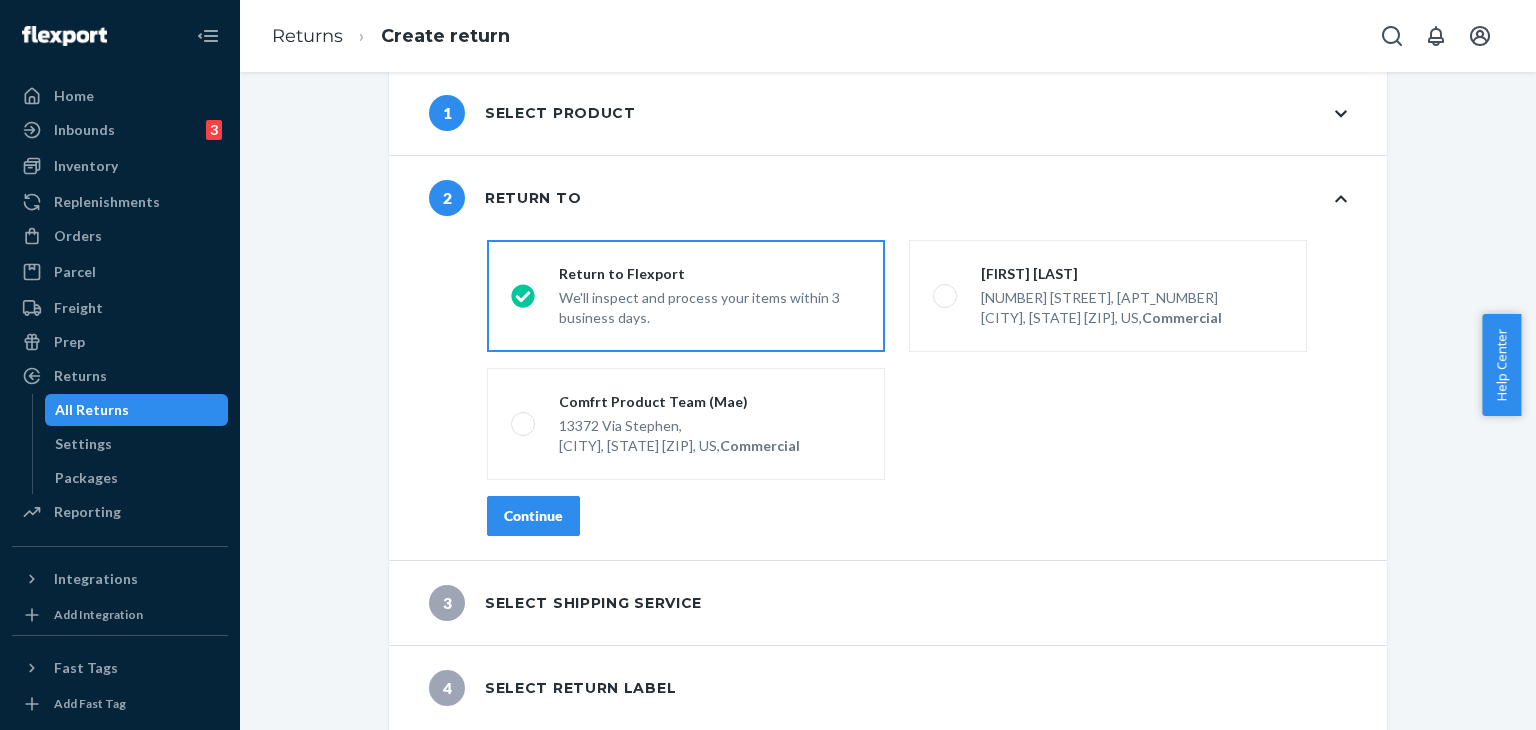 scroll, scrollTop: 30, scrollLeft: 0, axis: vertical 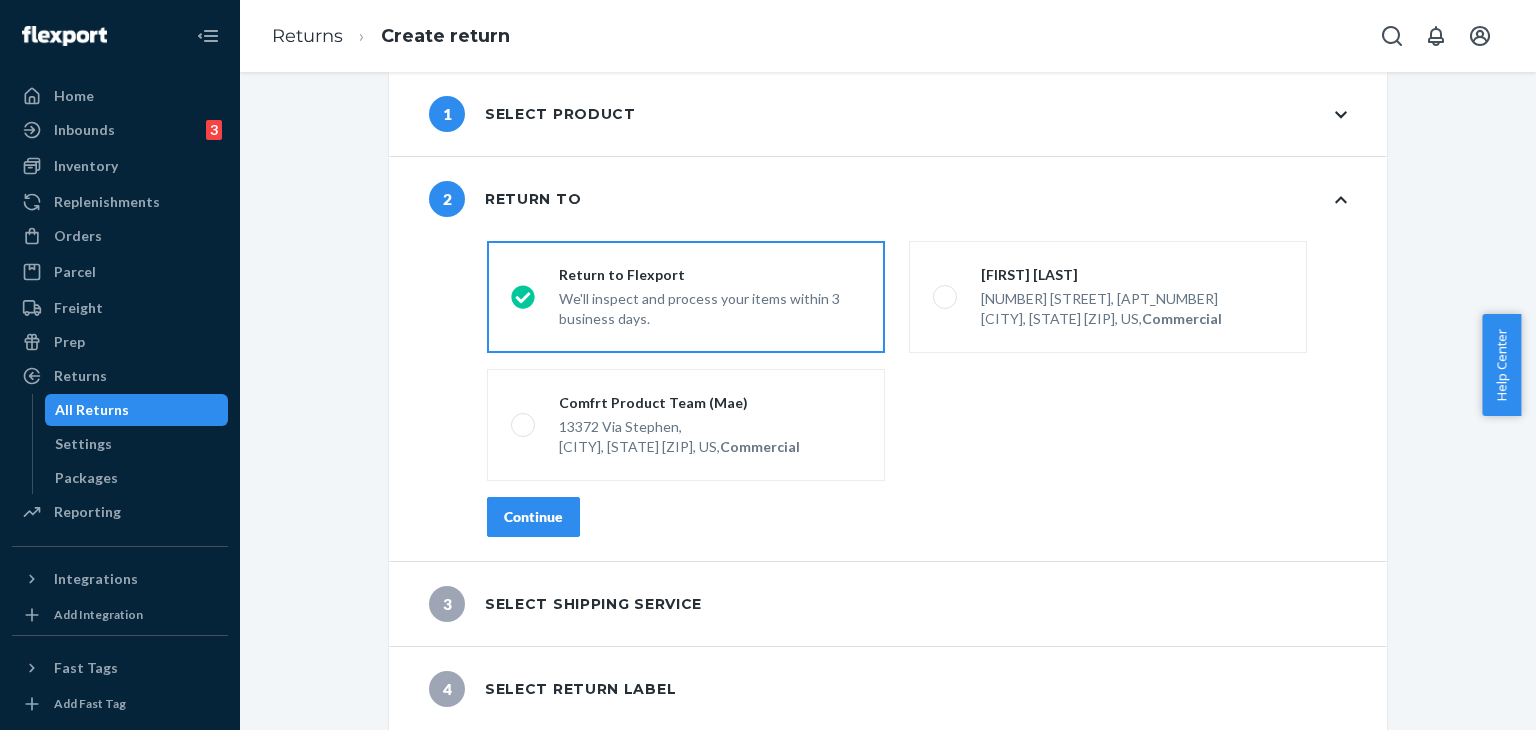 click on "Continue" at bounding box center (533, 517) 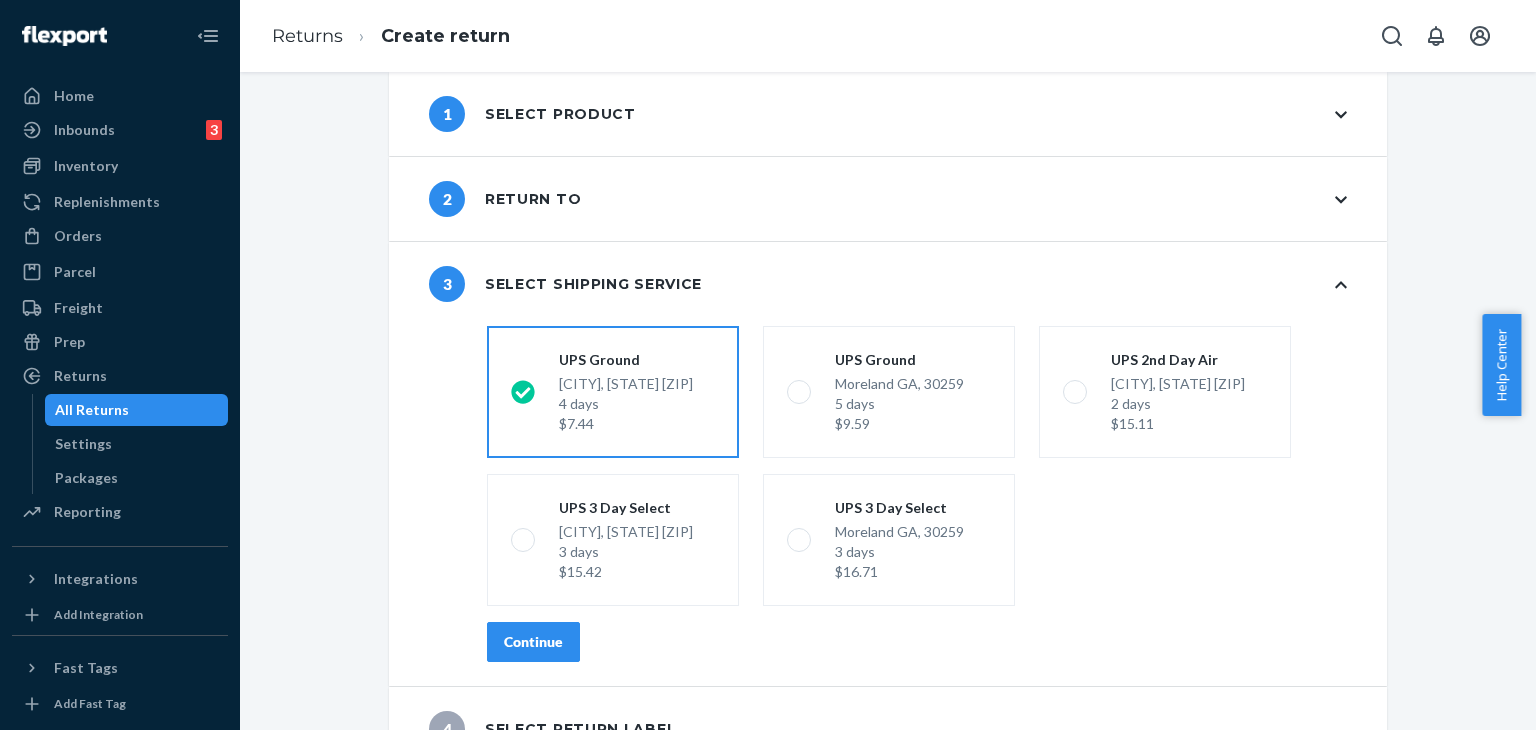 click on "Continue" at bounding box center (533, 642) 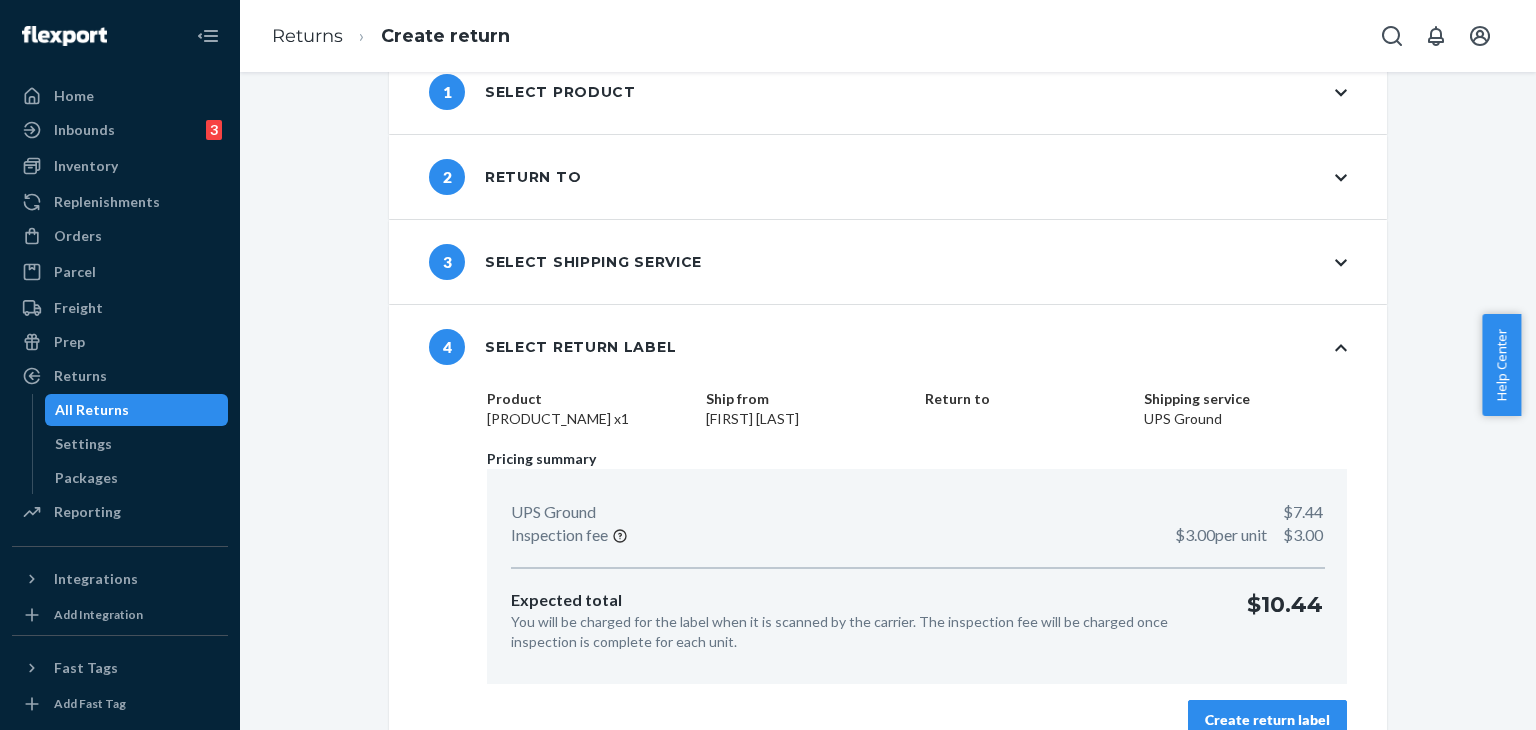 scroll, scrollTop: 85, scrollLeft: 0, axis: vertical 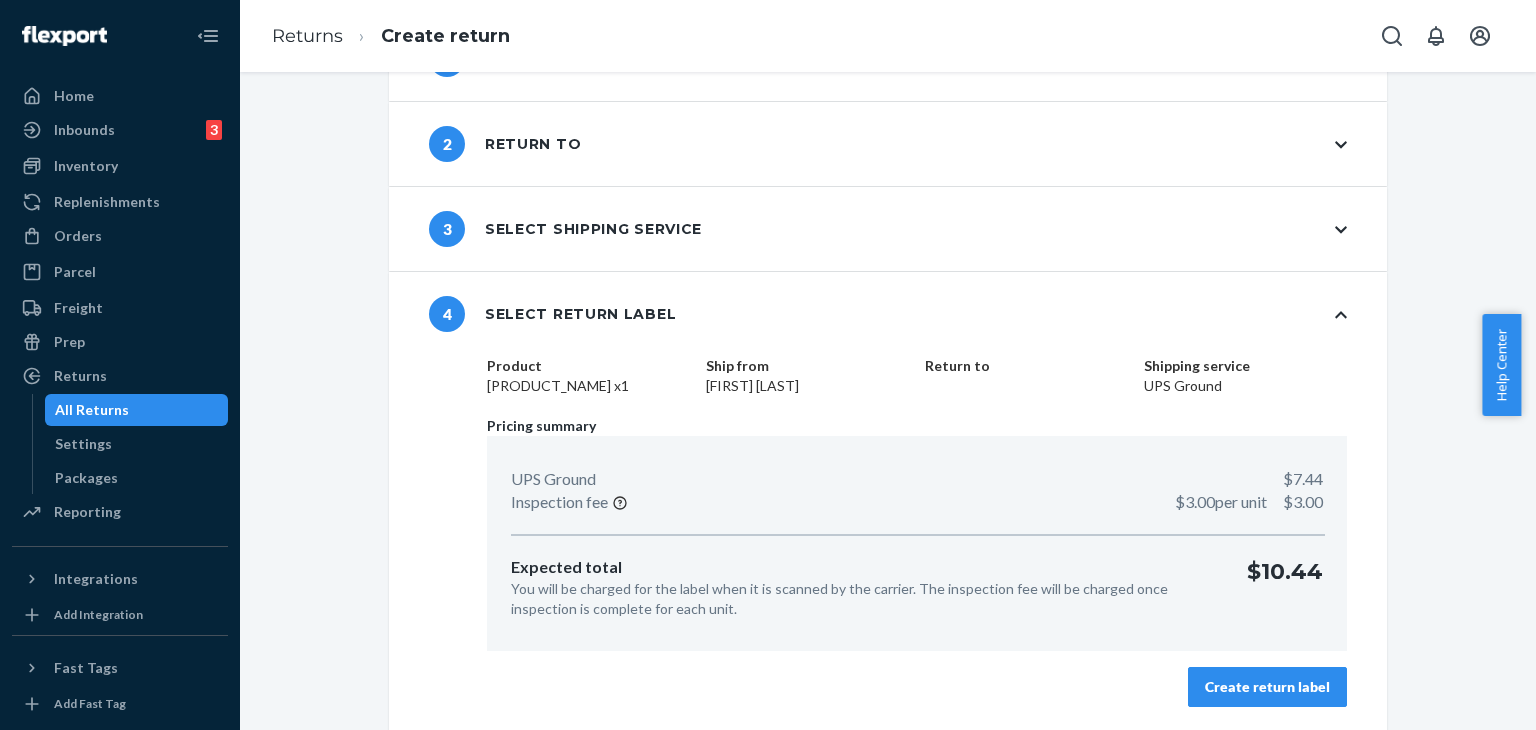 click on "Create return label" at bounding box center (1267, 687) 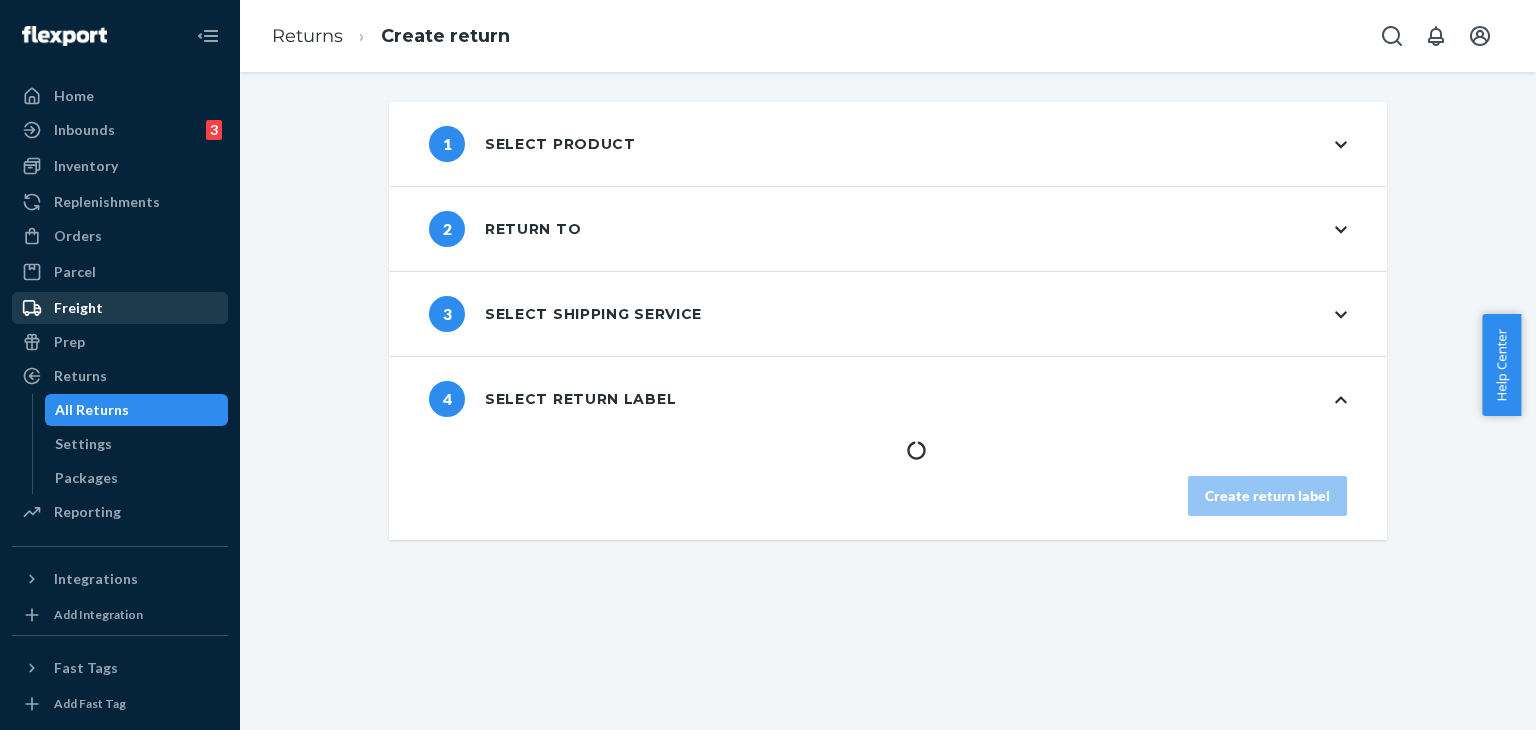 scroll, scrollTop: 0, scrollLeft: 0, axis: both 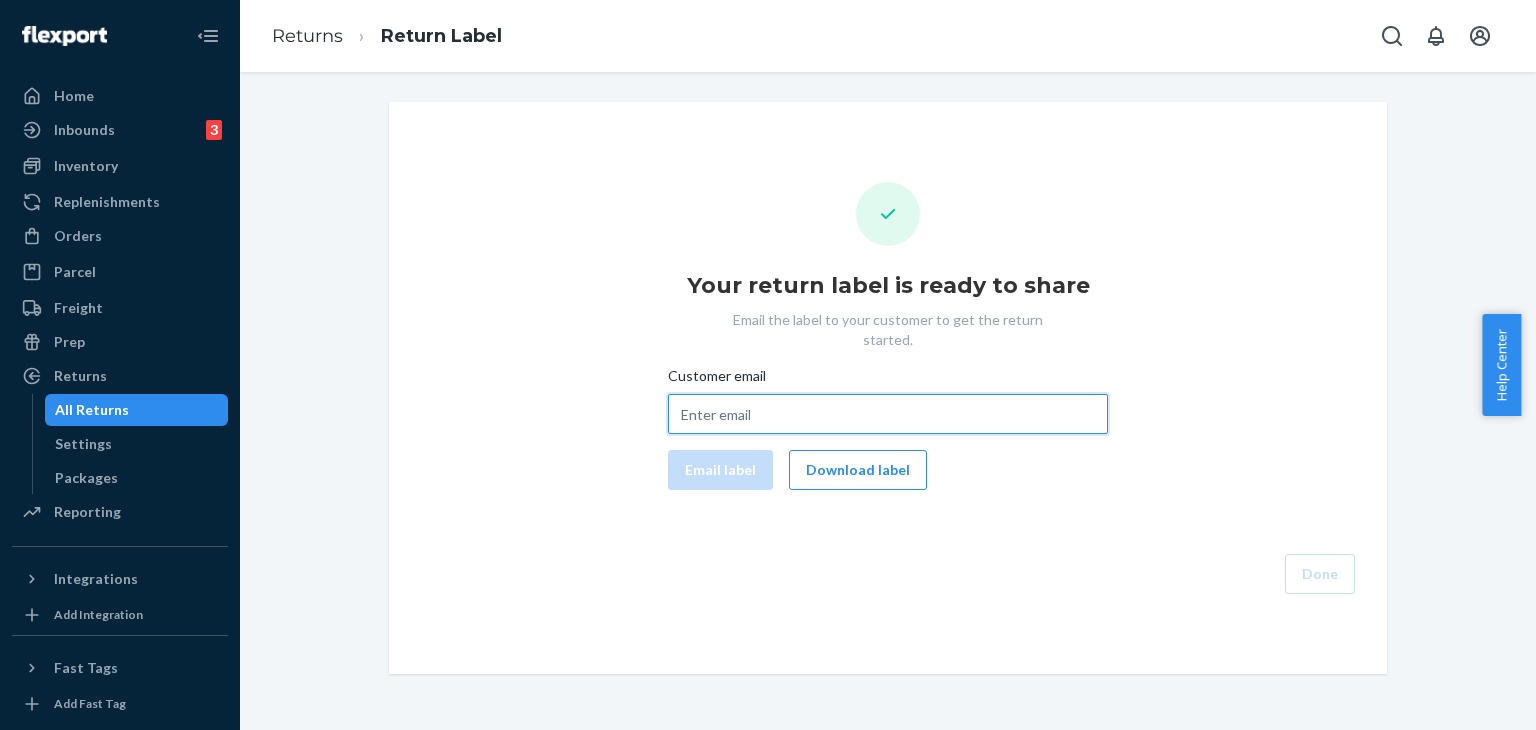click on "Customer email" at bounding box center [888, 414] 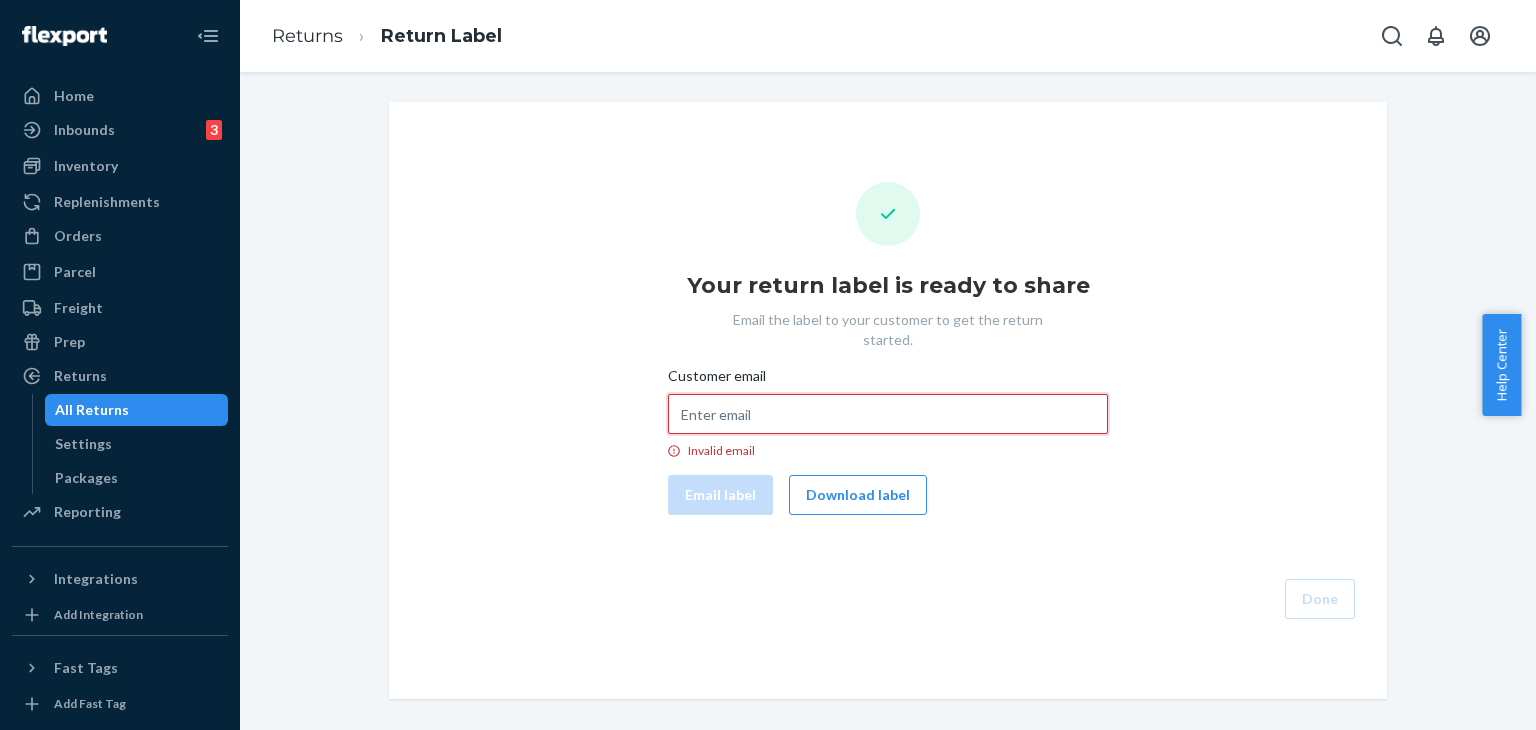 paste on "[EMAIL]" 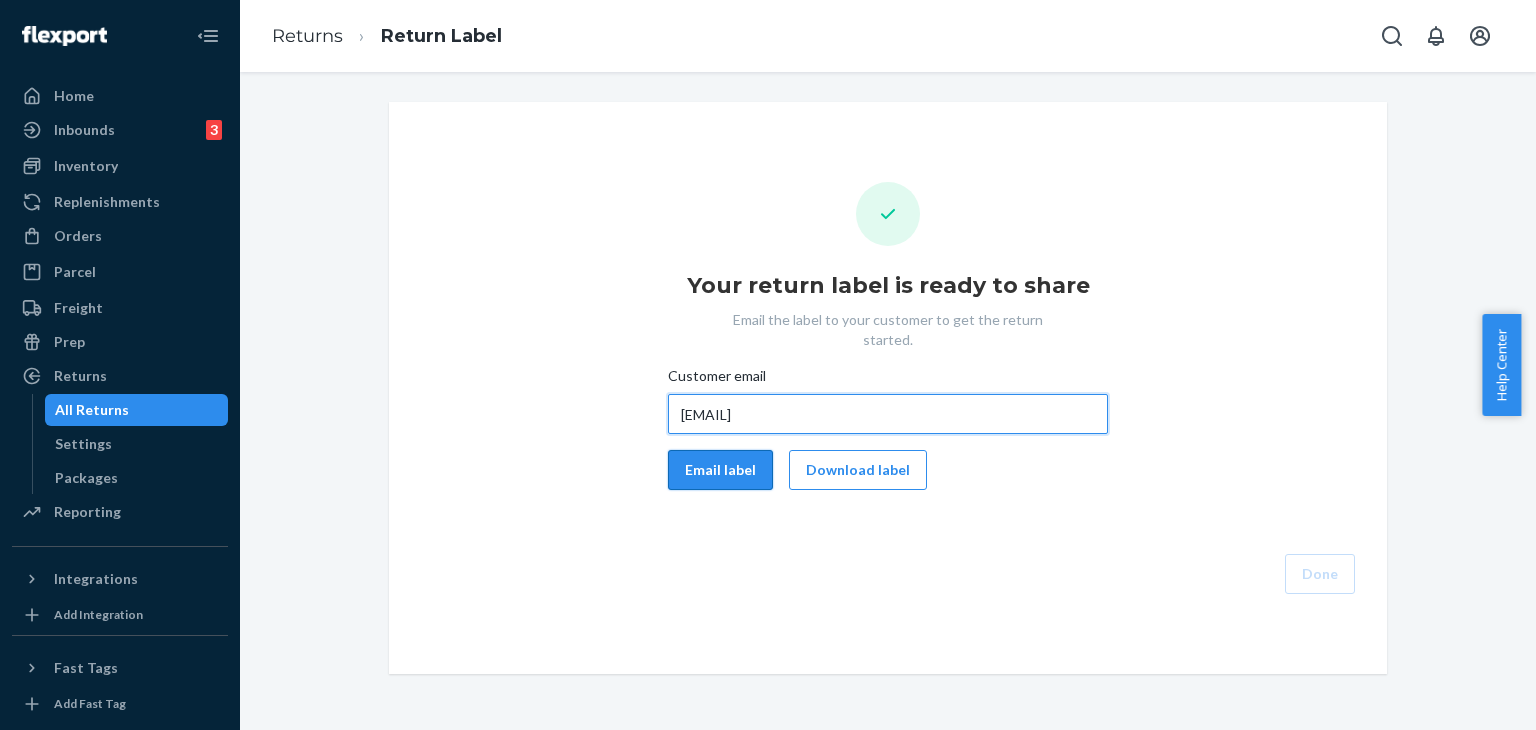 type on "[EMAIL]" 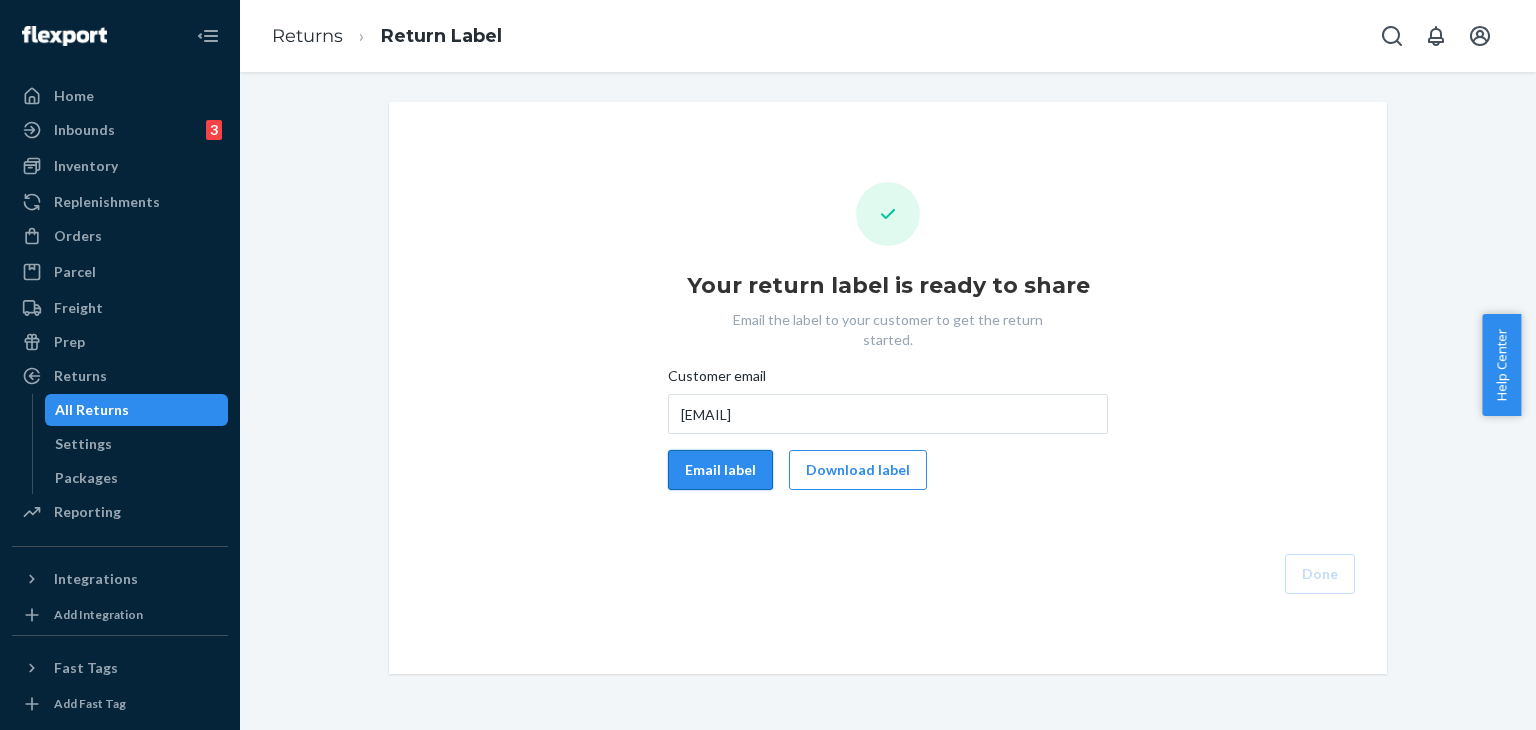 click on "Email label" at bounding box center (720, 470) 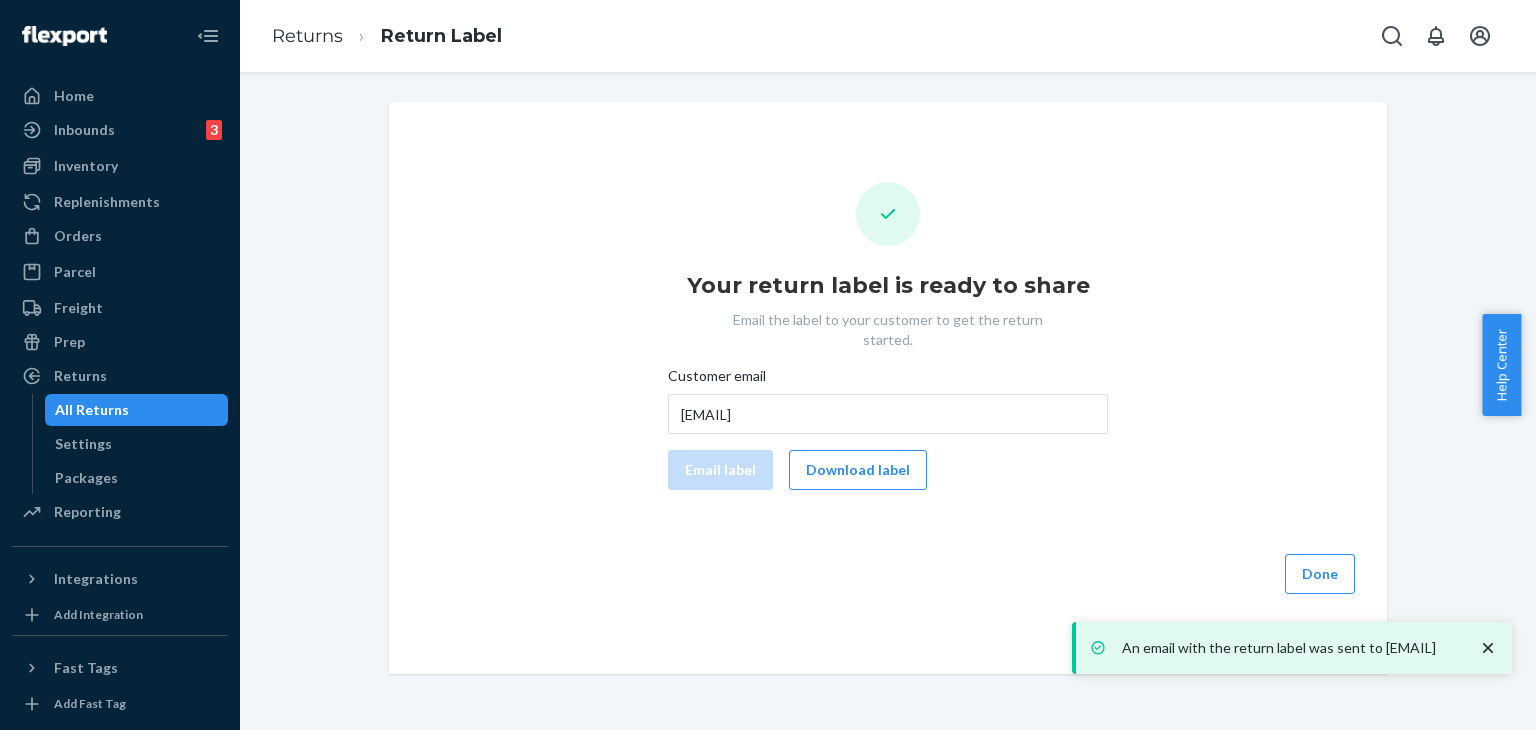 click 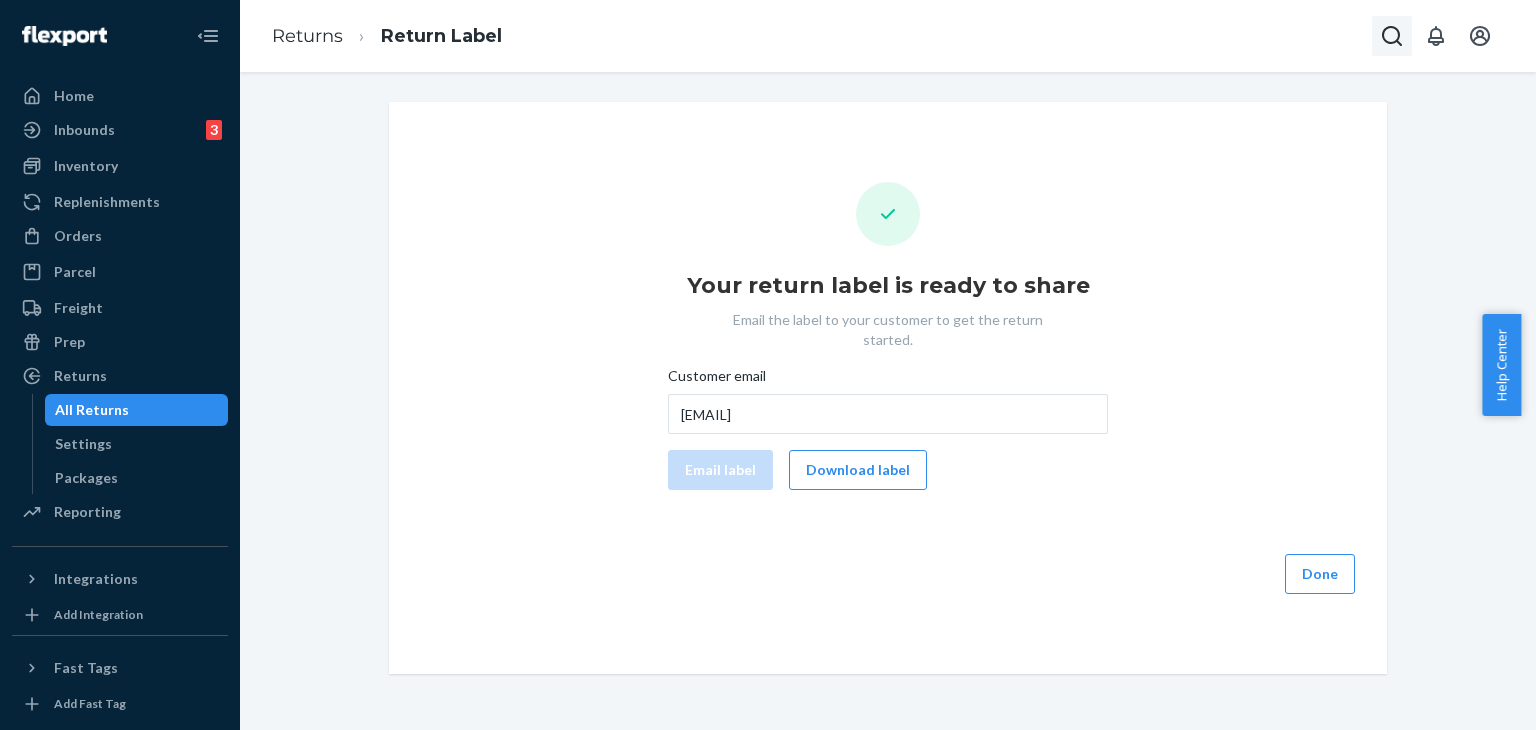 click 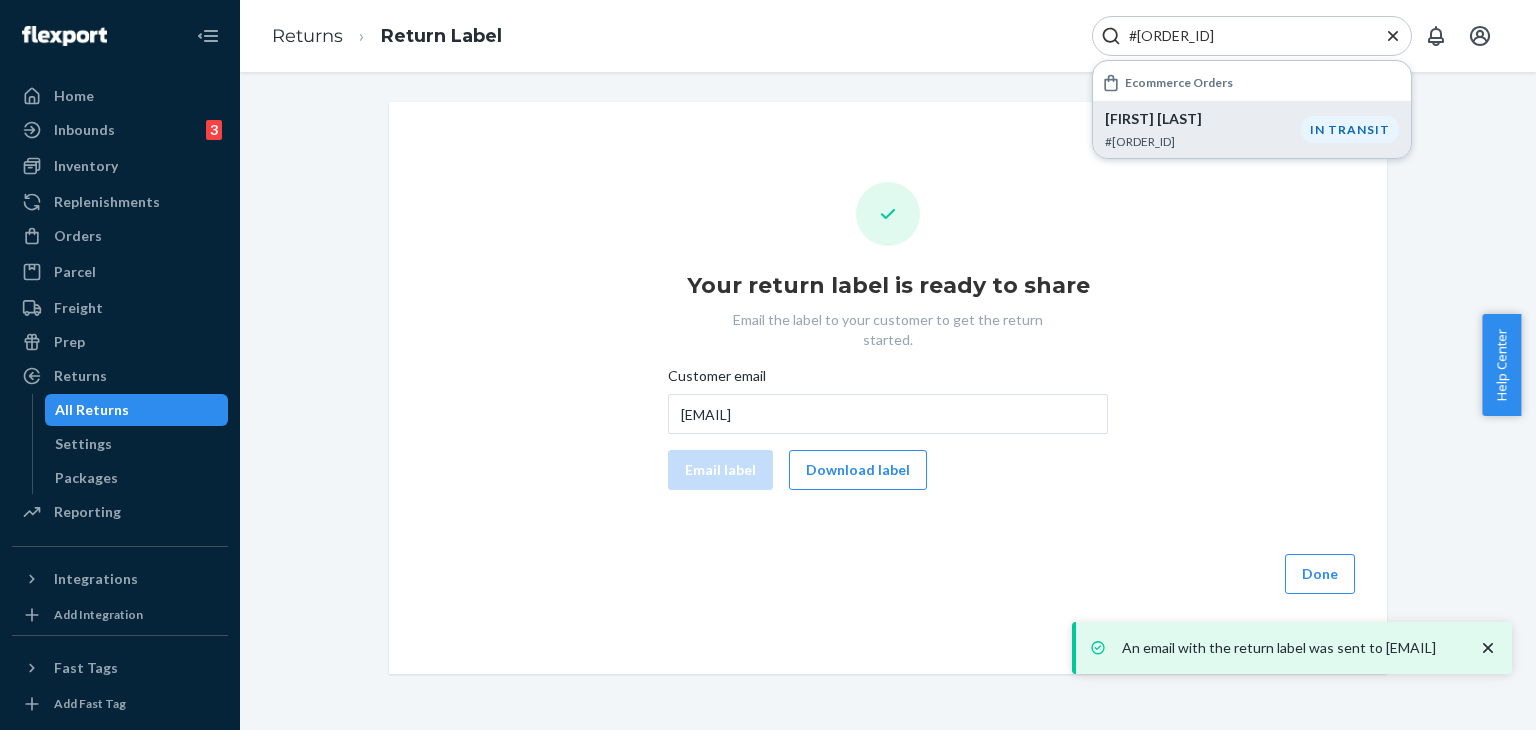 type on "#[ORDER_ID]" 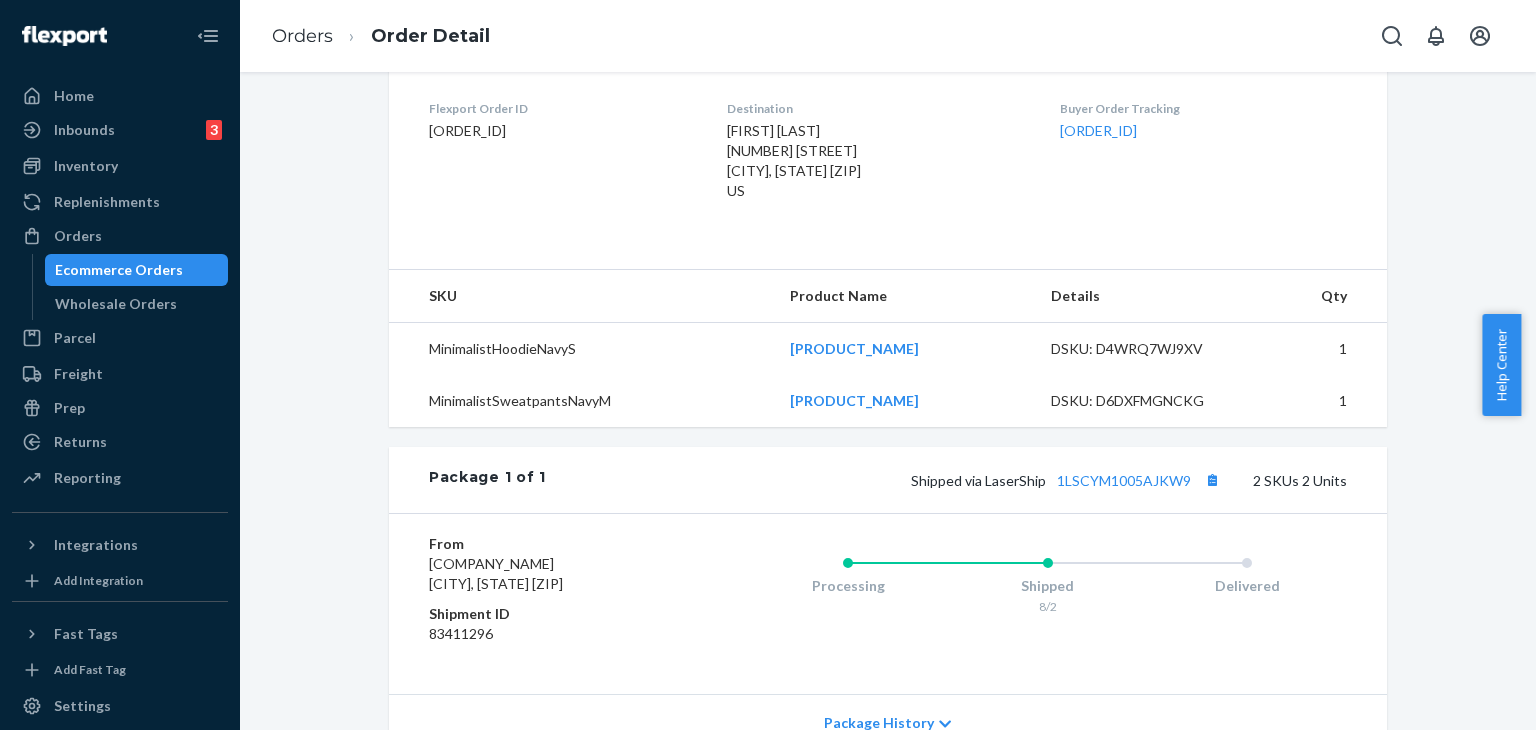 scroll, scrollTop: 400, scrollLeft: 0, axis: vertical 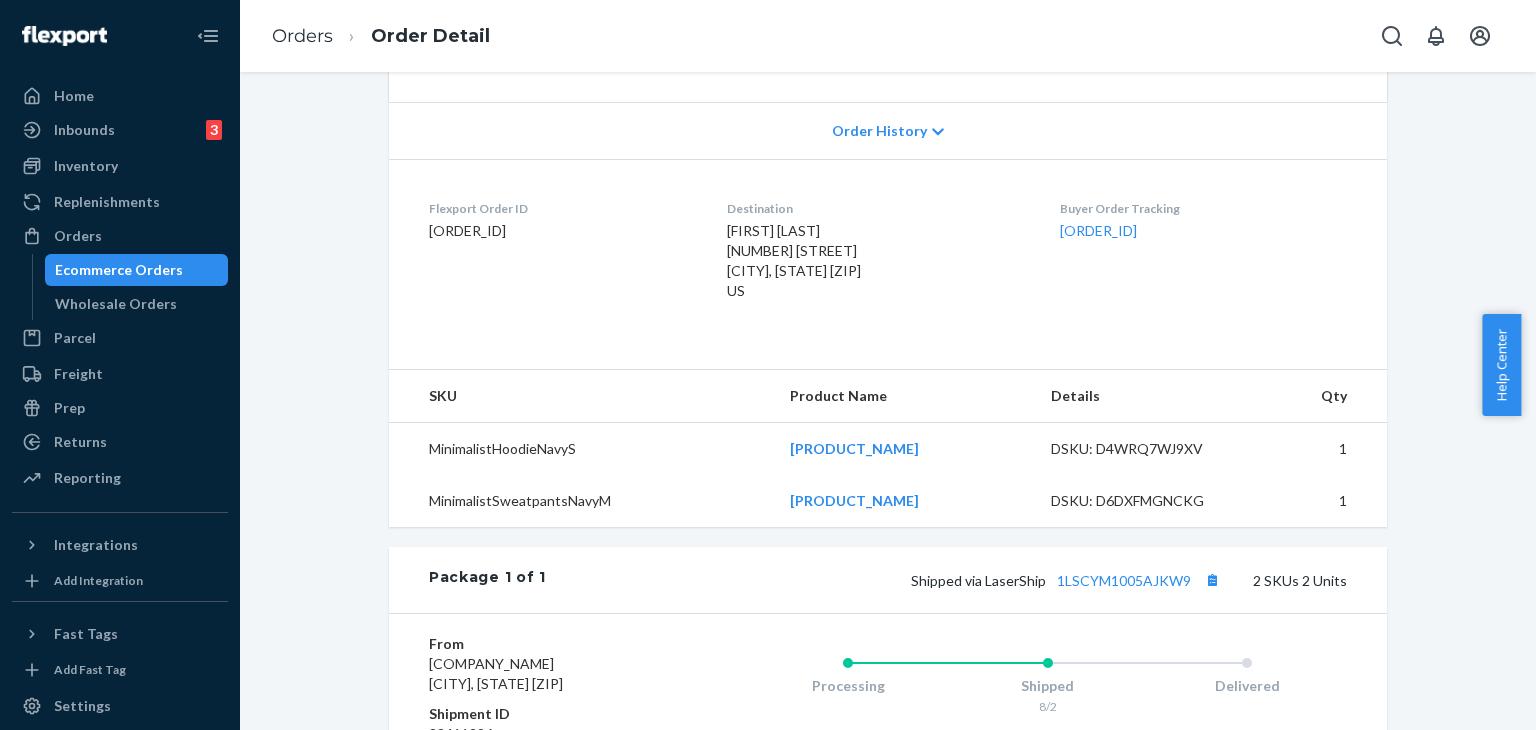 click on "Order History" at bounding box center (879, 131) 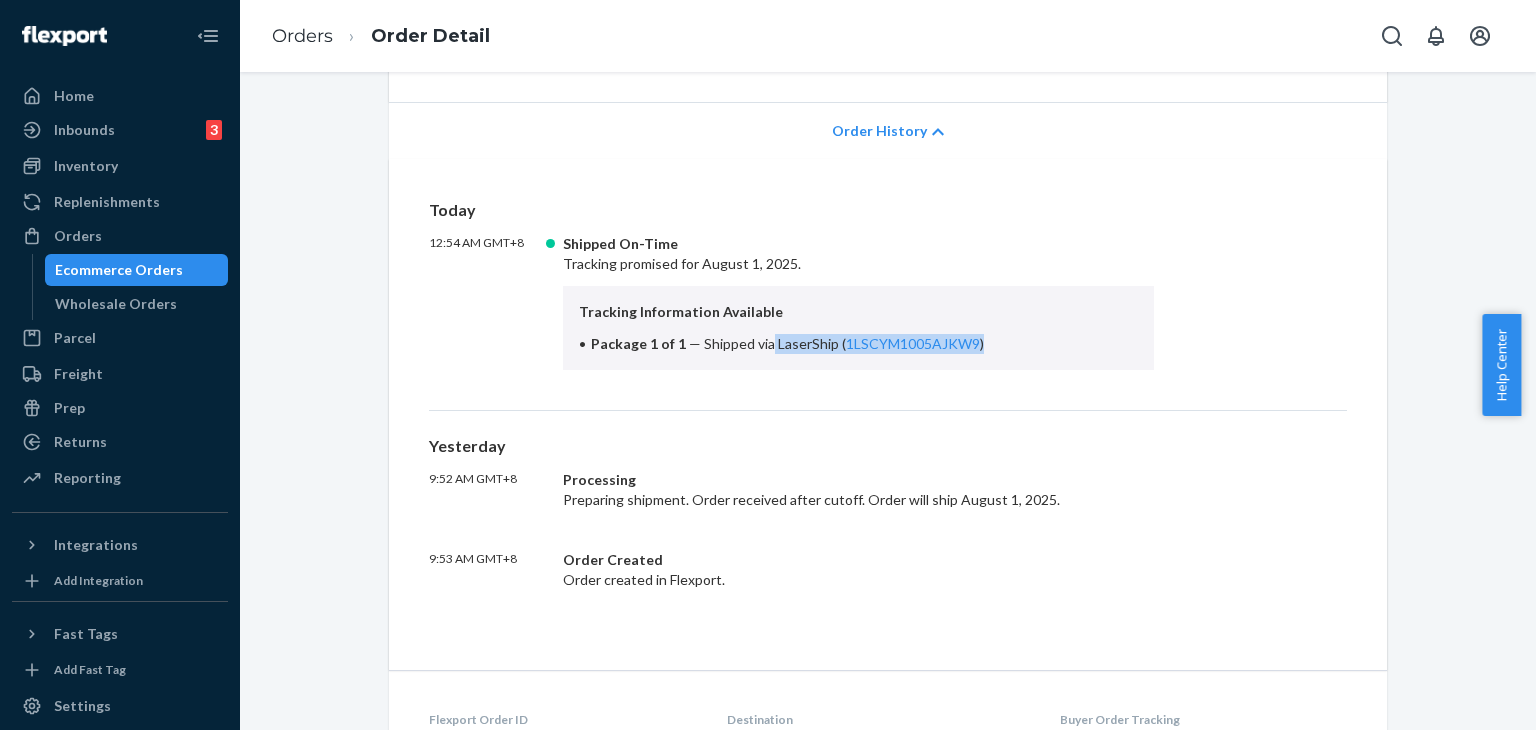 drag, startPoint x: 760, startPoint y: 342, endPoint x: 1050, endPoint y: 342, distance: 290 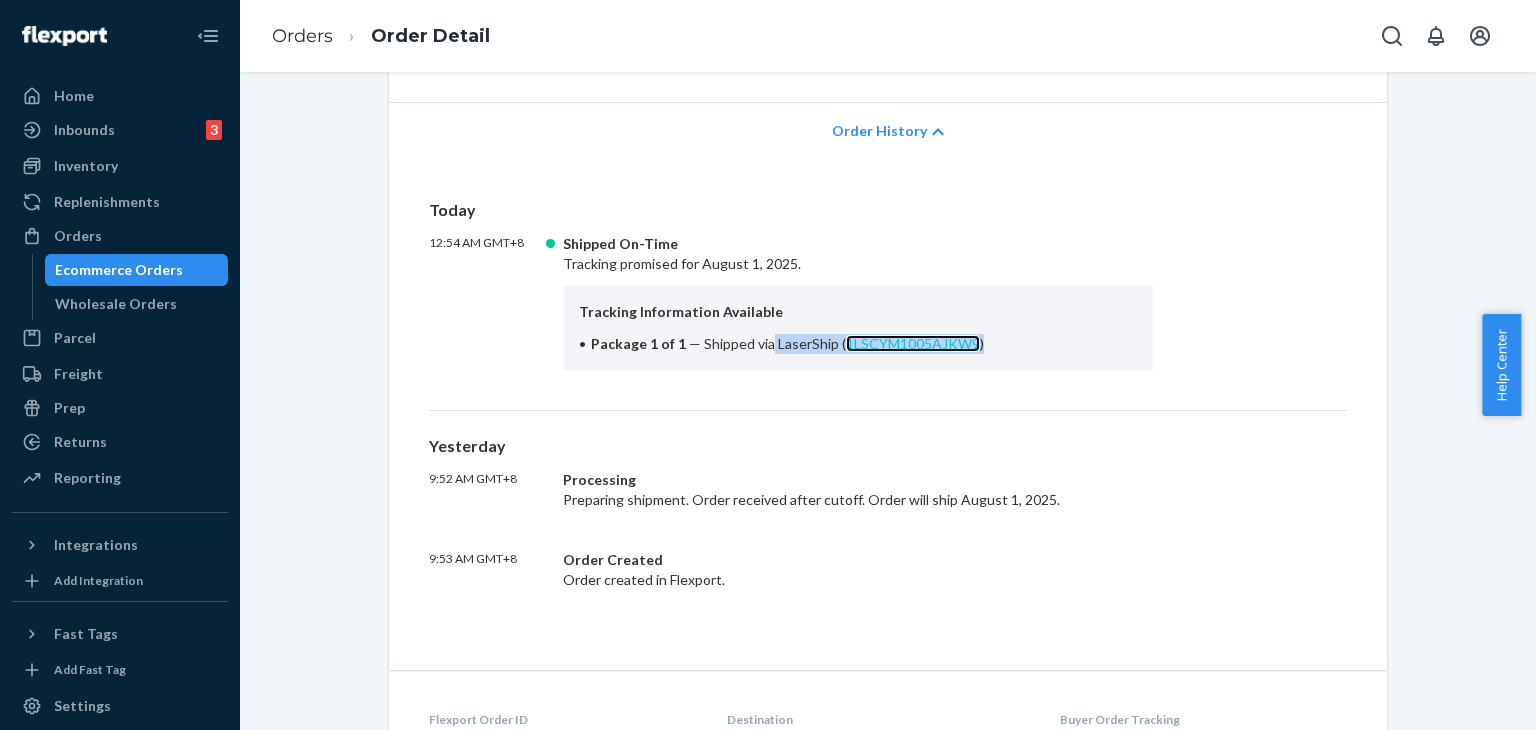 copy on "LaserShip   ( [TRACKING_NUMBER] )" 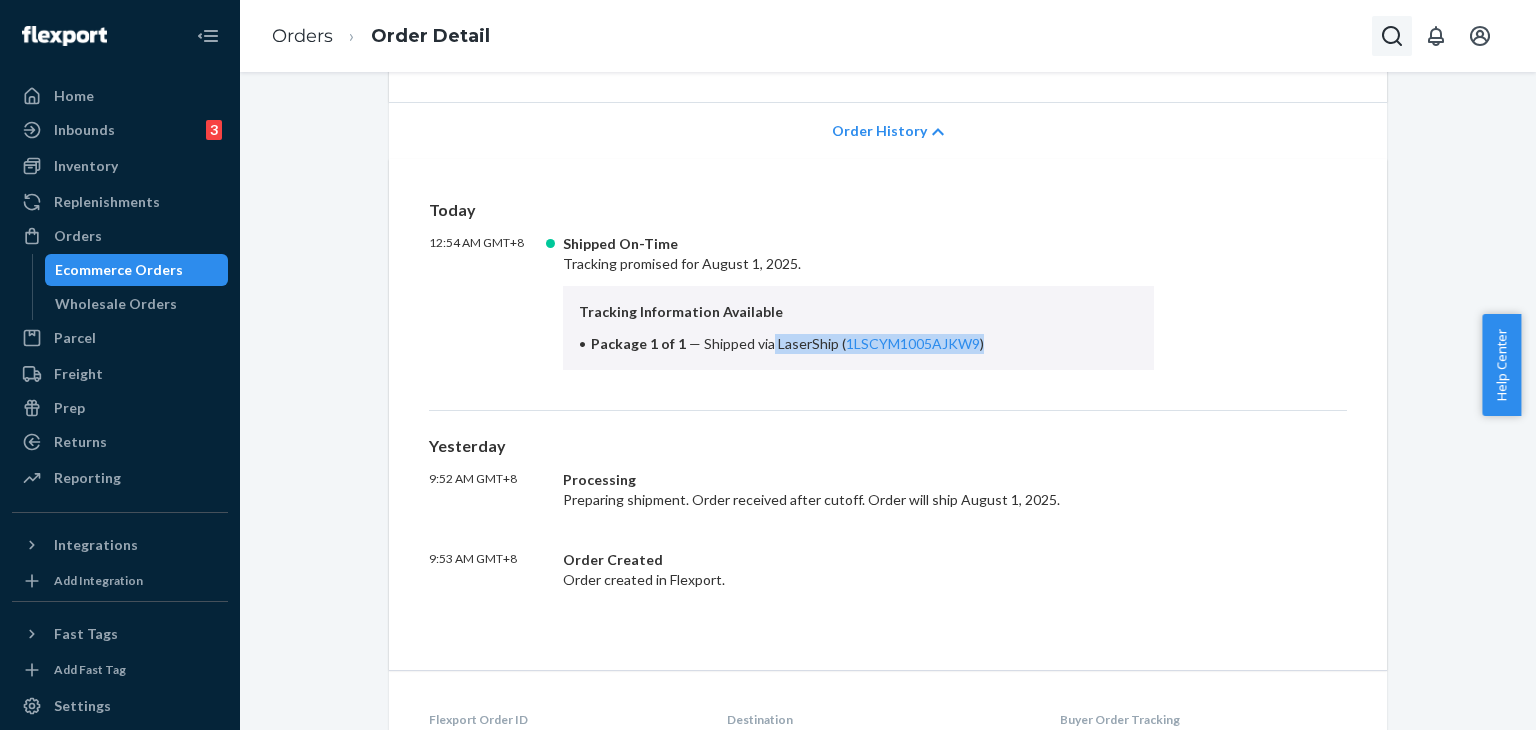 click 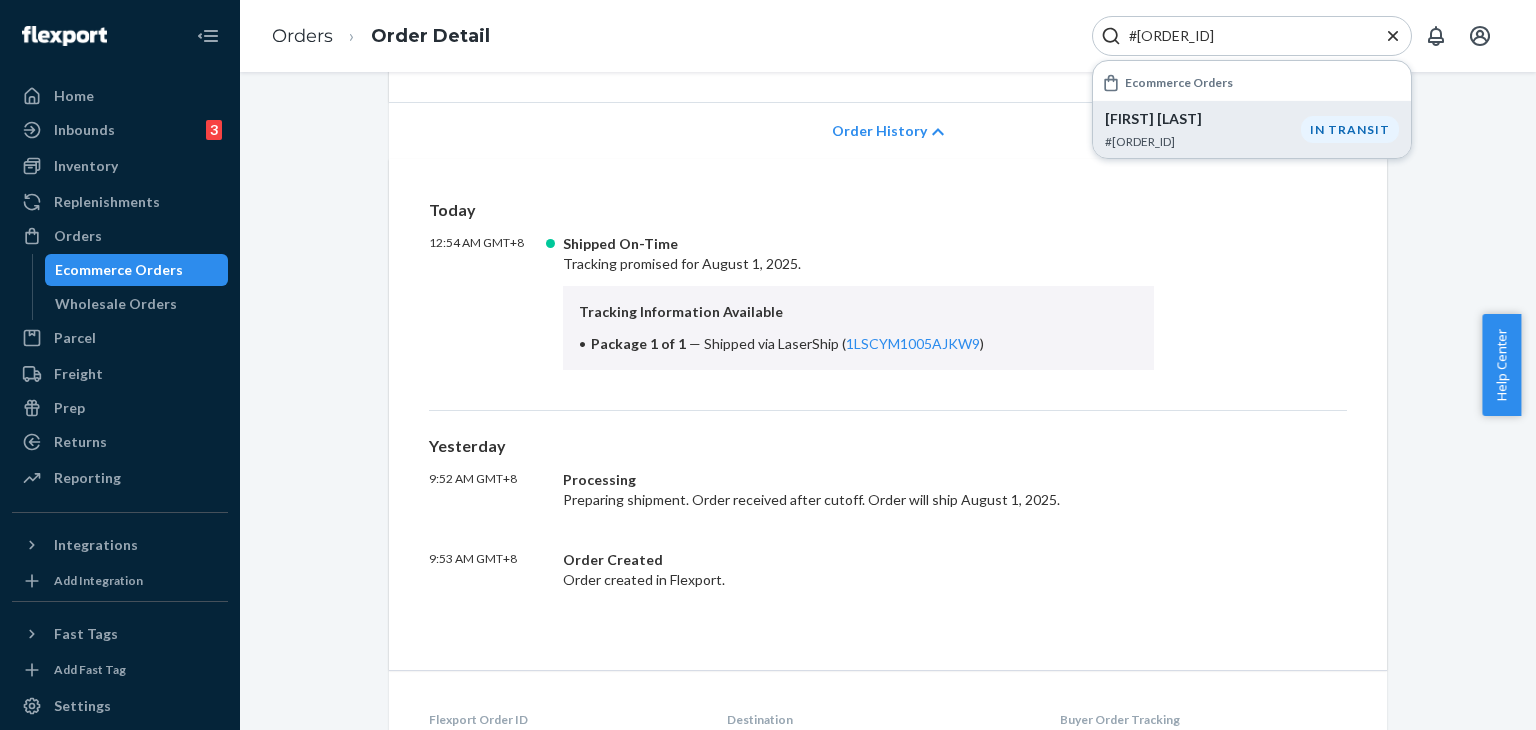 type on "#[ORDER_ID]" 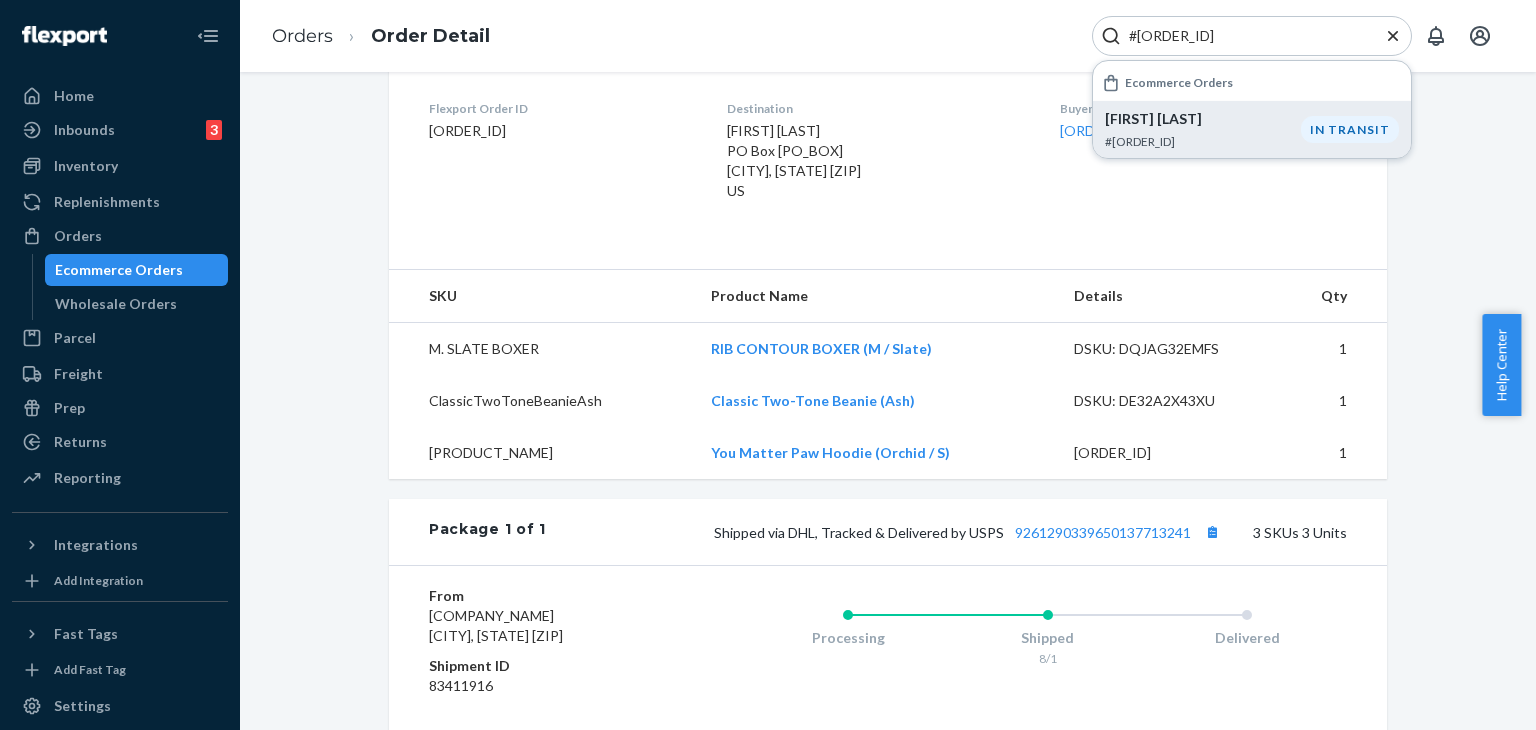 scroll, scrollTop: 0, scrollLeft: 0, axis: both 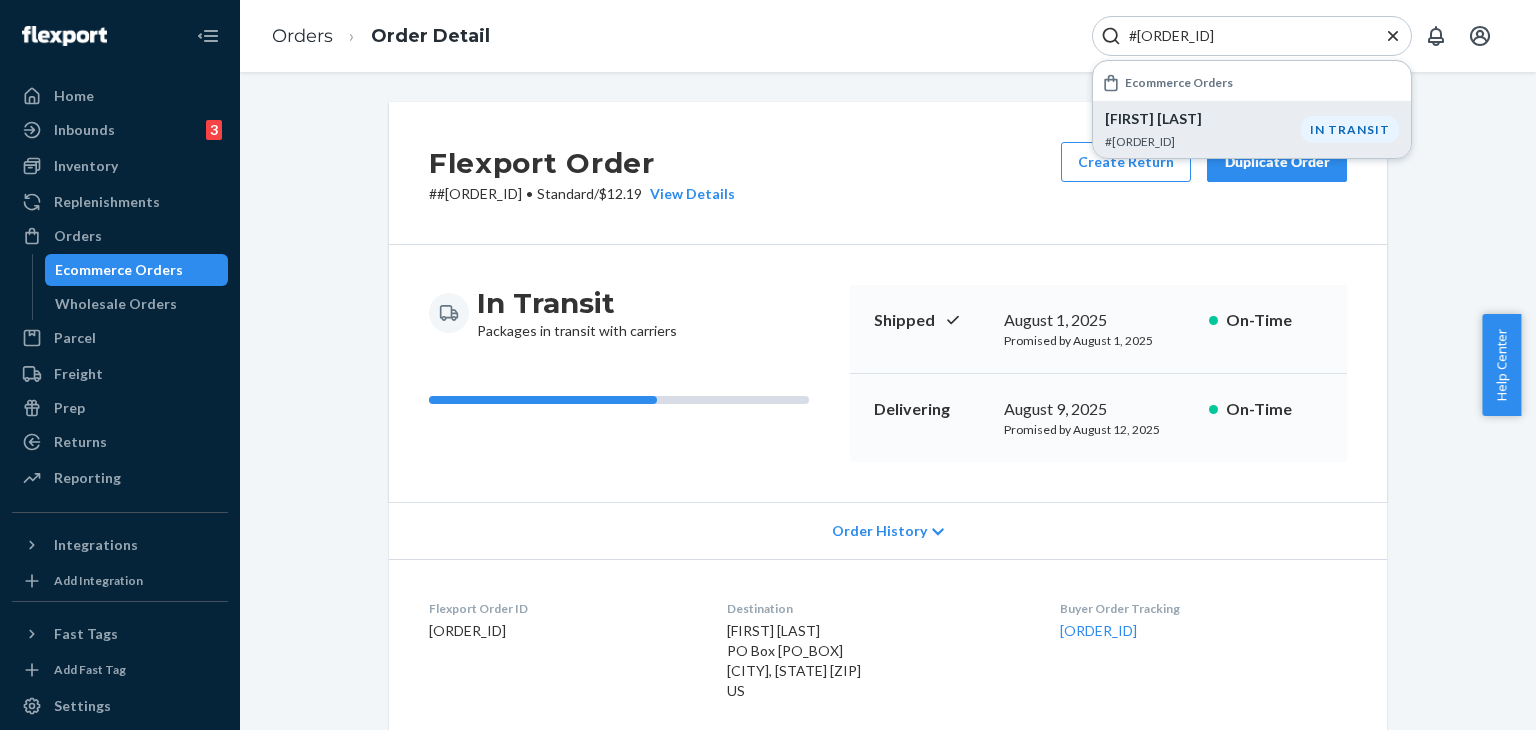 click 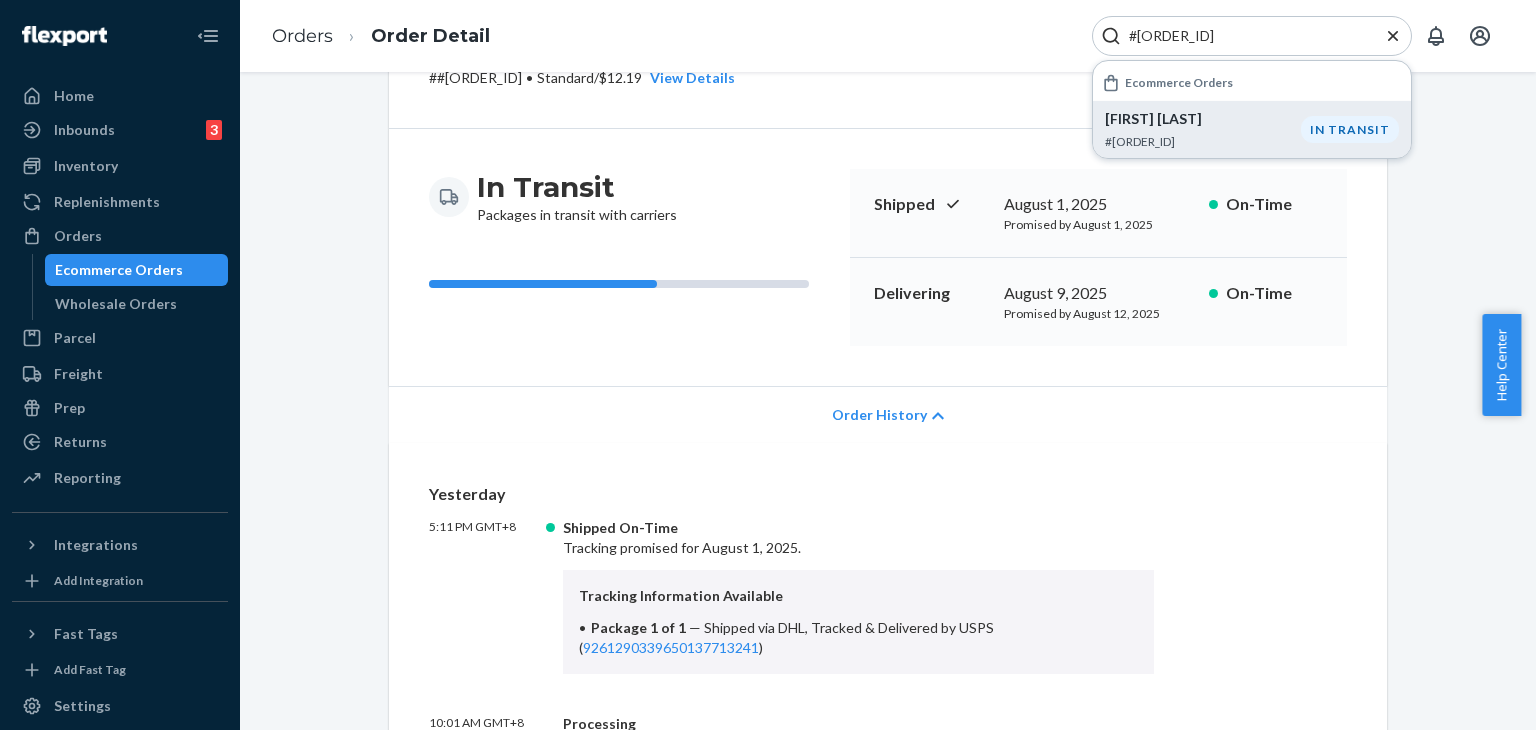 scroll, scrollTop: 200, scrollLeft: 0, axis: vertical 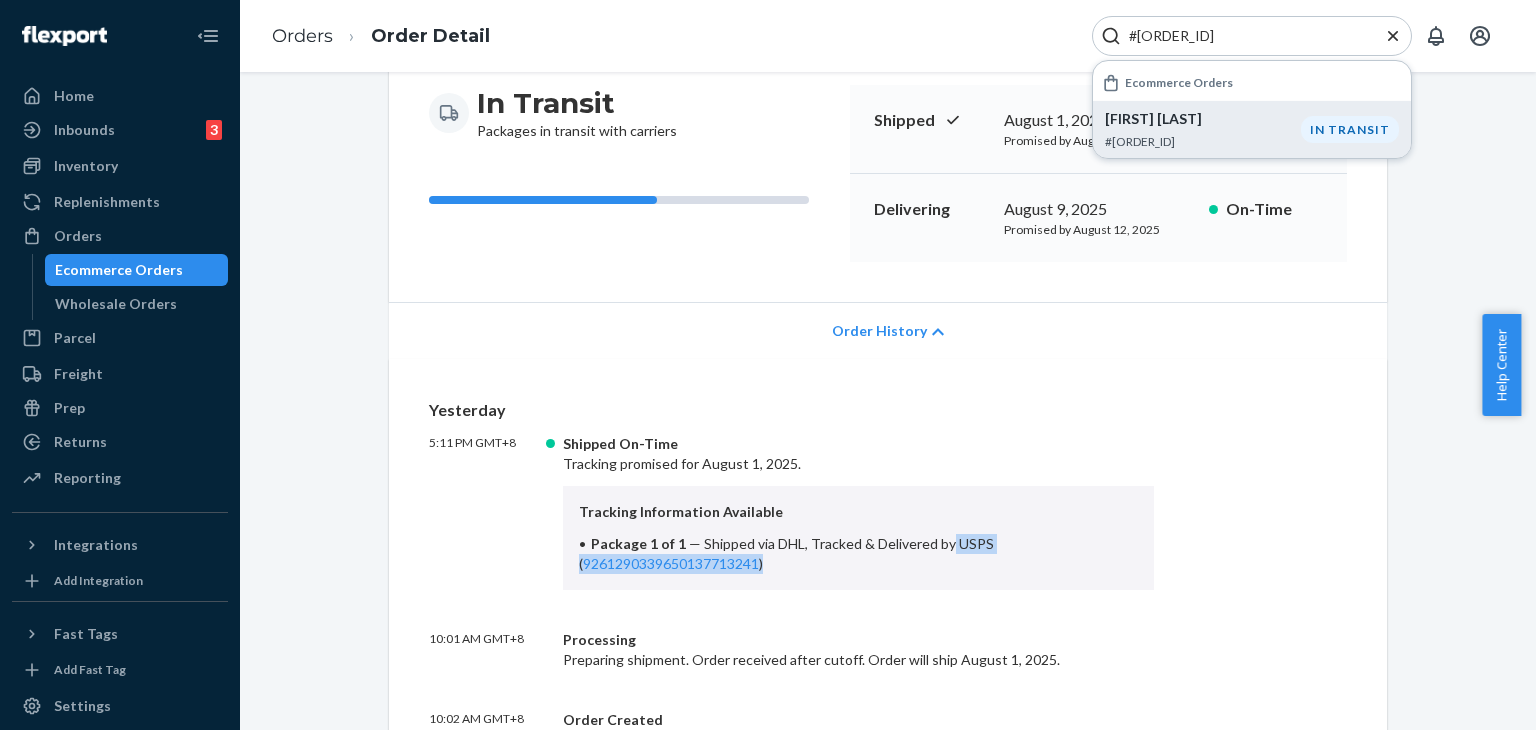 drag, startPoint x: 938, startPoint y: 545, endPoint x: 822, endPoint y: 587, distance: 123.36936 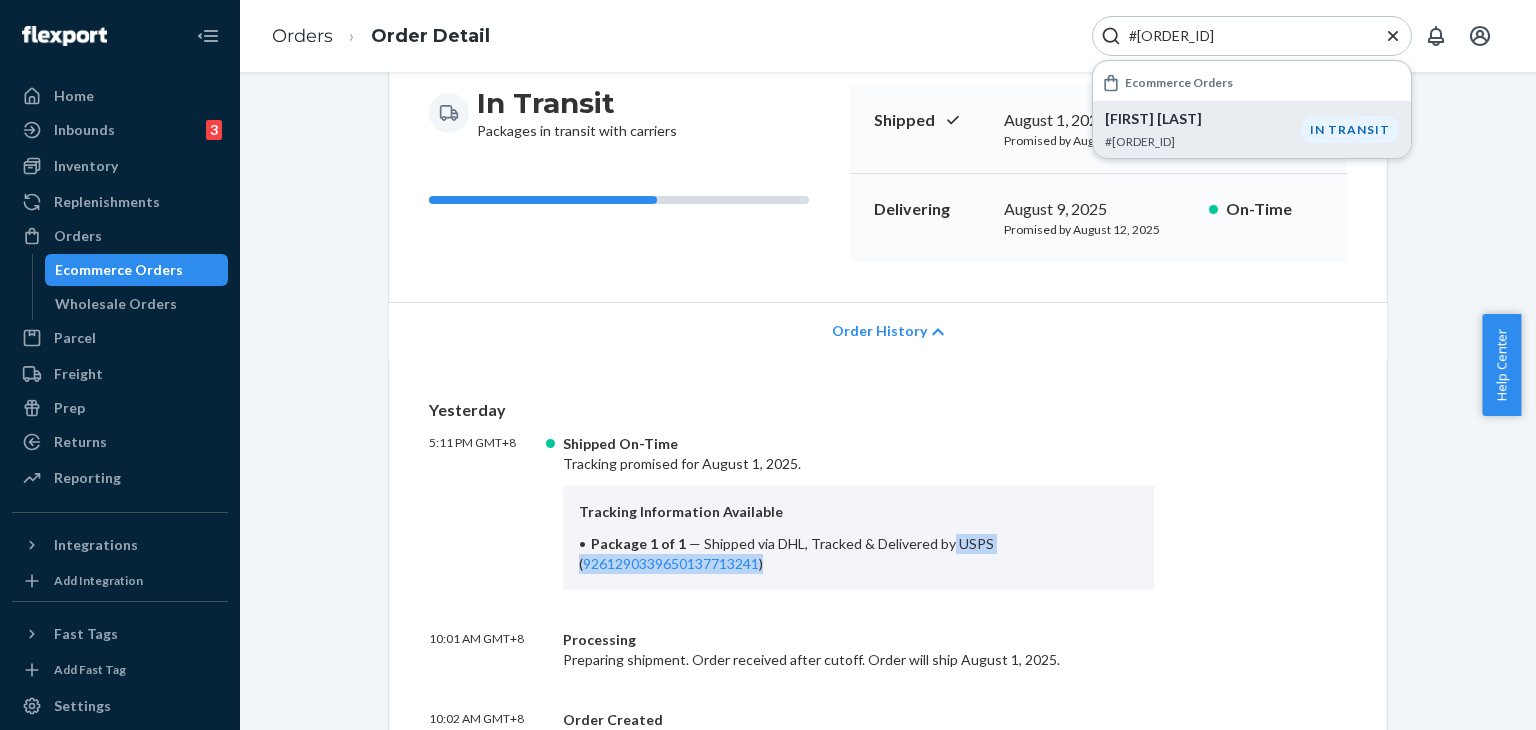 copy on "USPS   ( [TRACKING_NUMBER] )" 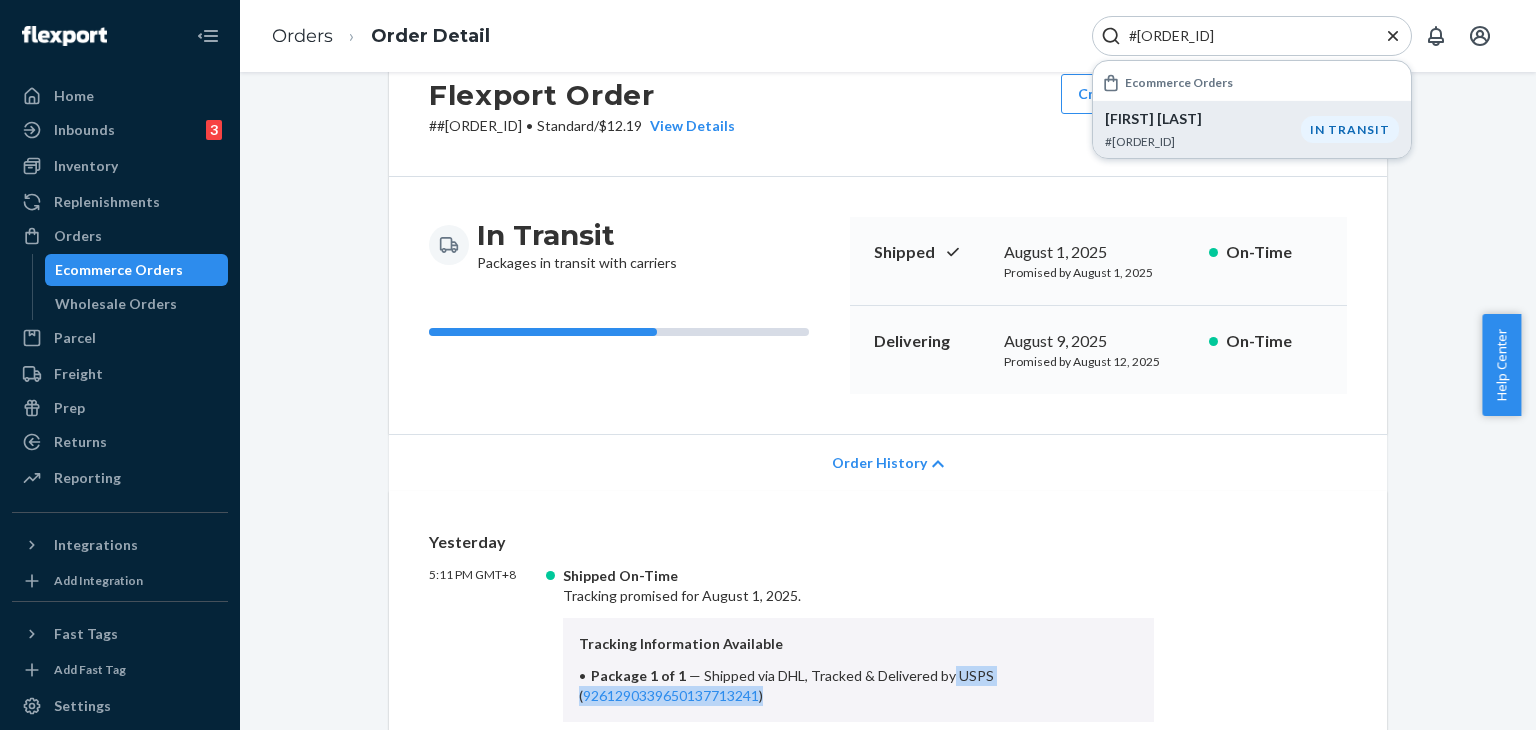 scroll, scrollTop: 0, scrollLeft: 0, axis: both 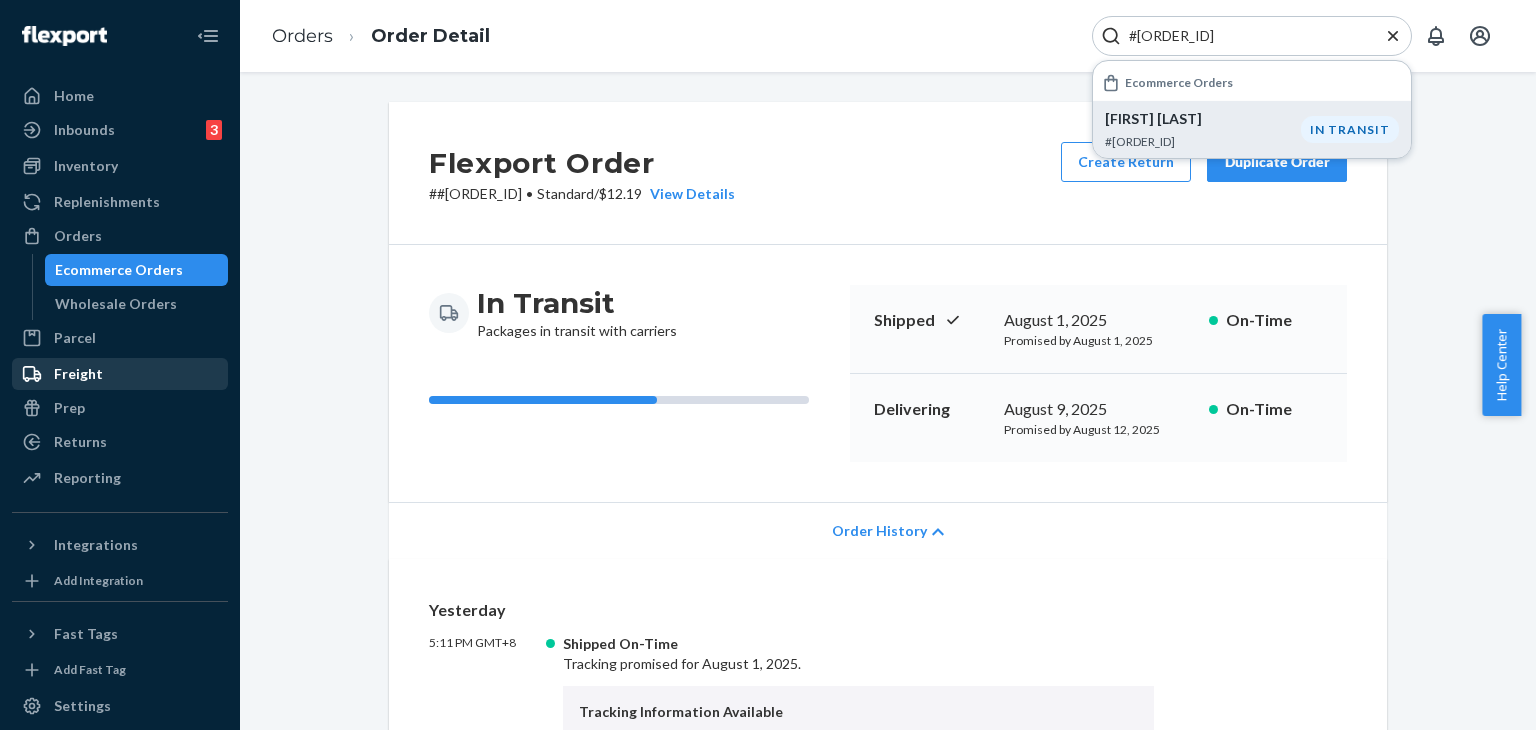 click on "Returns" at bounding box center [120, 442] 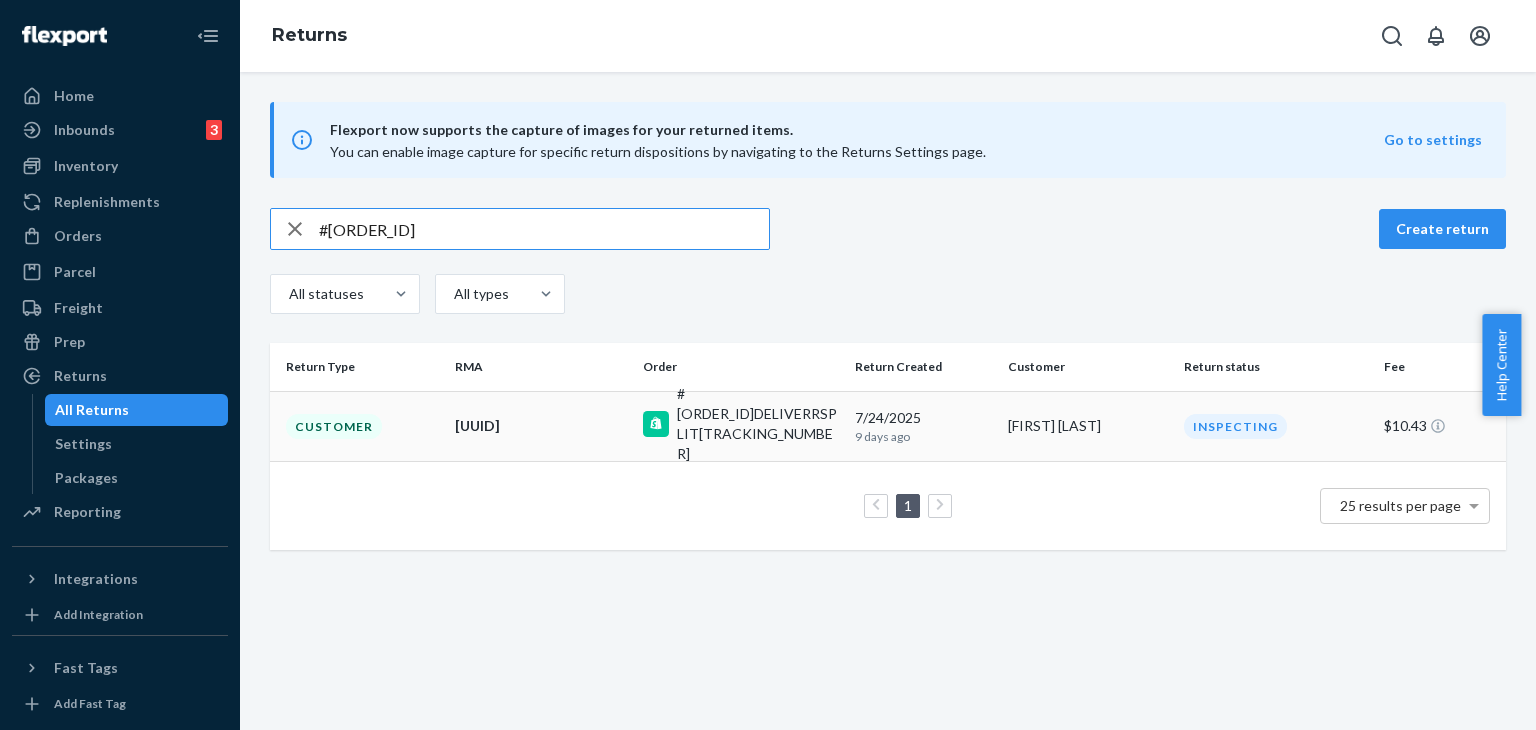 type on "#[ORDER_ID]" 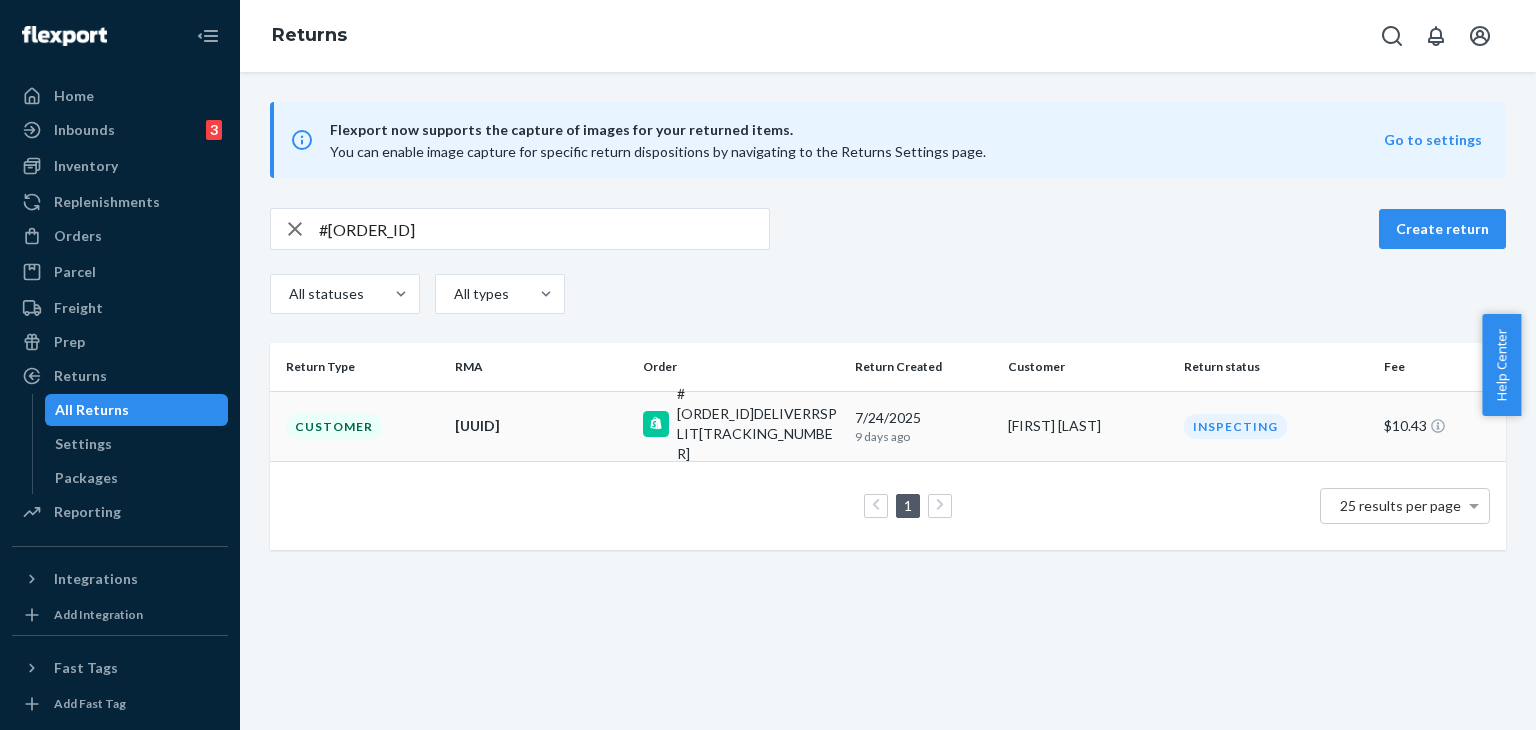 click on "[UUID]" at bounding box center [541, 426] 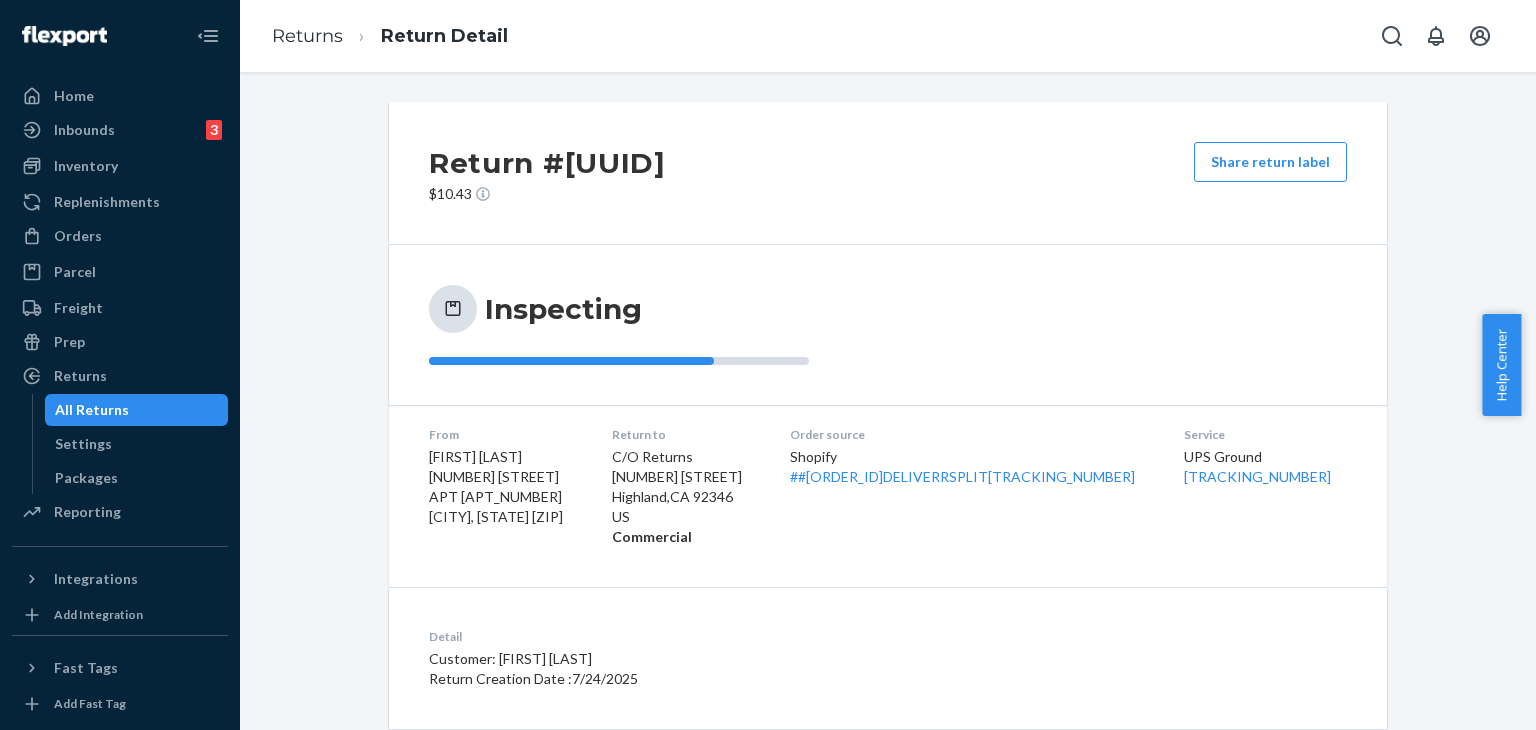 scroll, scrollTop: 161, scrollLeft: 0, axis: vertical 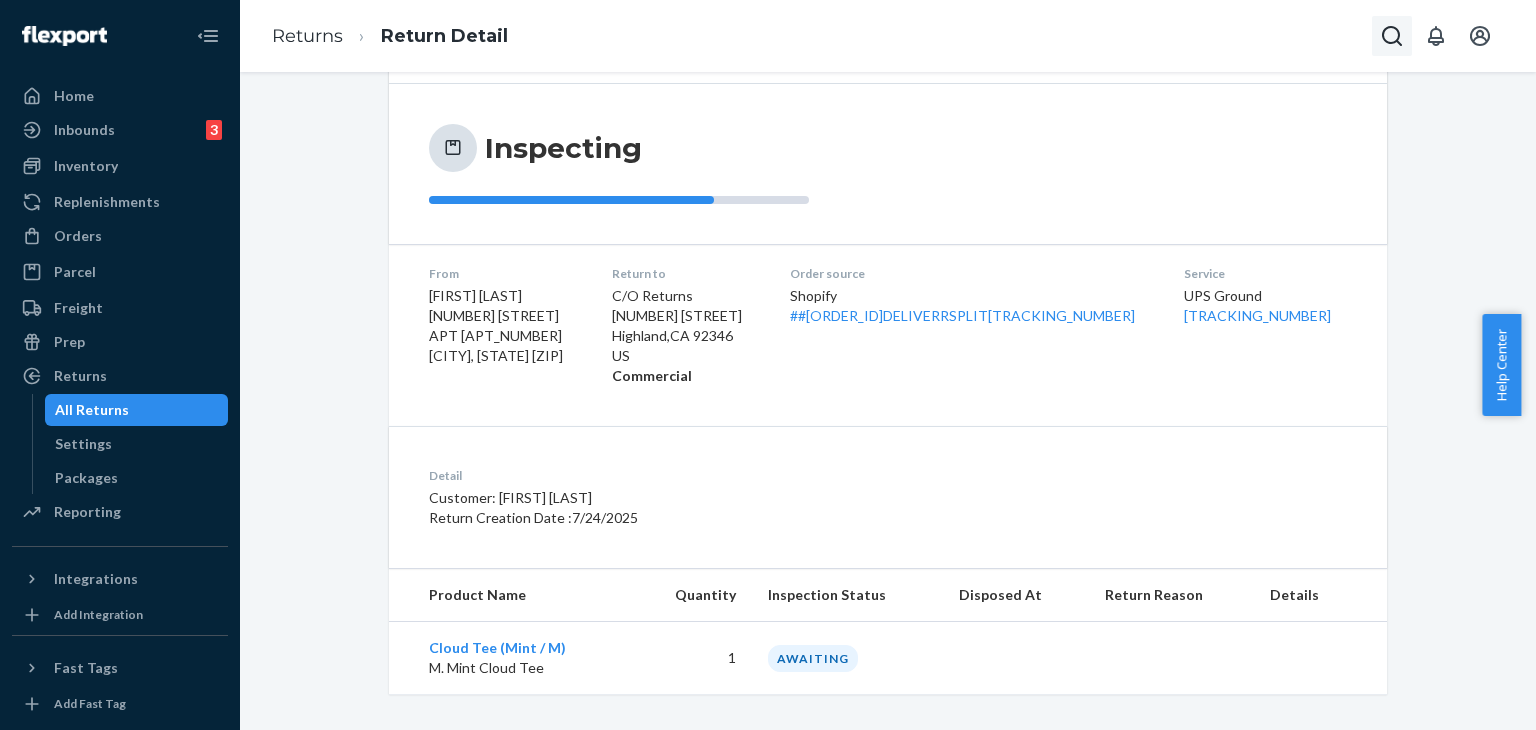 click 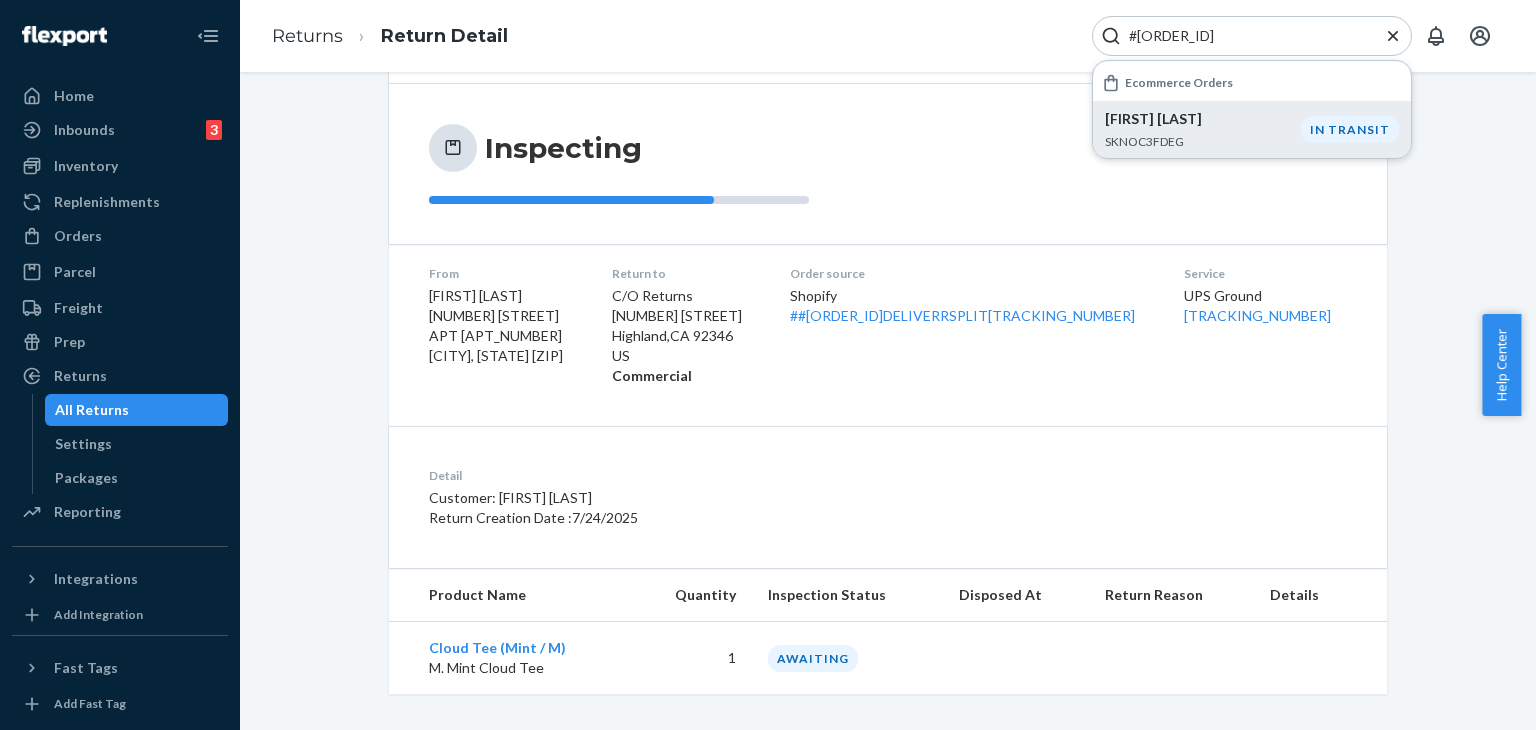 type on "#[ORDER_ID]" 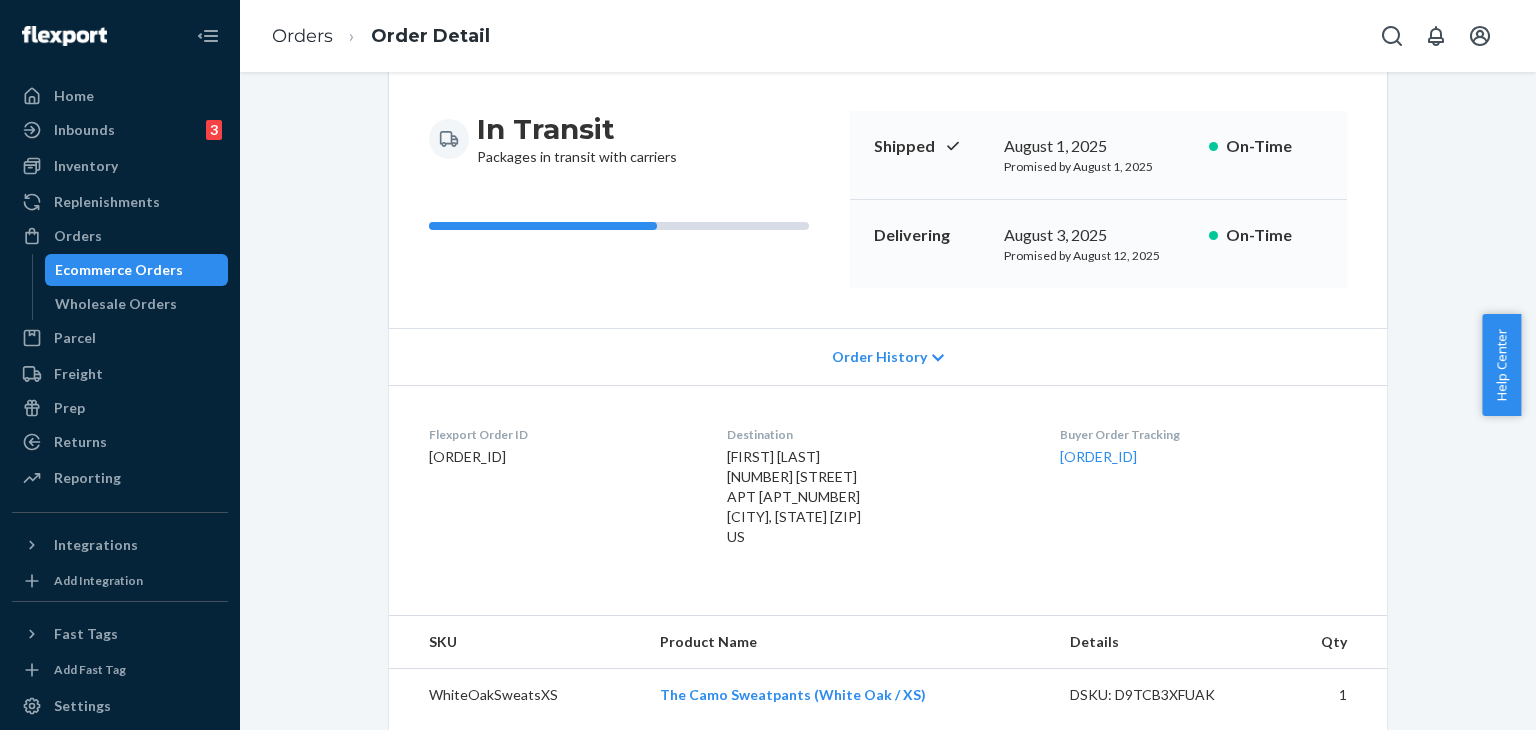 scroll, scrollTop: 300, scrollLeft: 0, axis: vertical 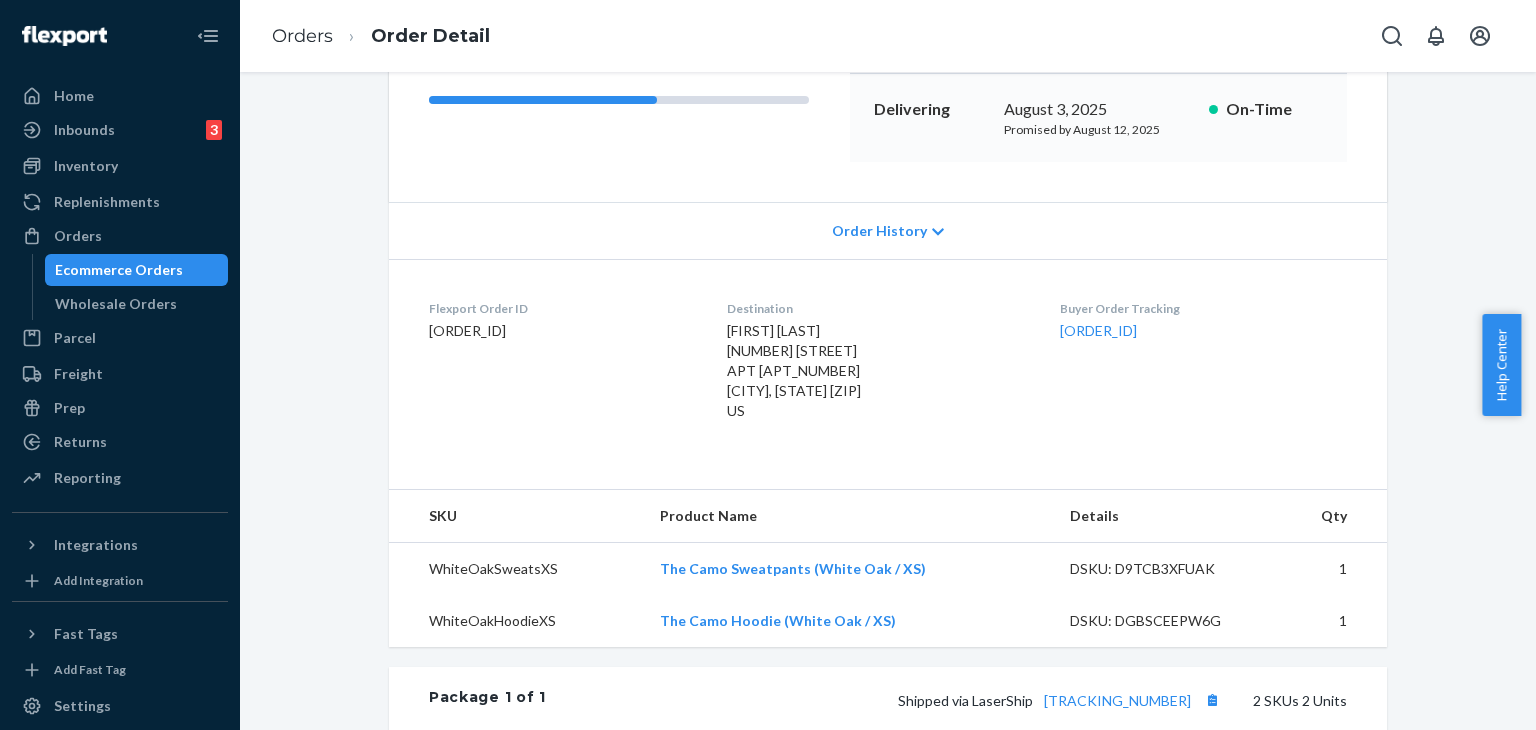 click on "Order History" at bounding box center [888, 230] 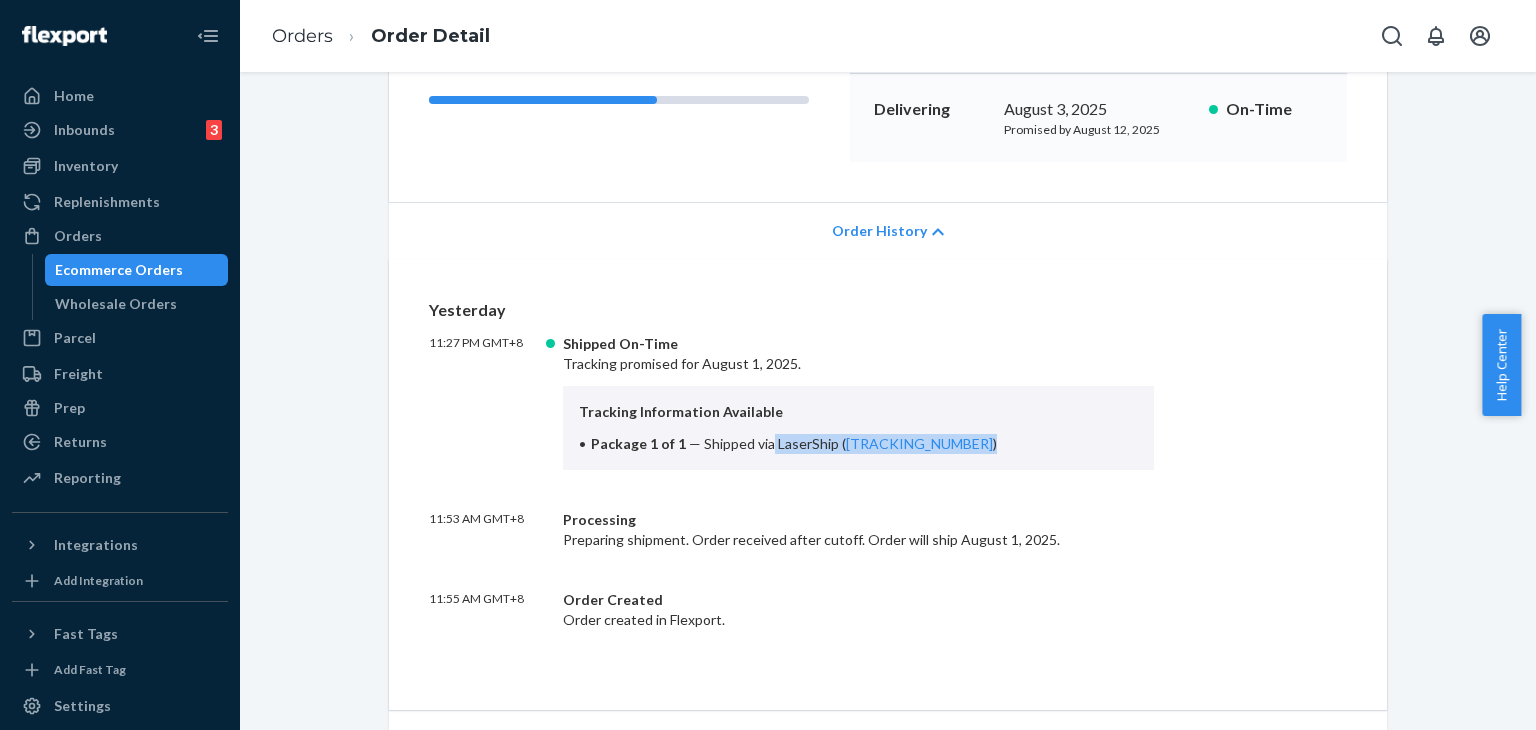 drag, startPoint x: 760, startPoint y: 446, endPoint x: 995, endPoint y: 450, distance: 235.03404 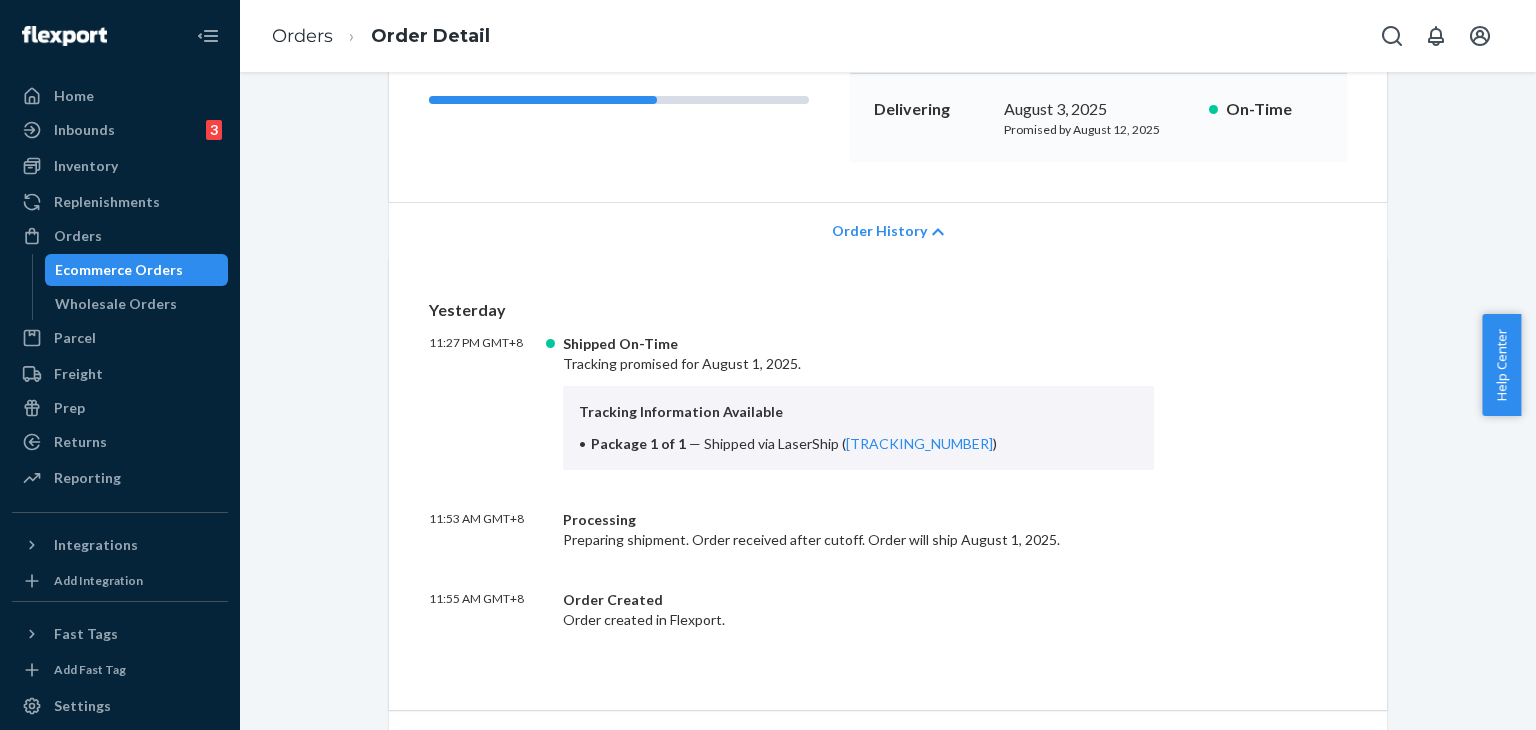 click on "Yesterday 11:27 PM GMT+8 Shipped On-Time Tracking promised for August 1, 2025. Tracking Information Available Package 1 of 1   —   Shipped via LaserShip   ( [TRACKING_NUMBER] ) 11:53 AM GMT+8 Processing Preparing shipment. Order received after cutoff. Order will ship August 1, 2025. 11:55 AM GMT+8 Order Created Order created in Flexport." at bounding box center (888, 464) 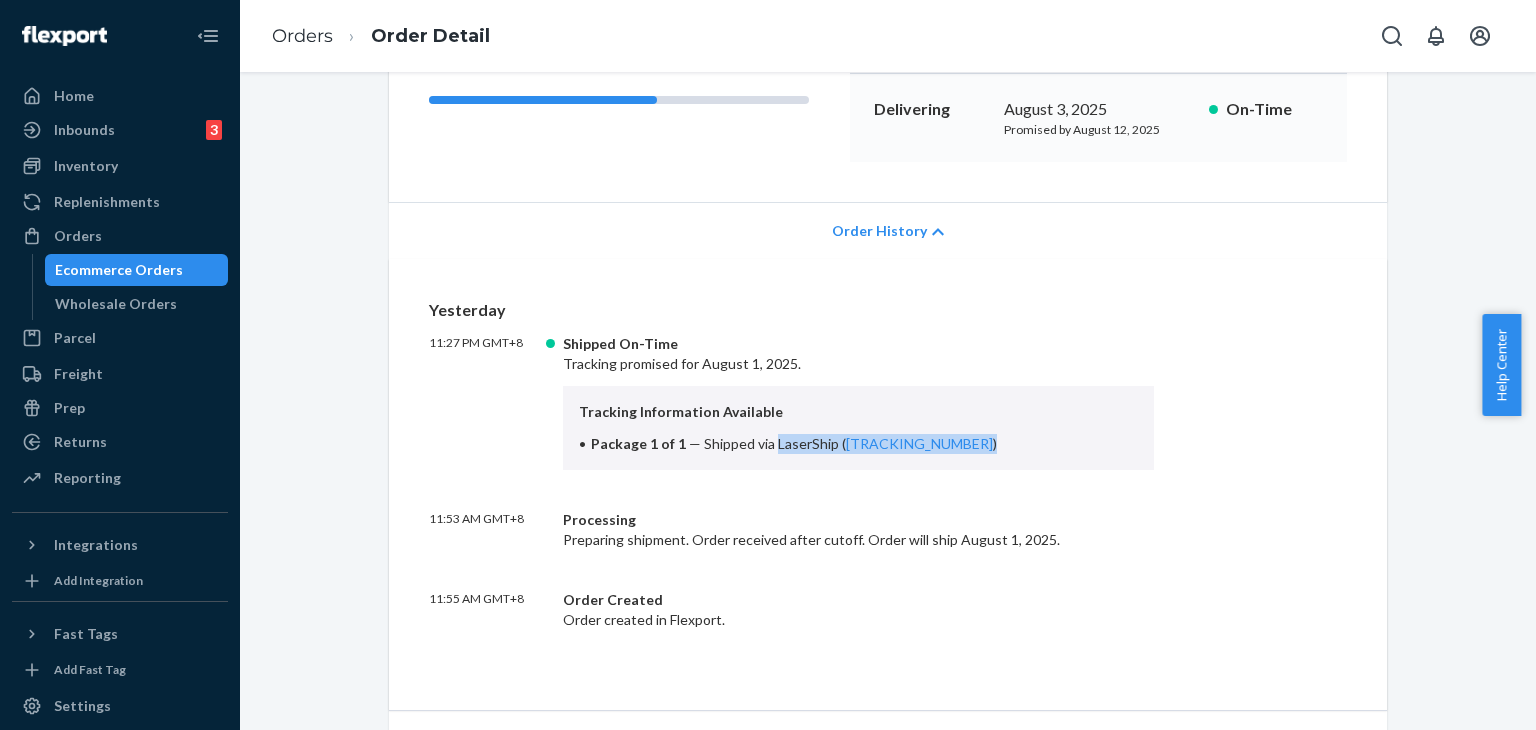 drag, startPoint x: 764, startPoint y: 444, endPoint x: 964, endPoint y: 444, distance: 200 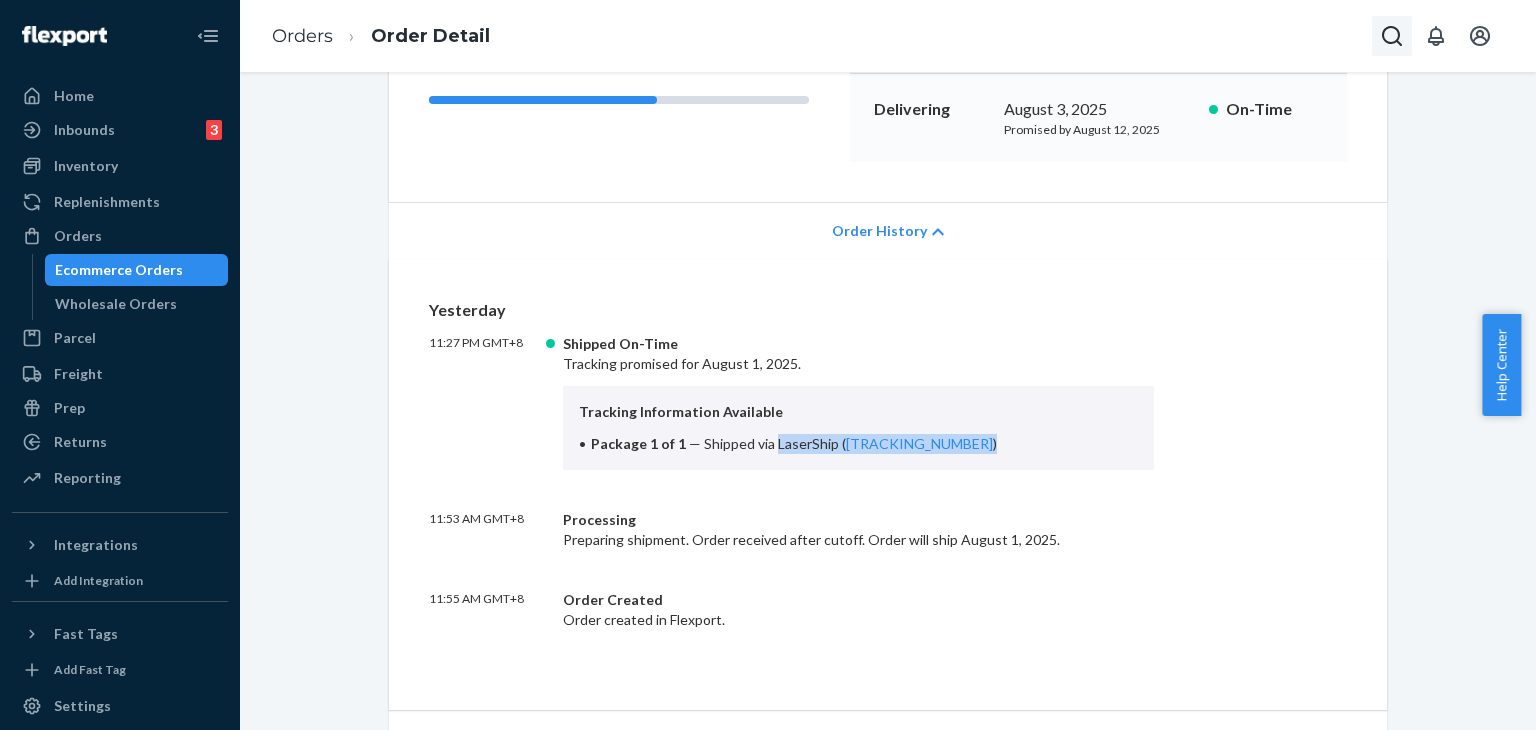 click 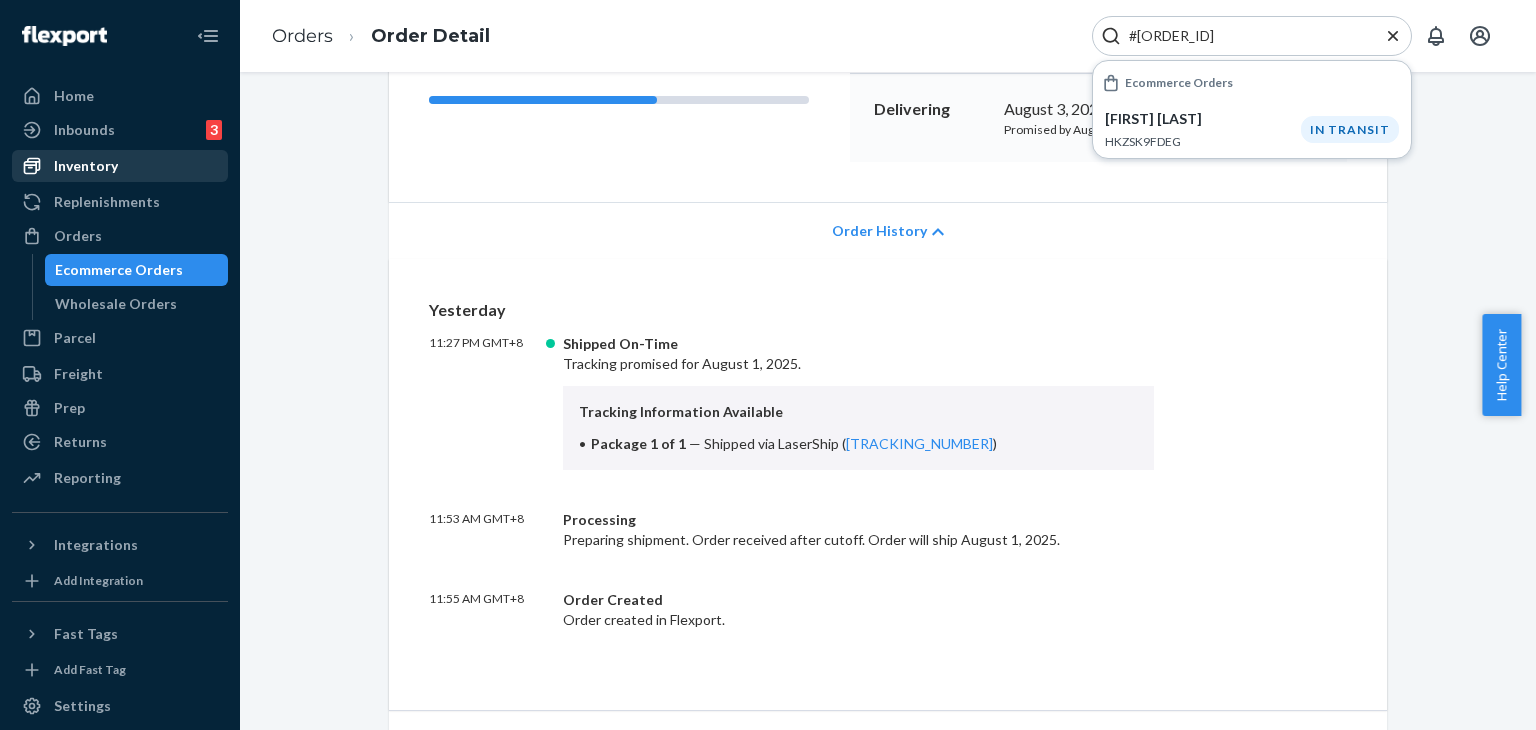 type on "#[ORDER_ID]" 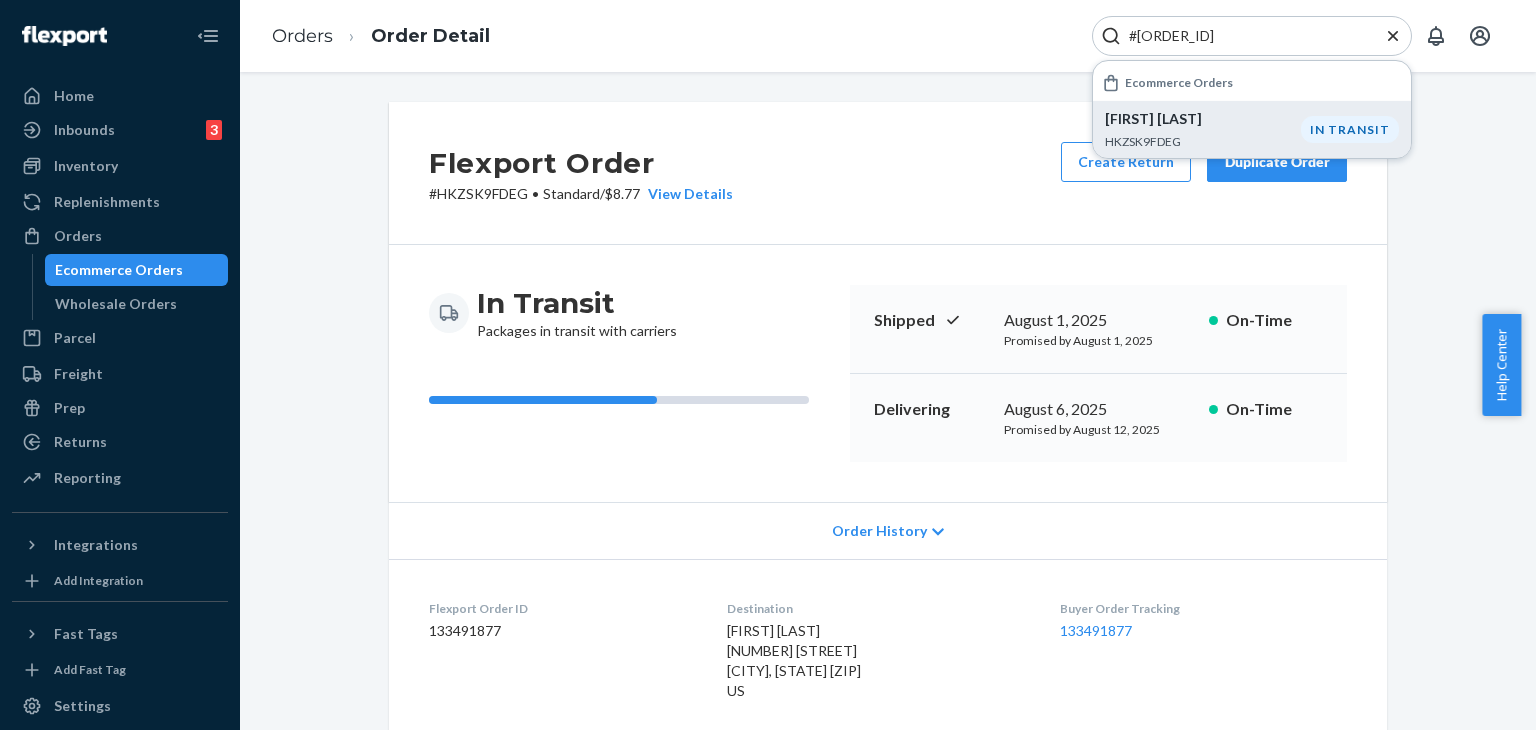 scroll, scrollTop: 300, scrollLeft: 0, axis: vertical 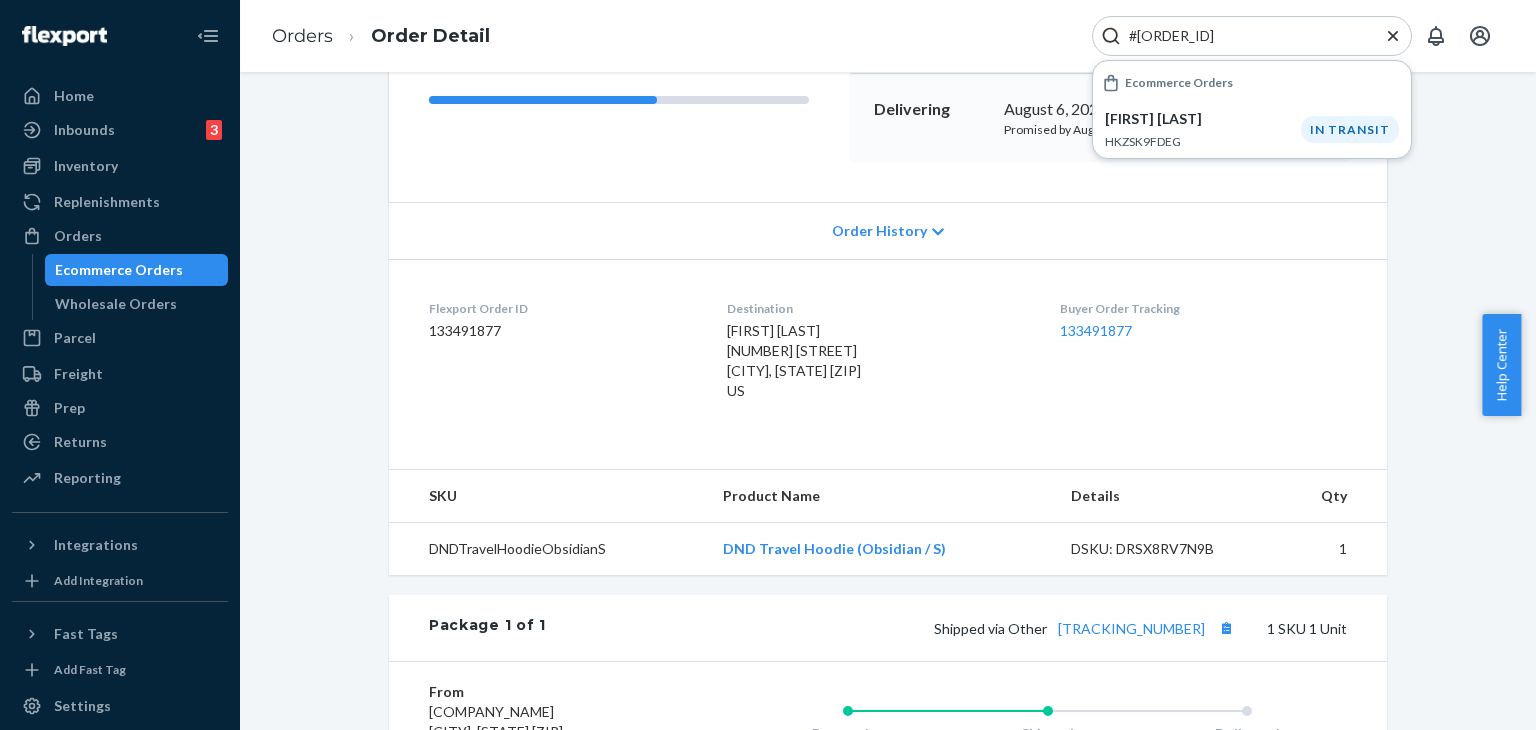 click 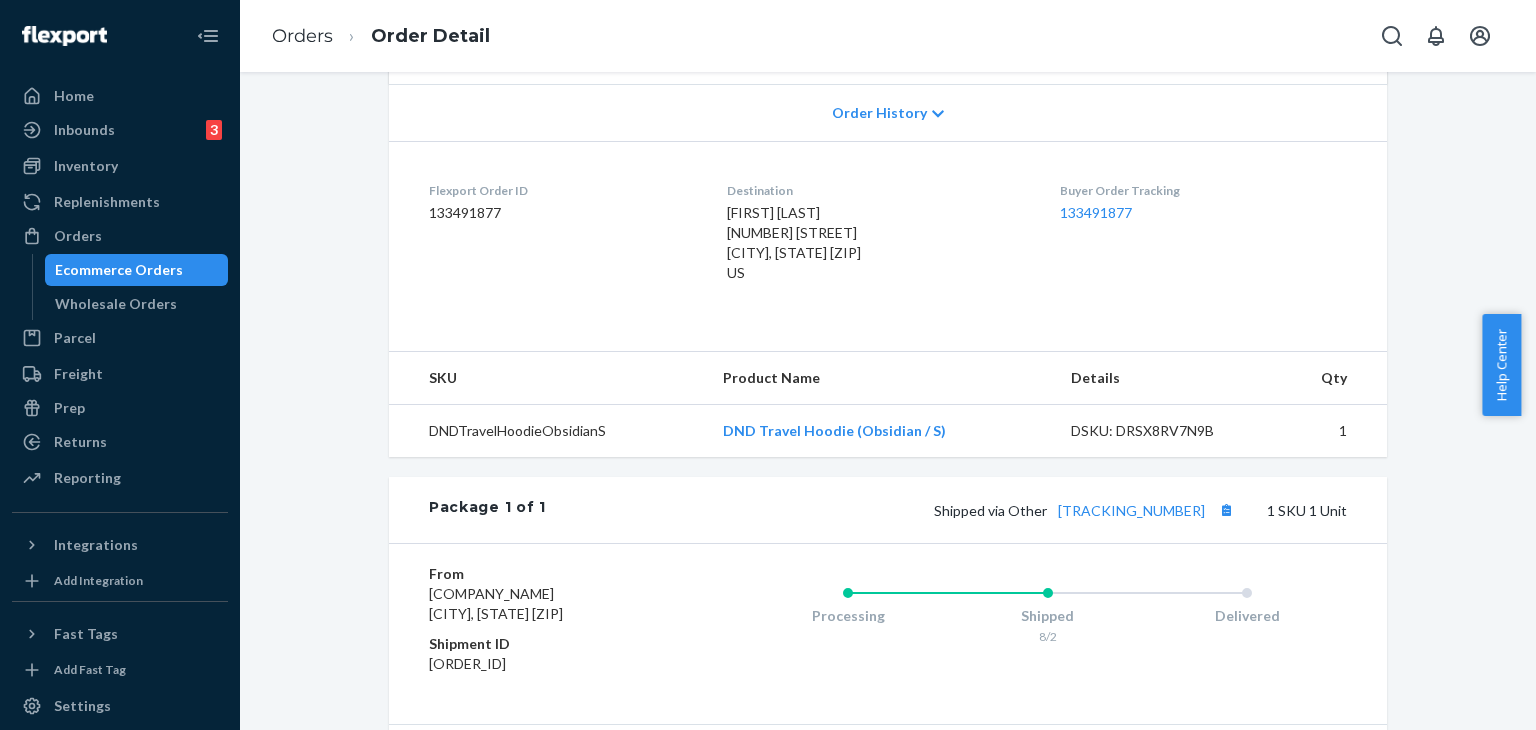 scroll, scrollTop: 300, scrollLeft: 0, axis: vertical 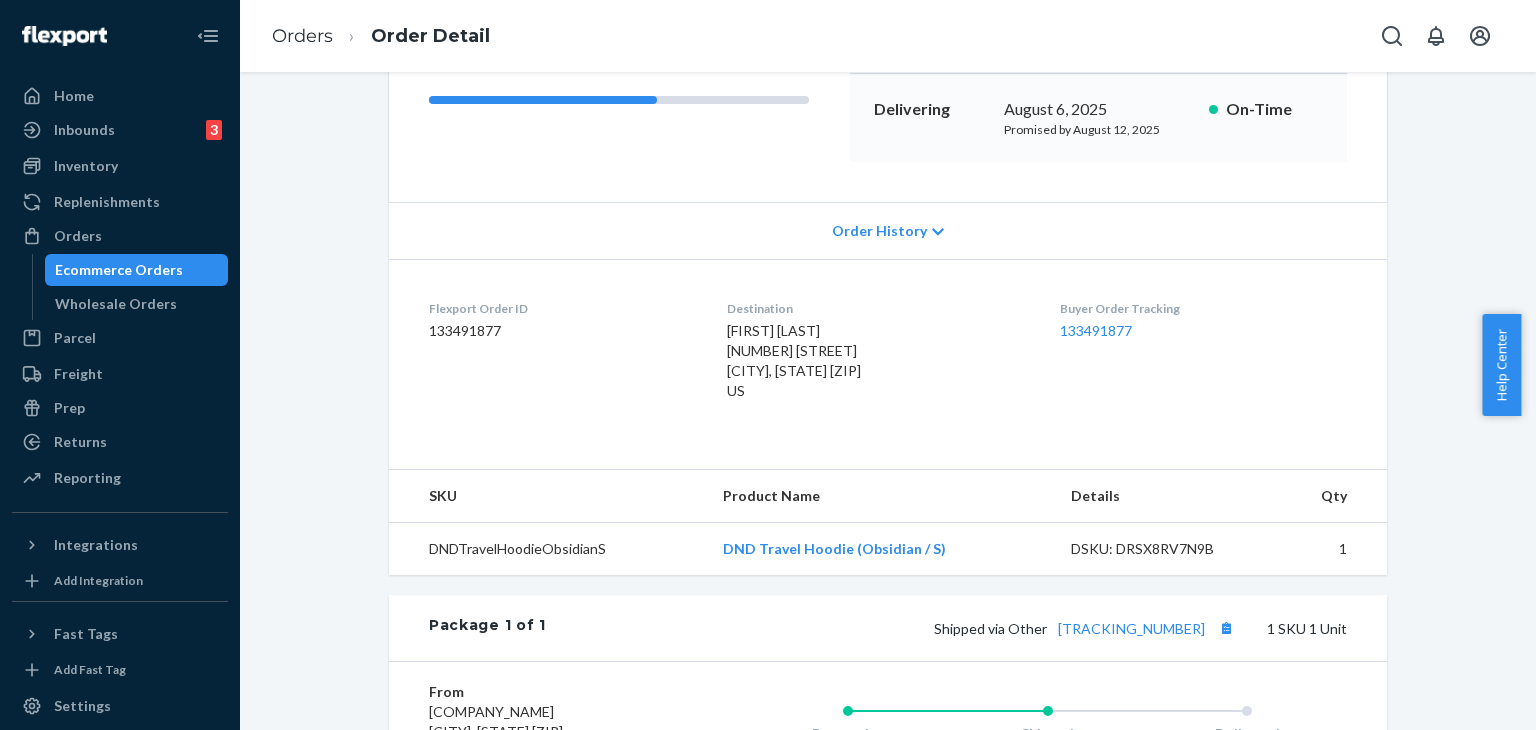 click on "Order History" at bounding box center (888, 230) 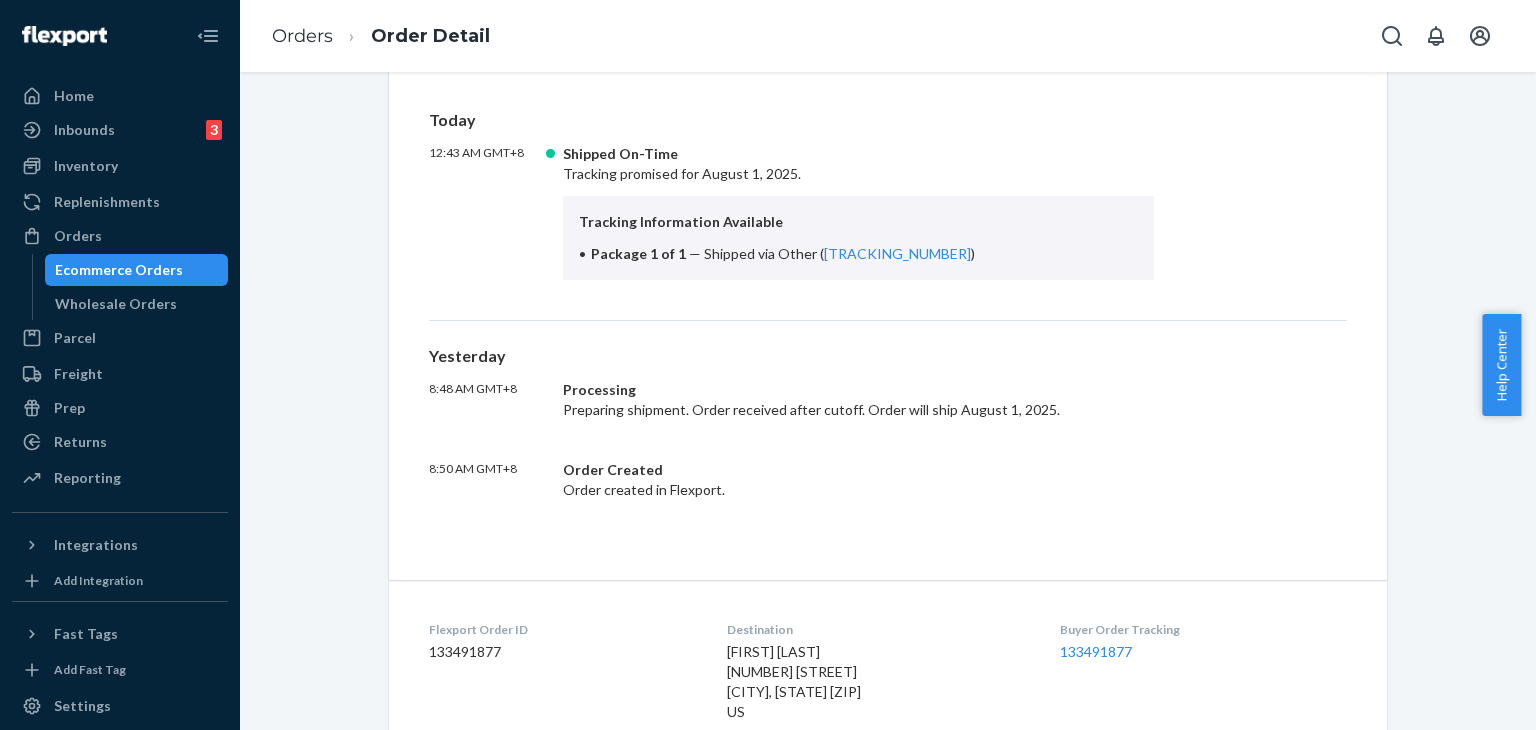 scroll, scrollTop: 404, scrollLeft: 0, axis: vertical 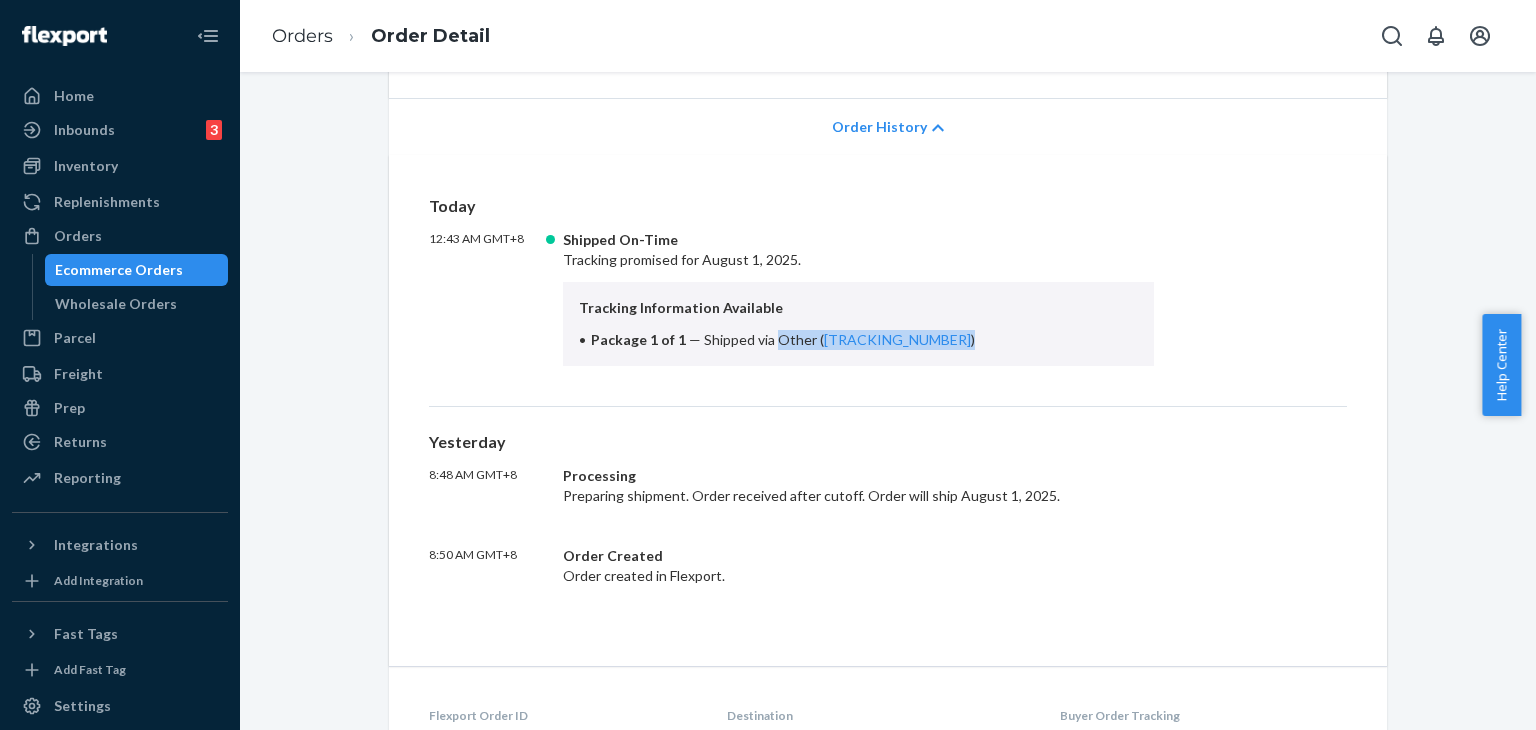 drag, startPoint x: 764, startPoint y: 334, endPoint x: 907, endPoint y: 334, distance: 143 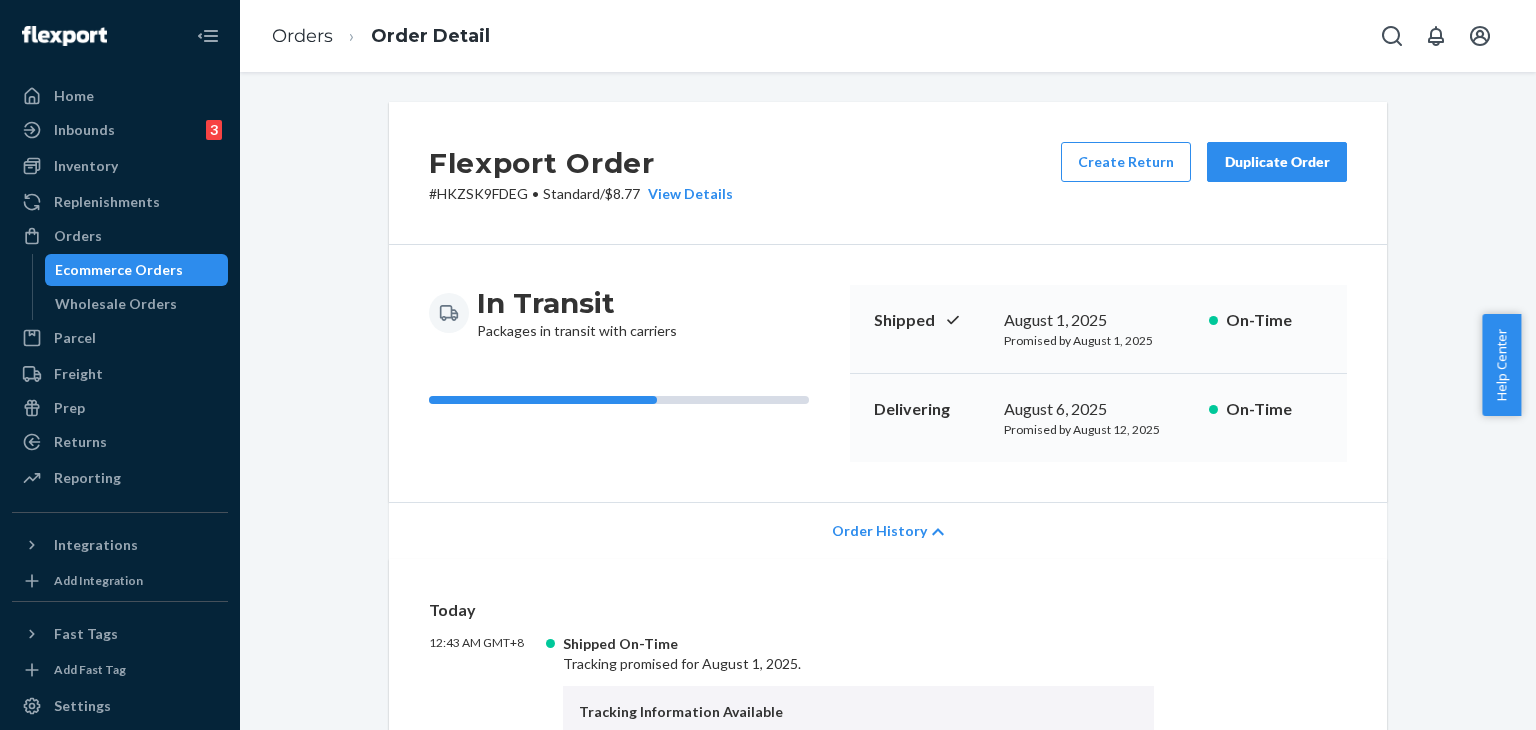 scroll, scrollTop: 0, scrollLeft: 0, axis: both 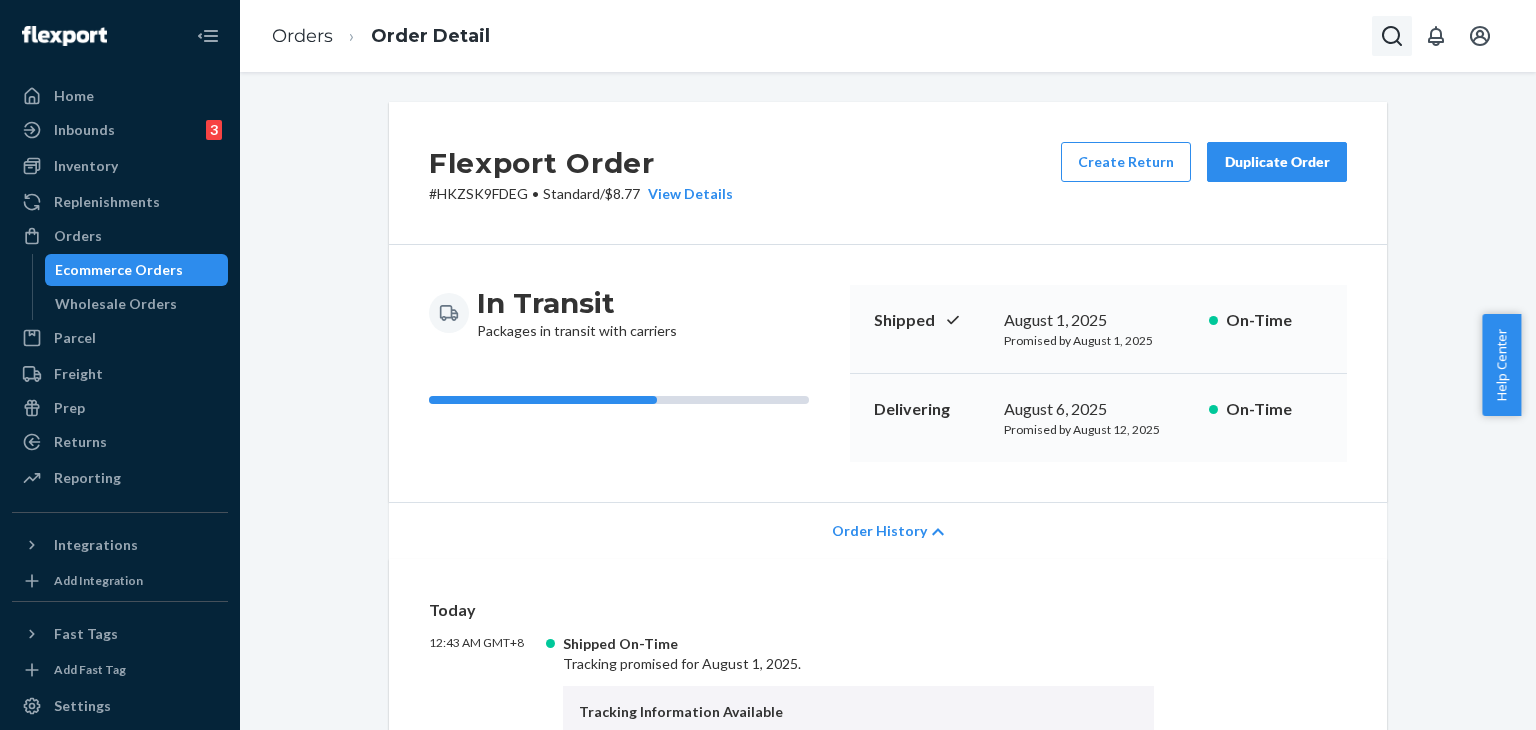 click 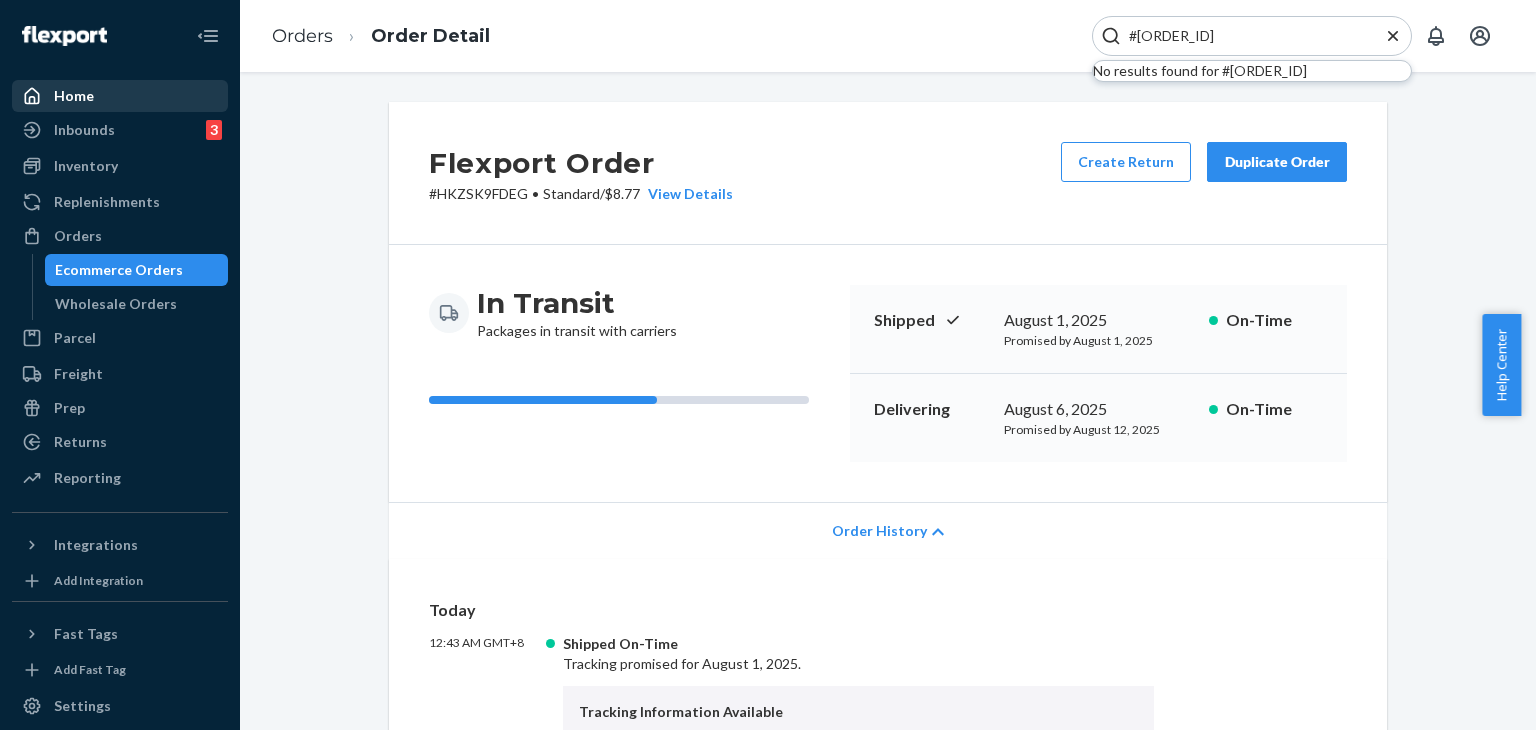 type on "#[ORDER_ID]" 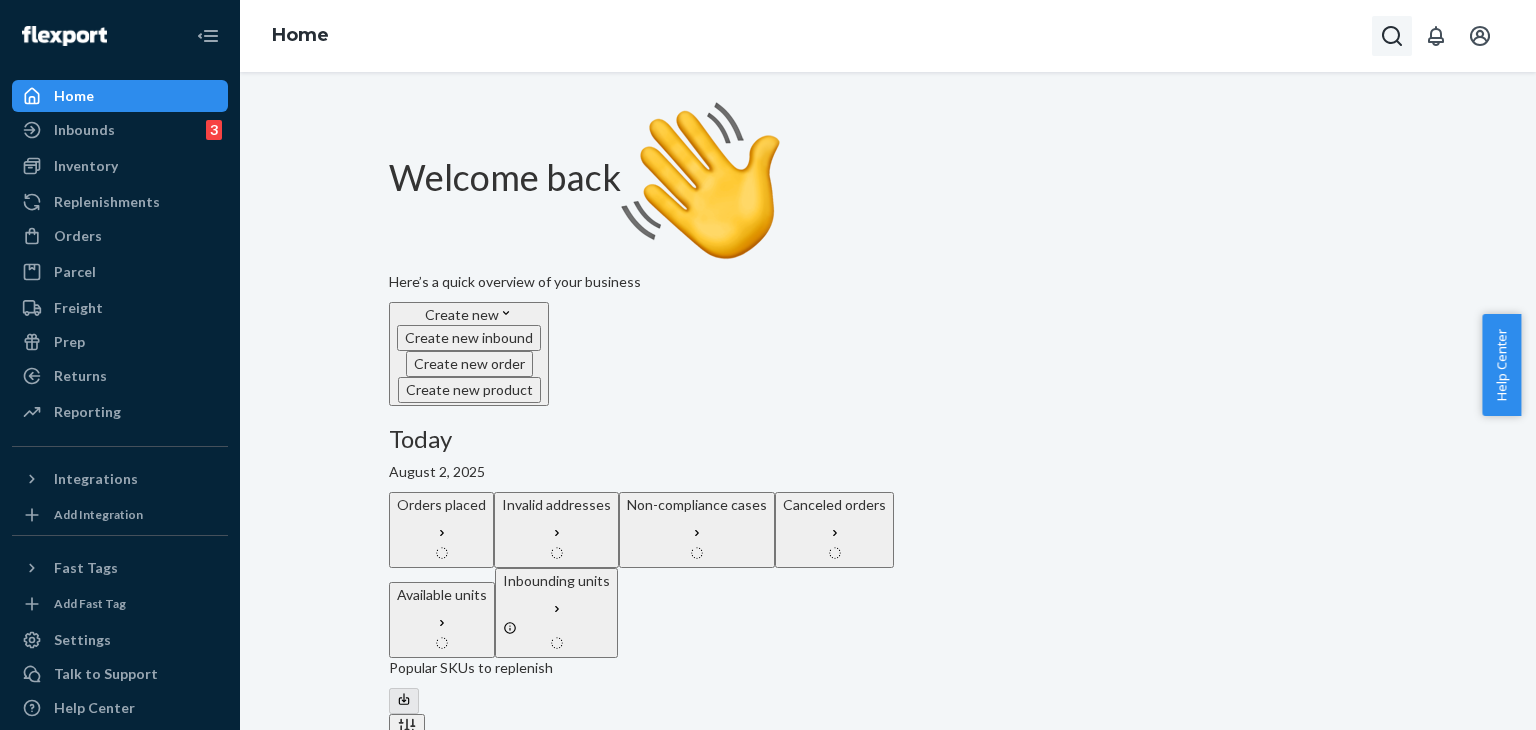 click at bounding box center (1392, 36) 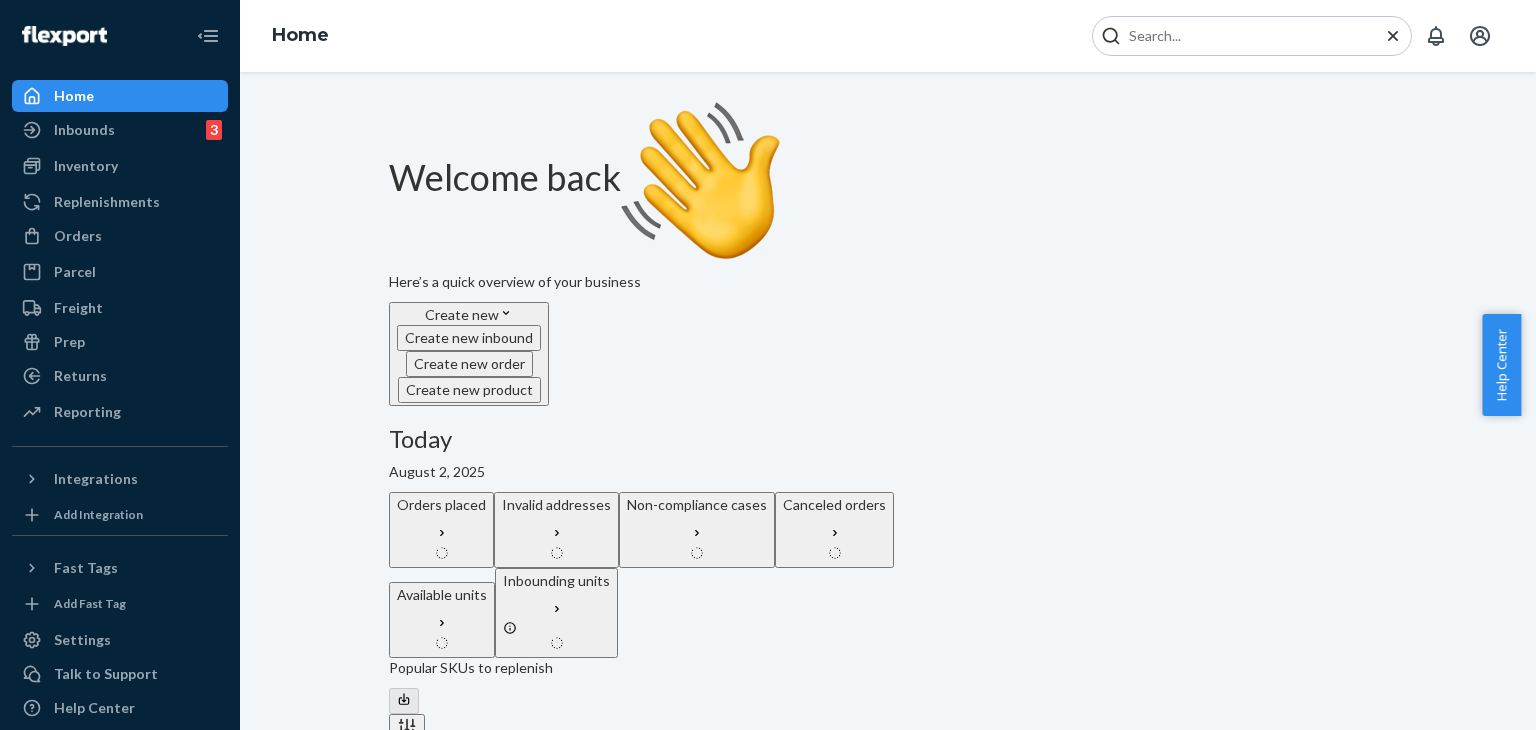 type on "#[ORDER_ID]" 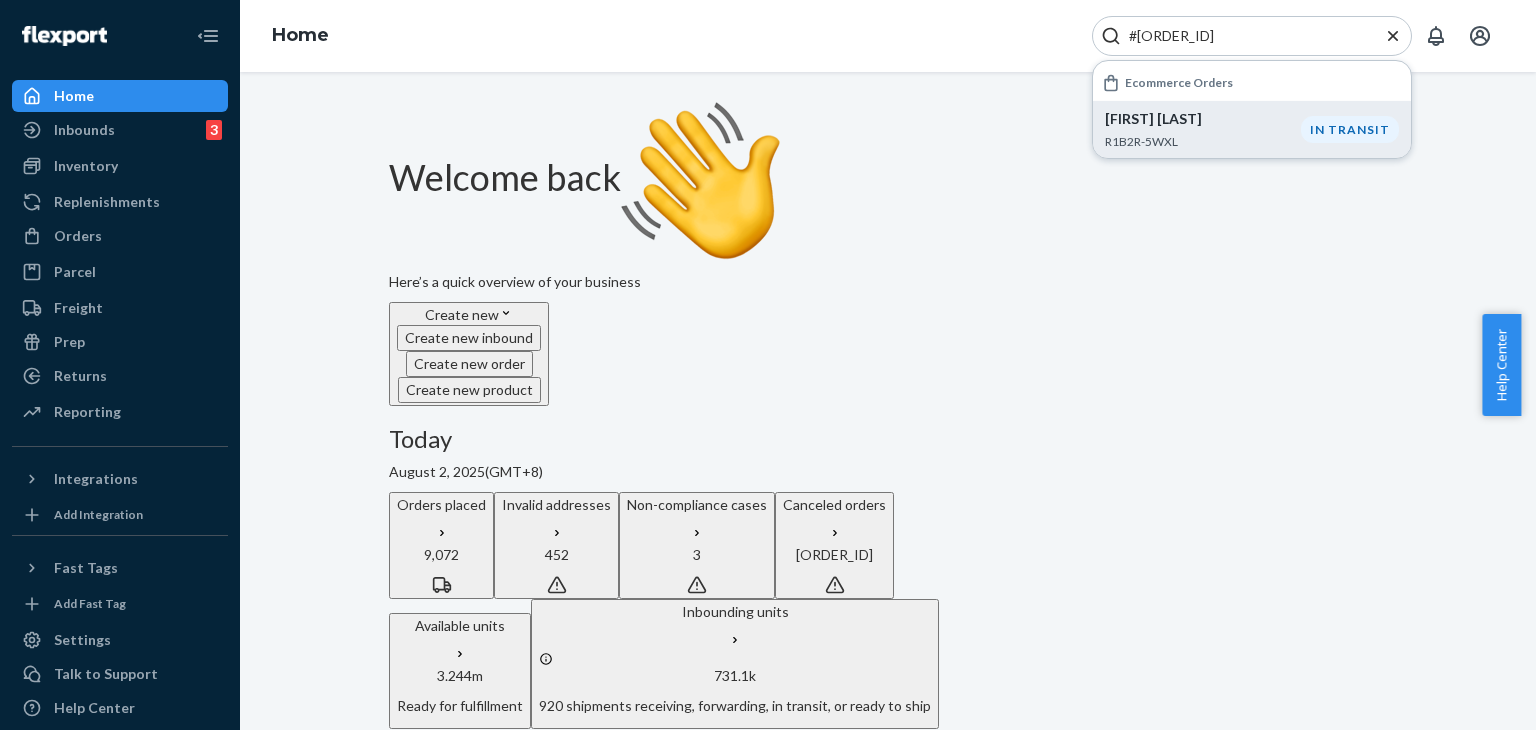click on "R1B2R-5WXL" at bounding box center [1203, 141] 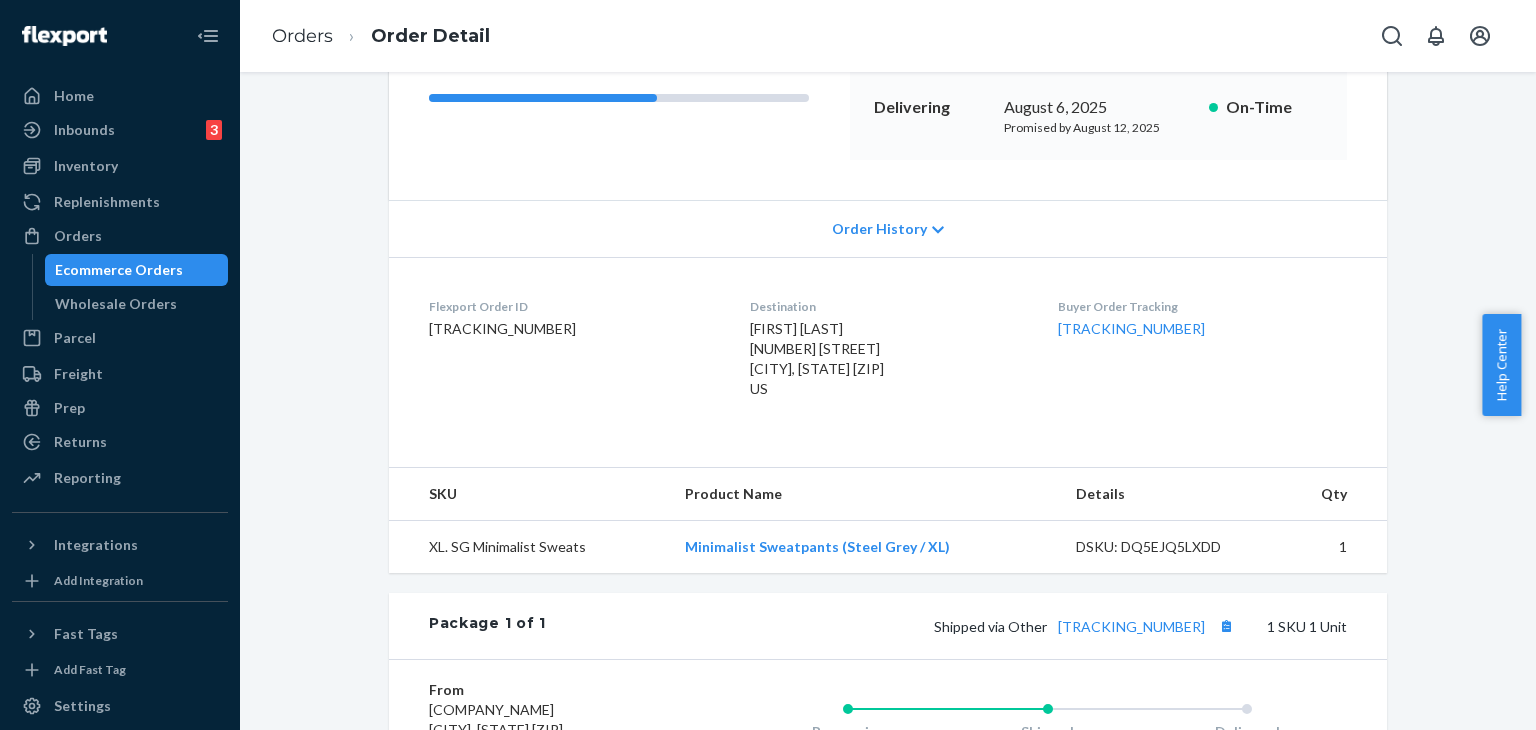 scroll, scrollTop: 300, scrollLeft: 0, axis: vertical 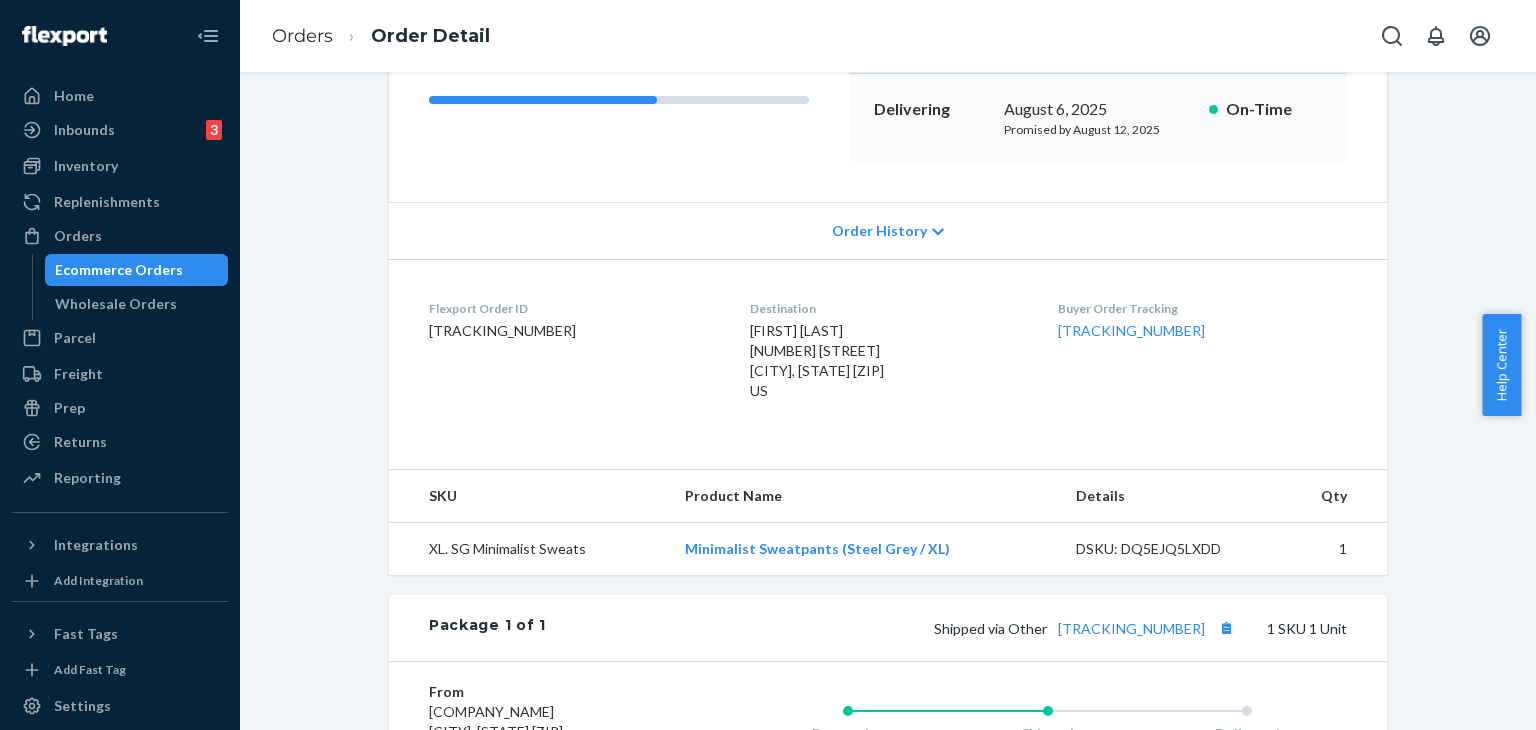 click 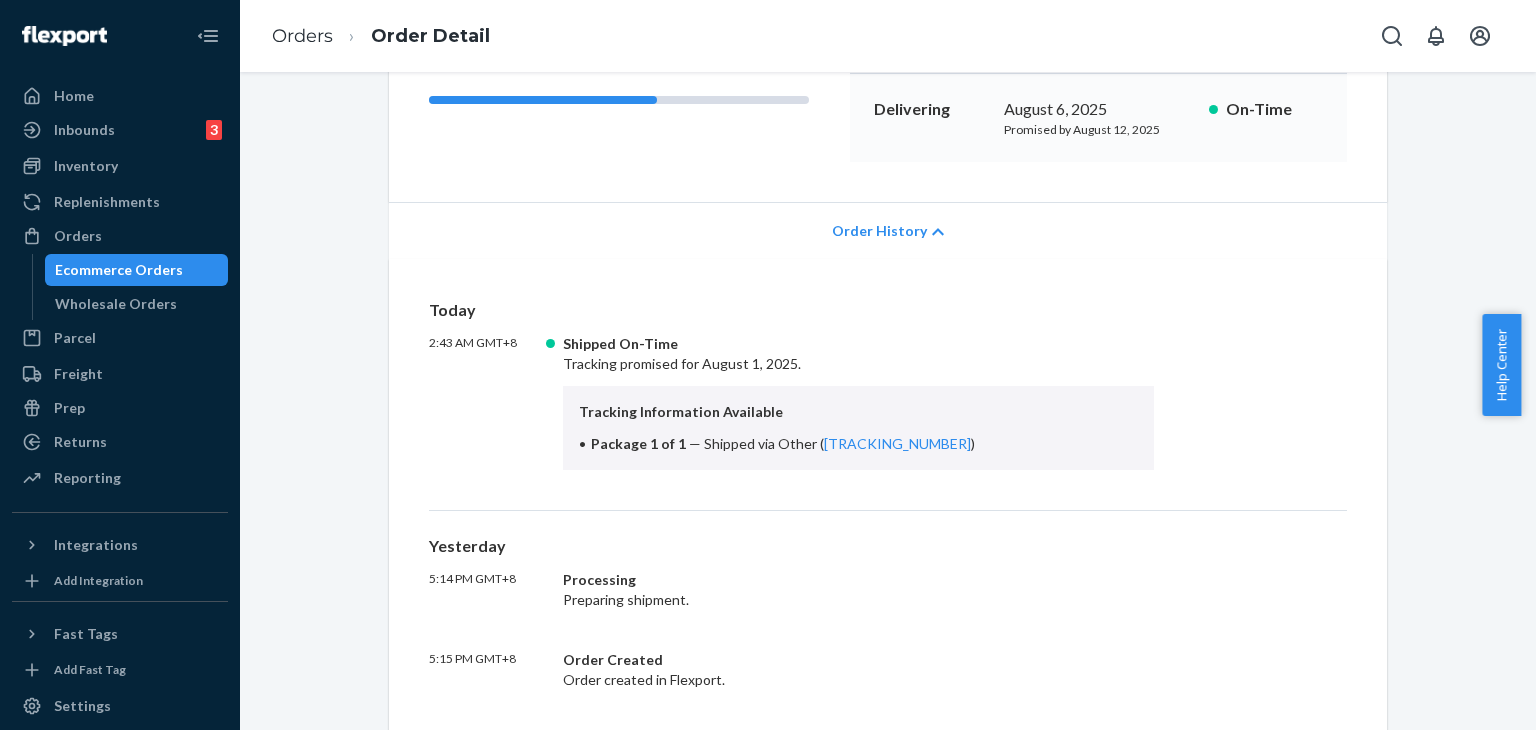 click on "Shipped via Other   ( [TRACKING_NUMBER] )" at bounding box center (839, 443) 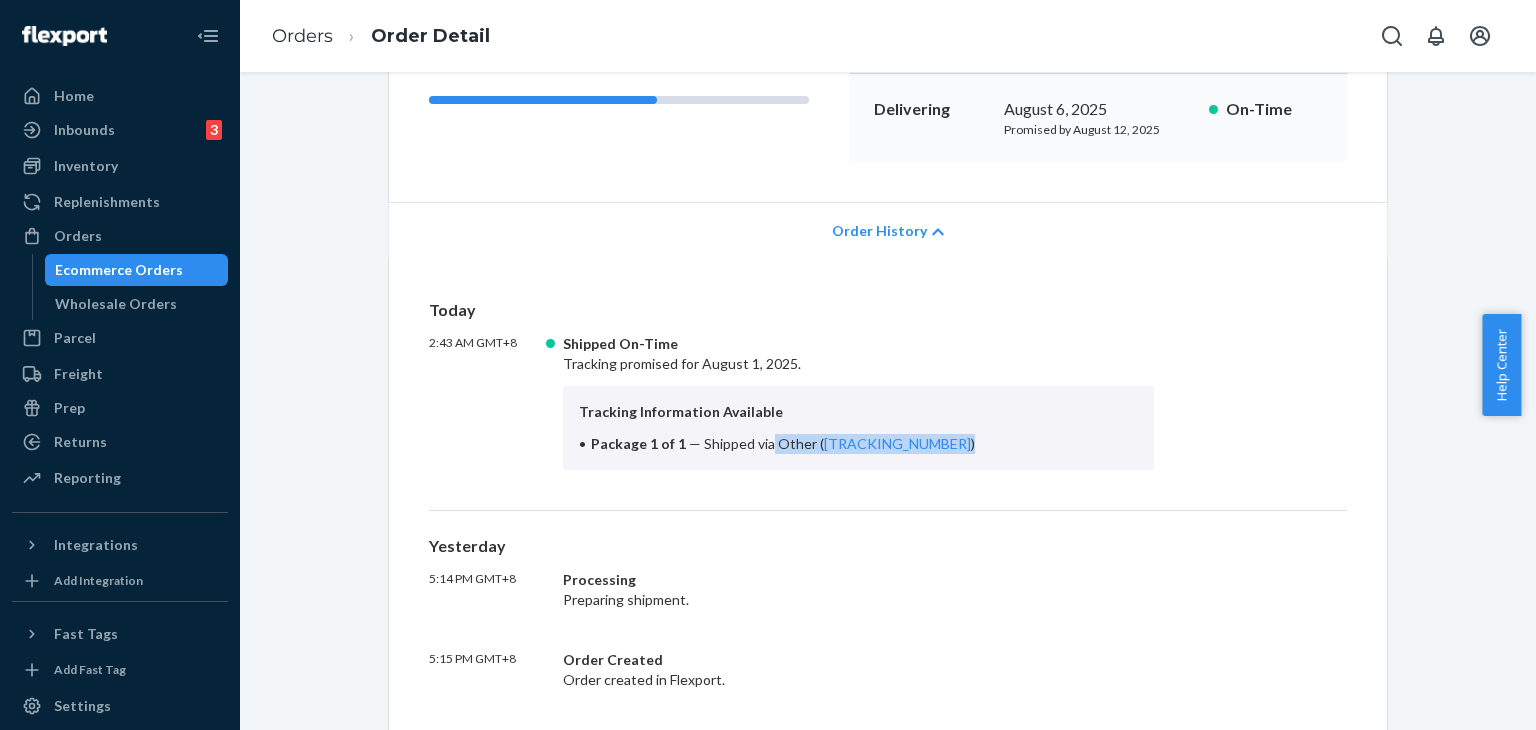 drag, startPoint x: 761, startPoint y: 445, endPoint x: 941, endPoint y: 457, distance: 180.39955 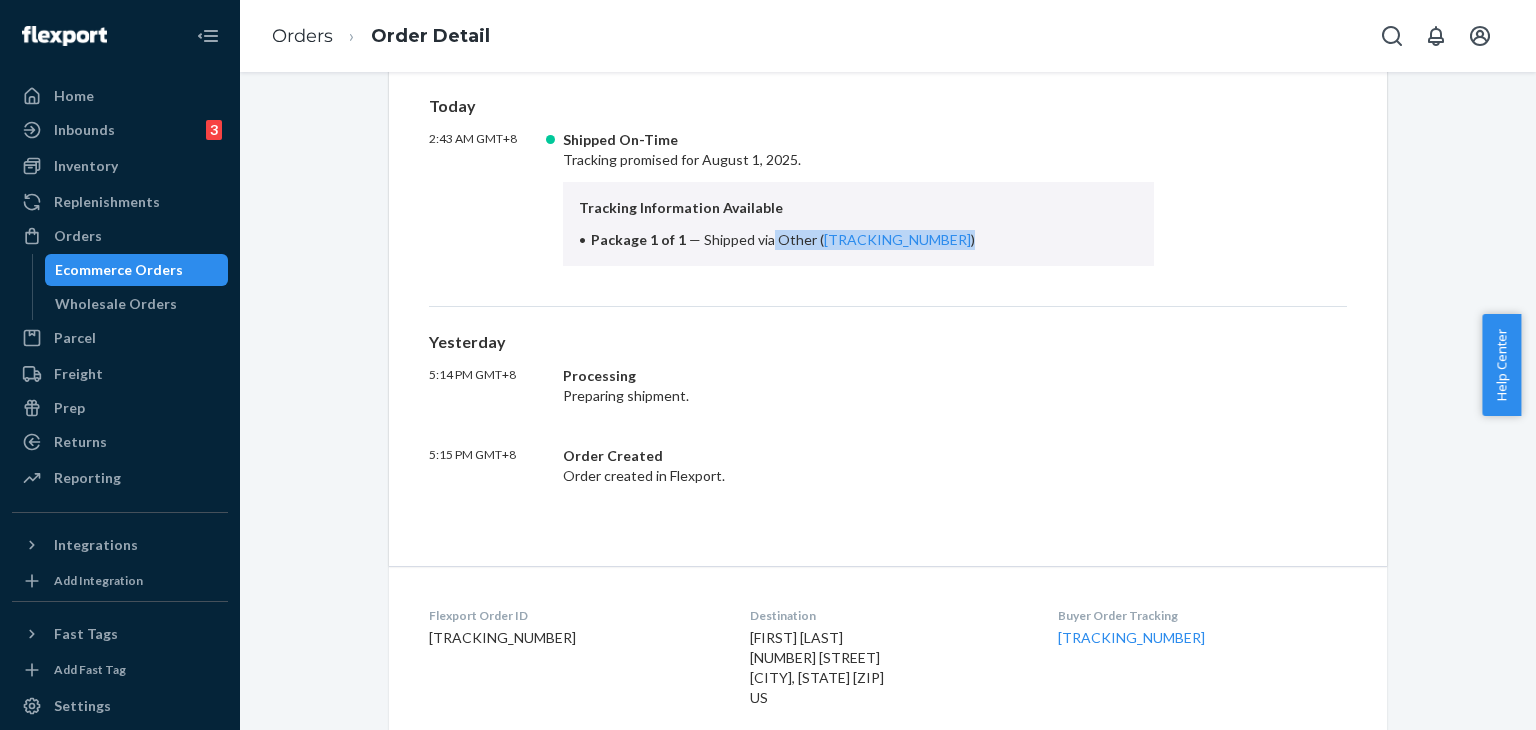scroll, scrollTop: 600, scrollLeft: 0, axis: vertical 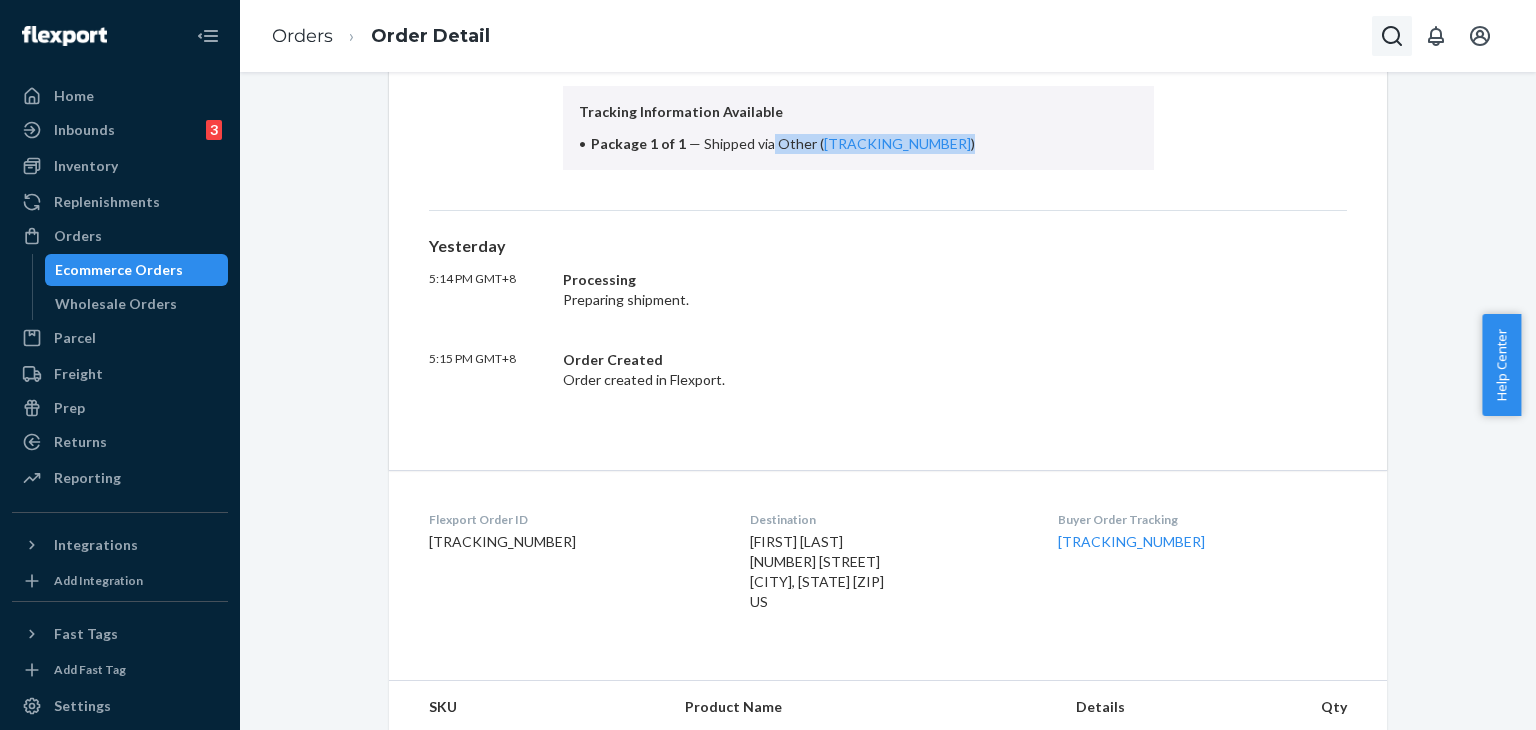 click 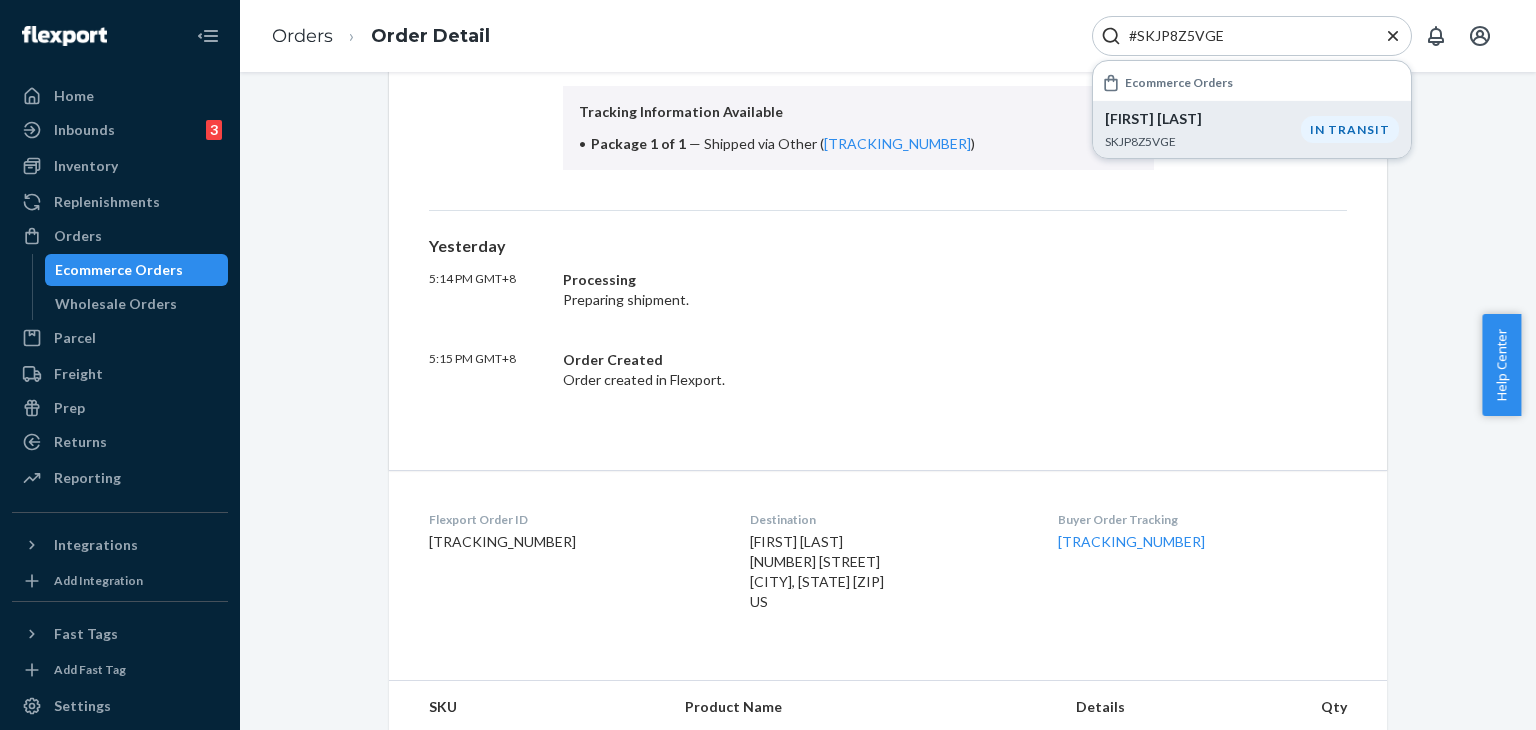 type on "#SKJP8Z5VGE" 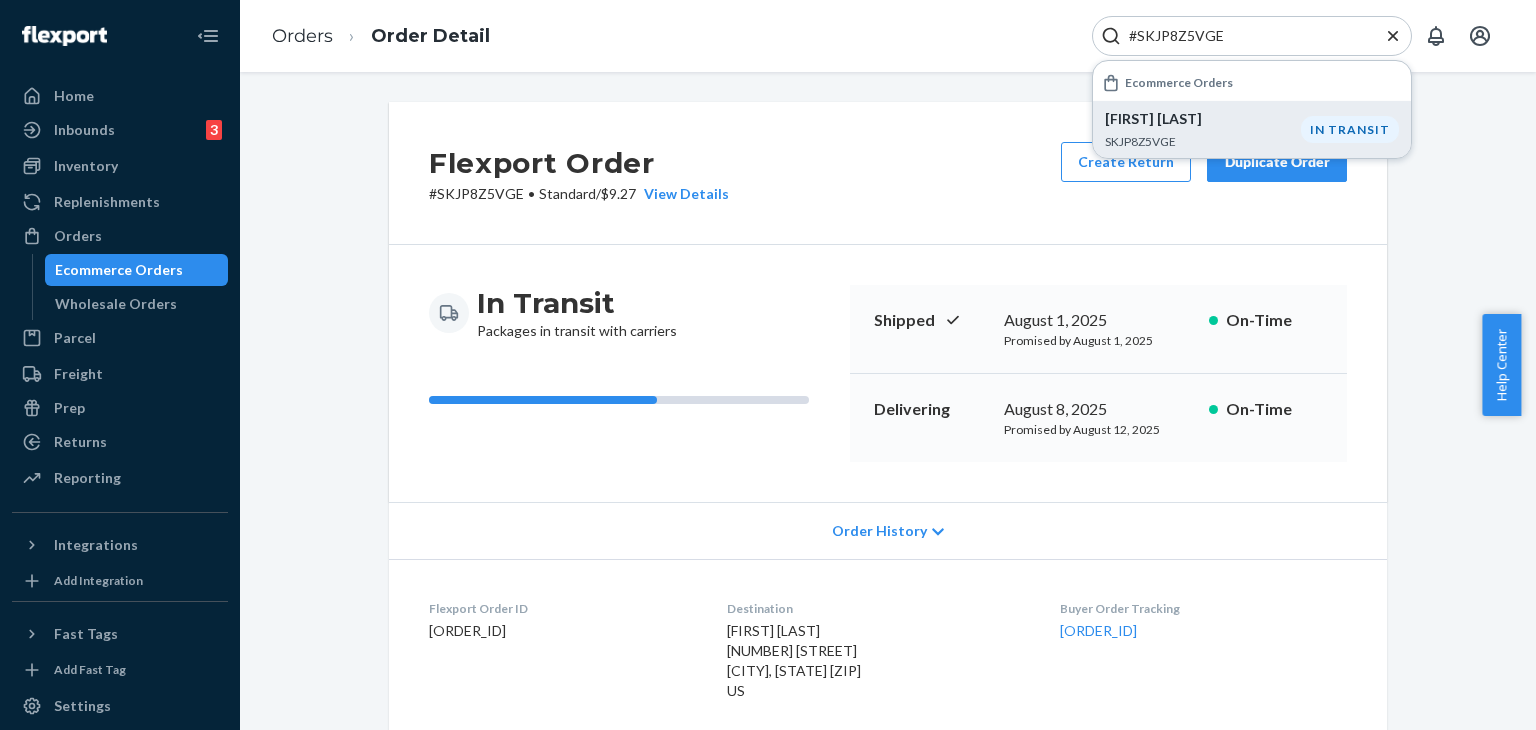 scroll, scrollTop: 200, scrollLeft: 0, axis: vertical 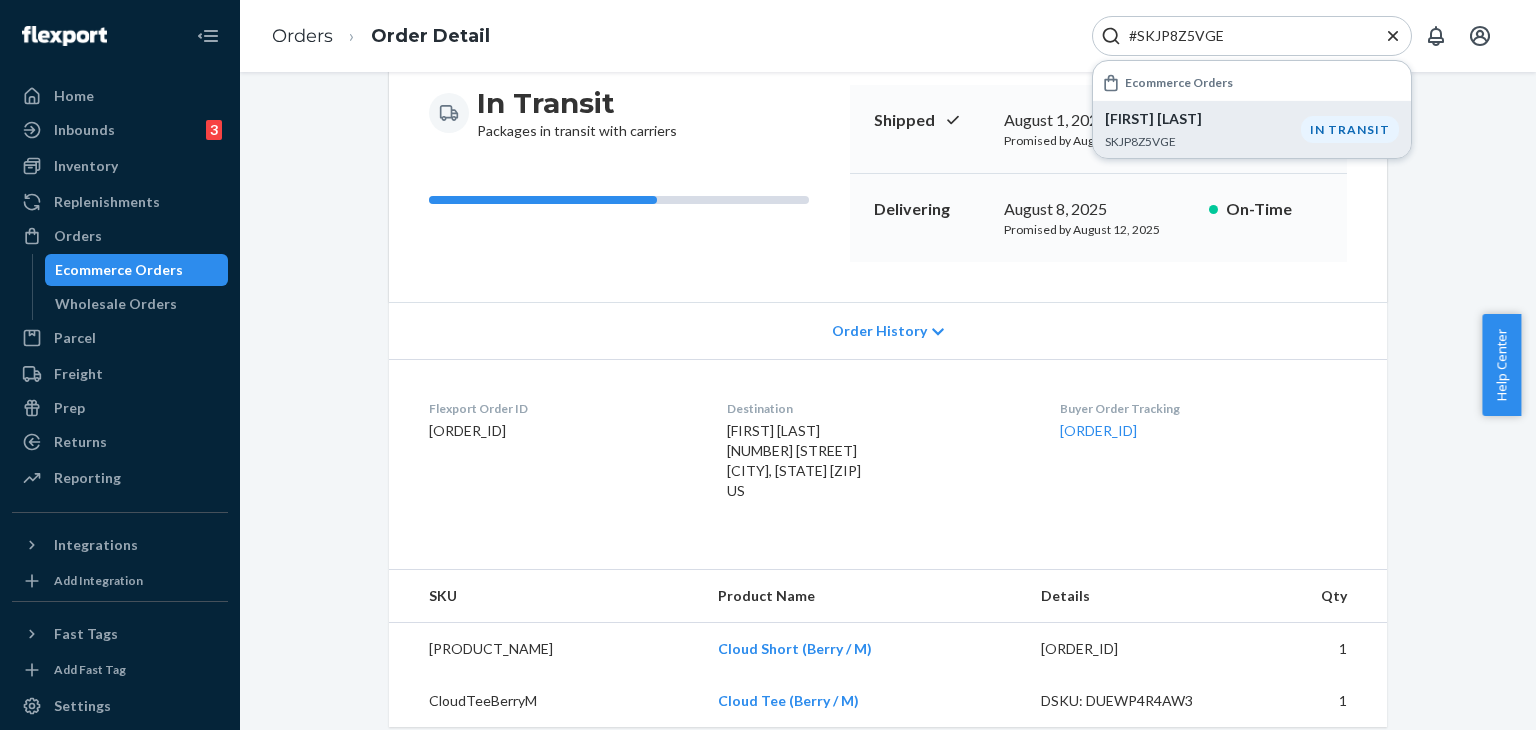 click on "Order History" at bounding box center [879, 331] 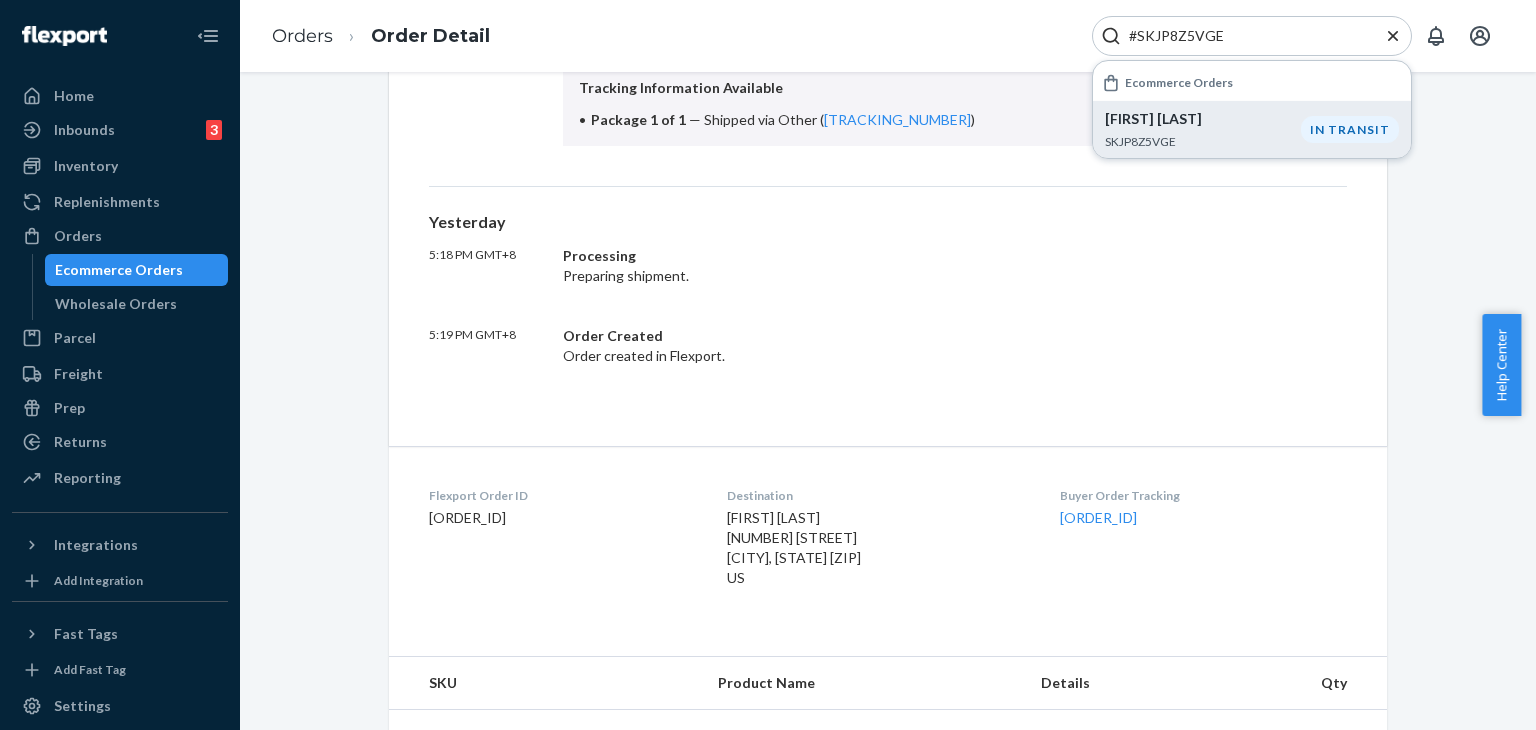 scroll, scrollTop: 500, scrollLeft: 0, axis: vertical 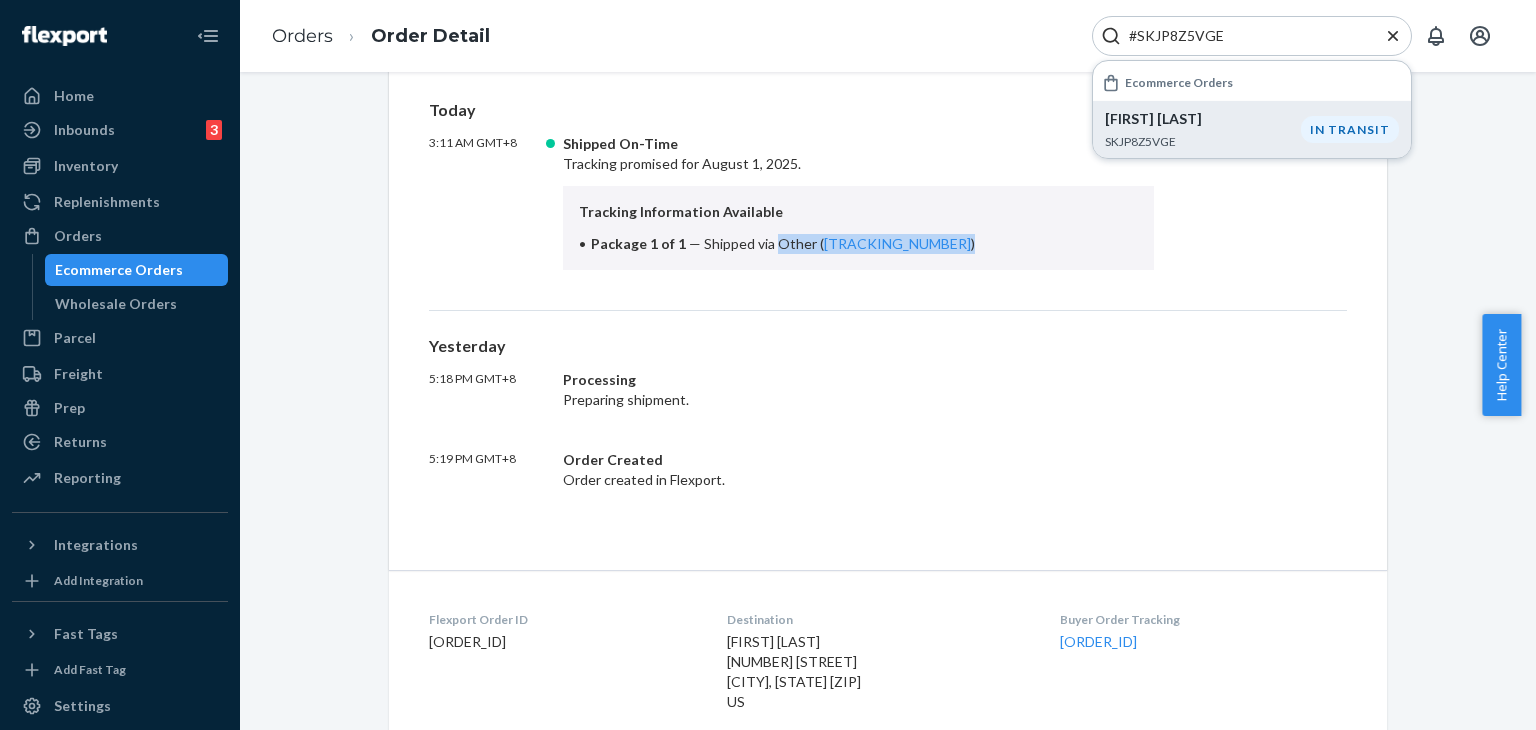 drag, startPoint x: 763, startPoint y: 249, endPoint x: 924, endPoint y: 241, distance: 161.19864 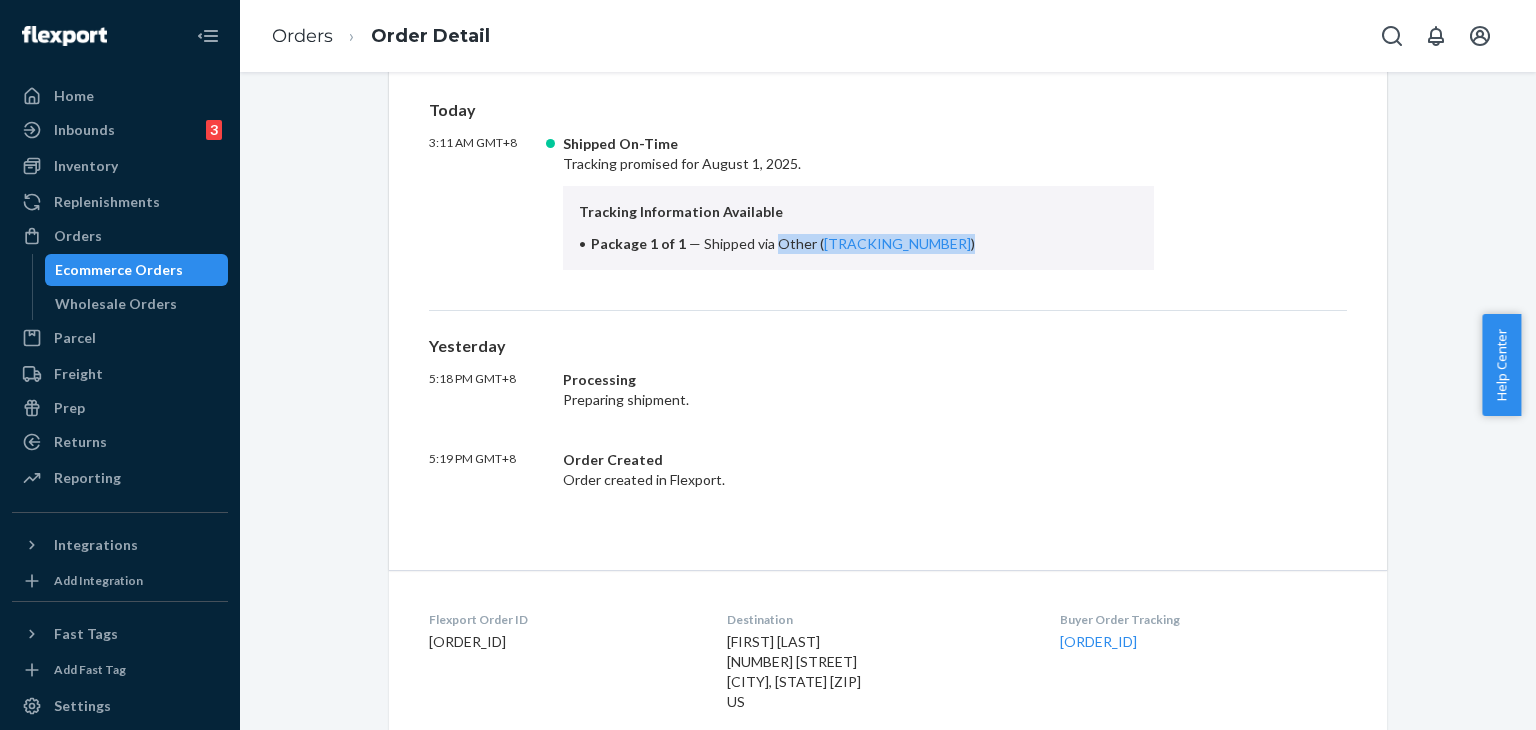 click 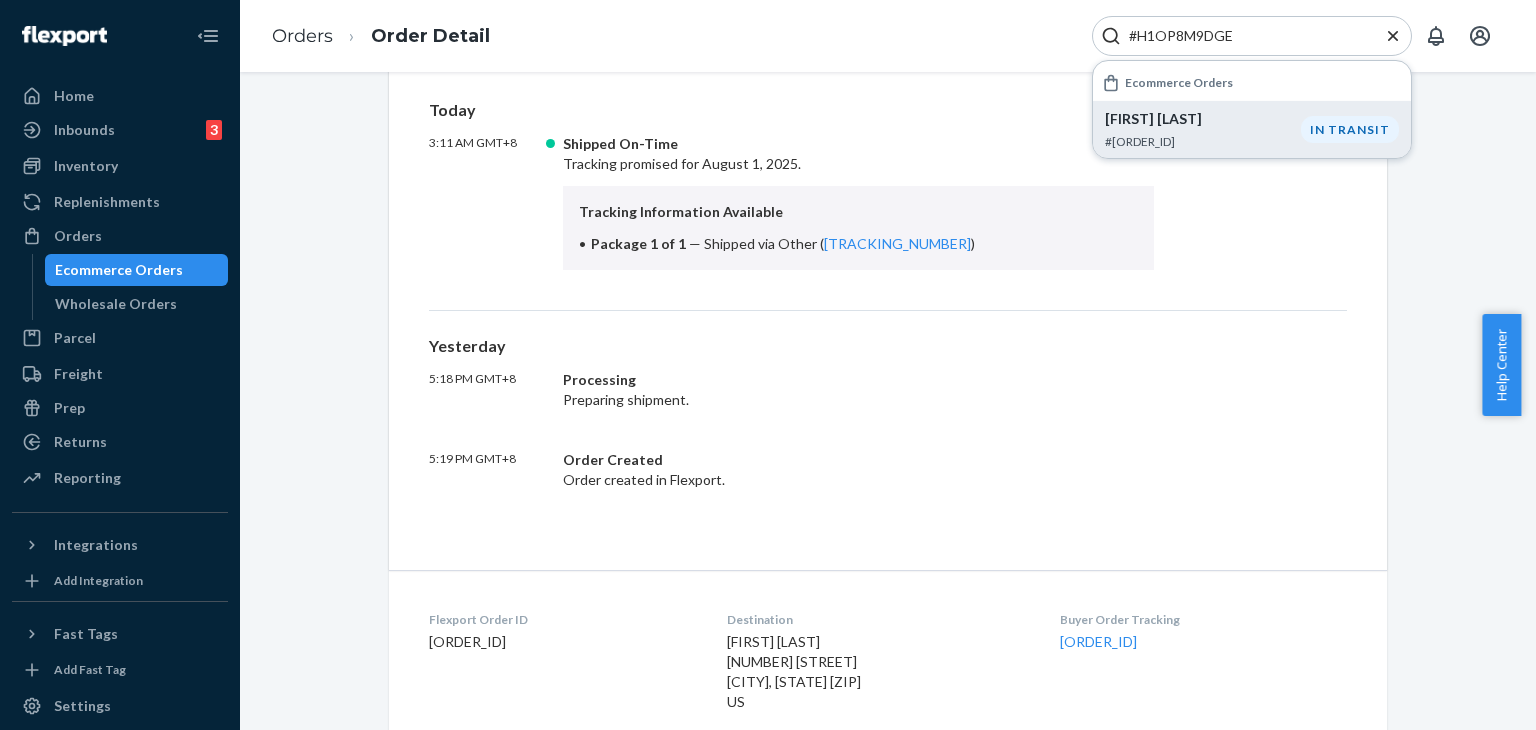 type on "#H1OP8M9DGE" 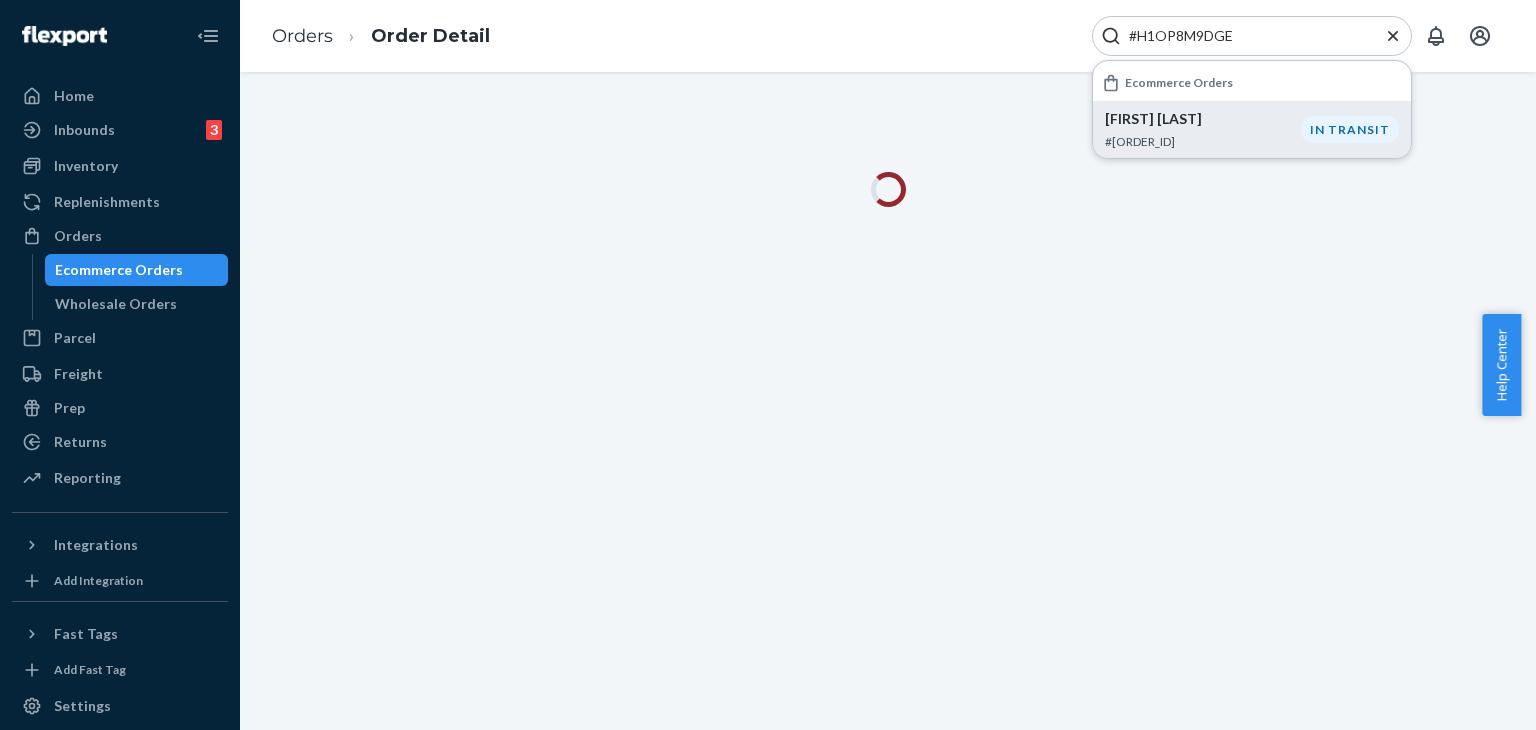 scroll, scrollTop: 0, scrollLeft: 0, axis: both 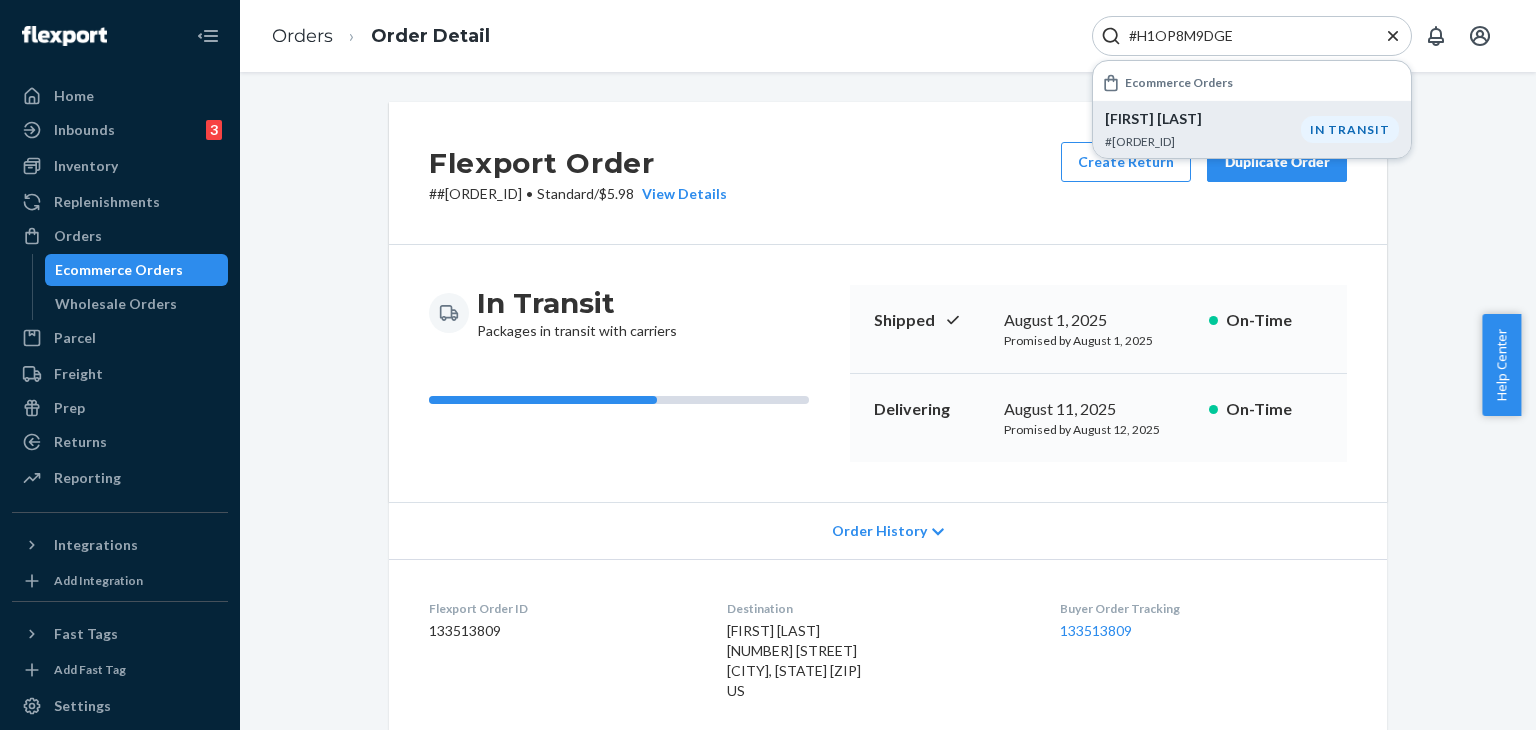 click 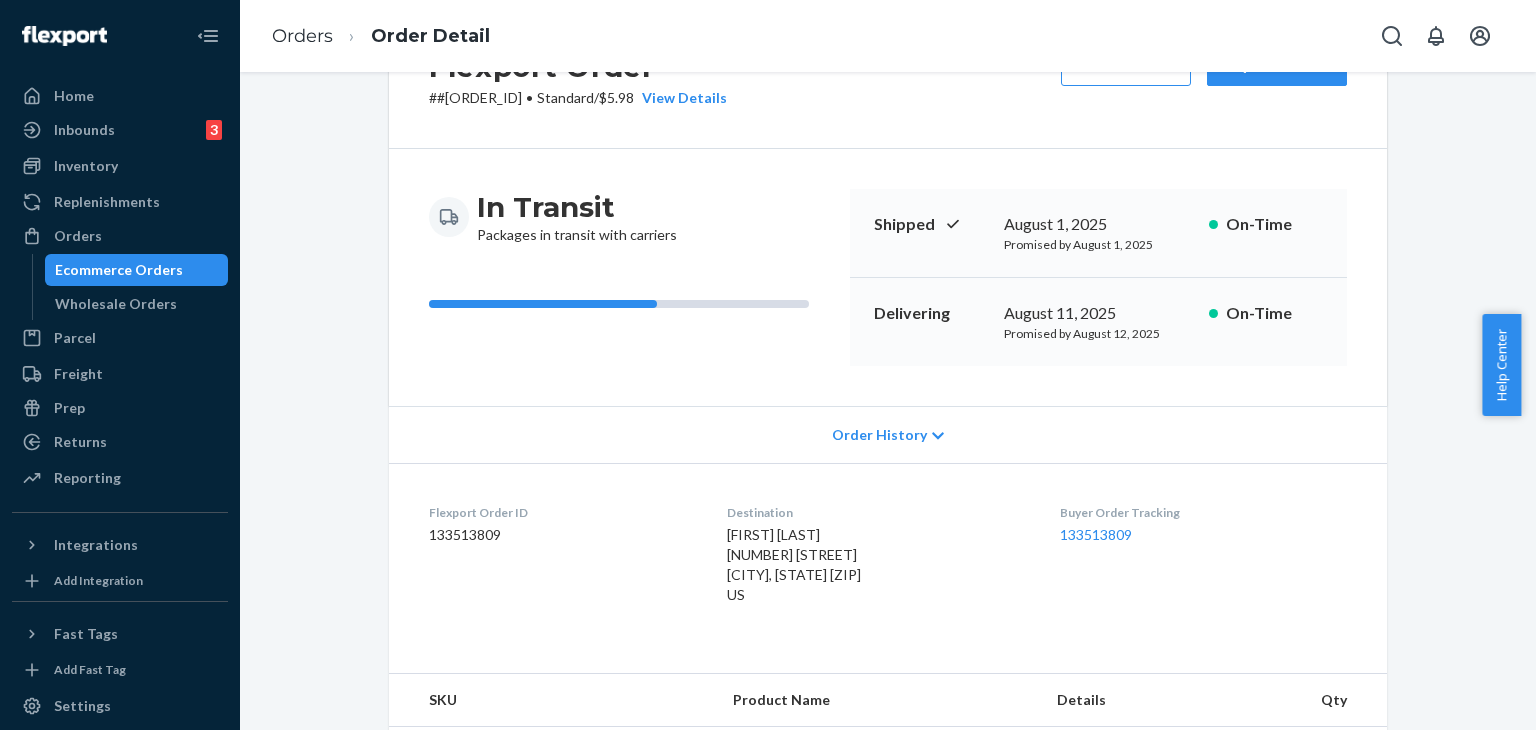 scroll, scrollTop: 200, scrollLeft: 0, axis: vertical 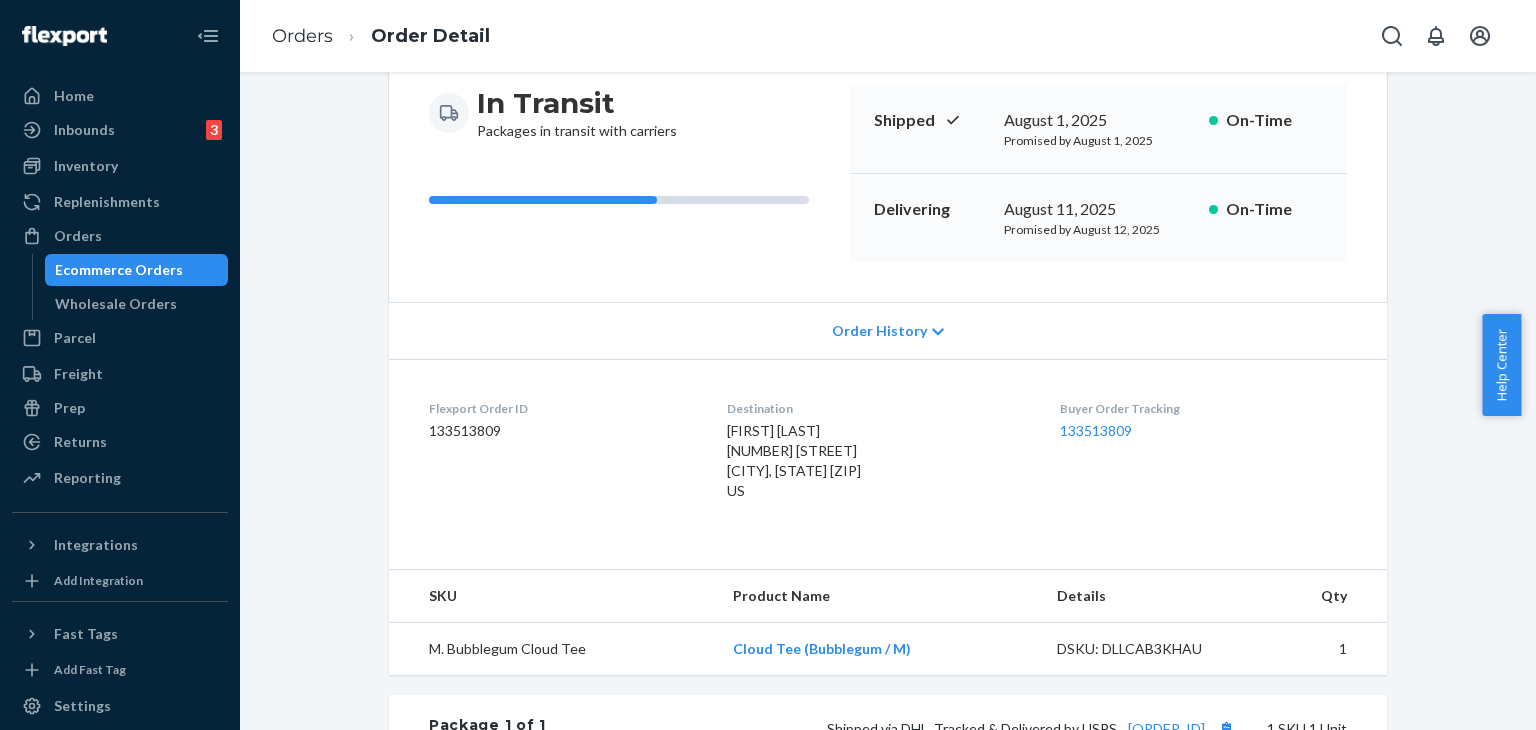click on "Order History" at bounding box center (879, 331) 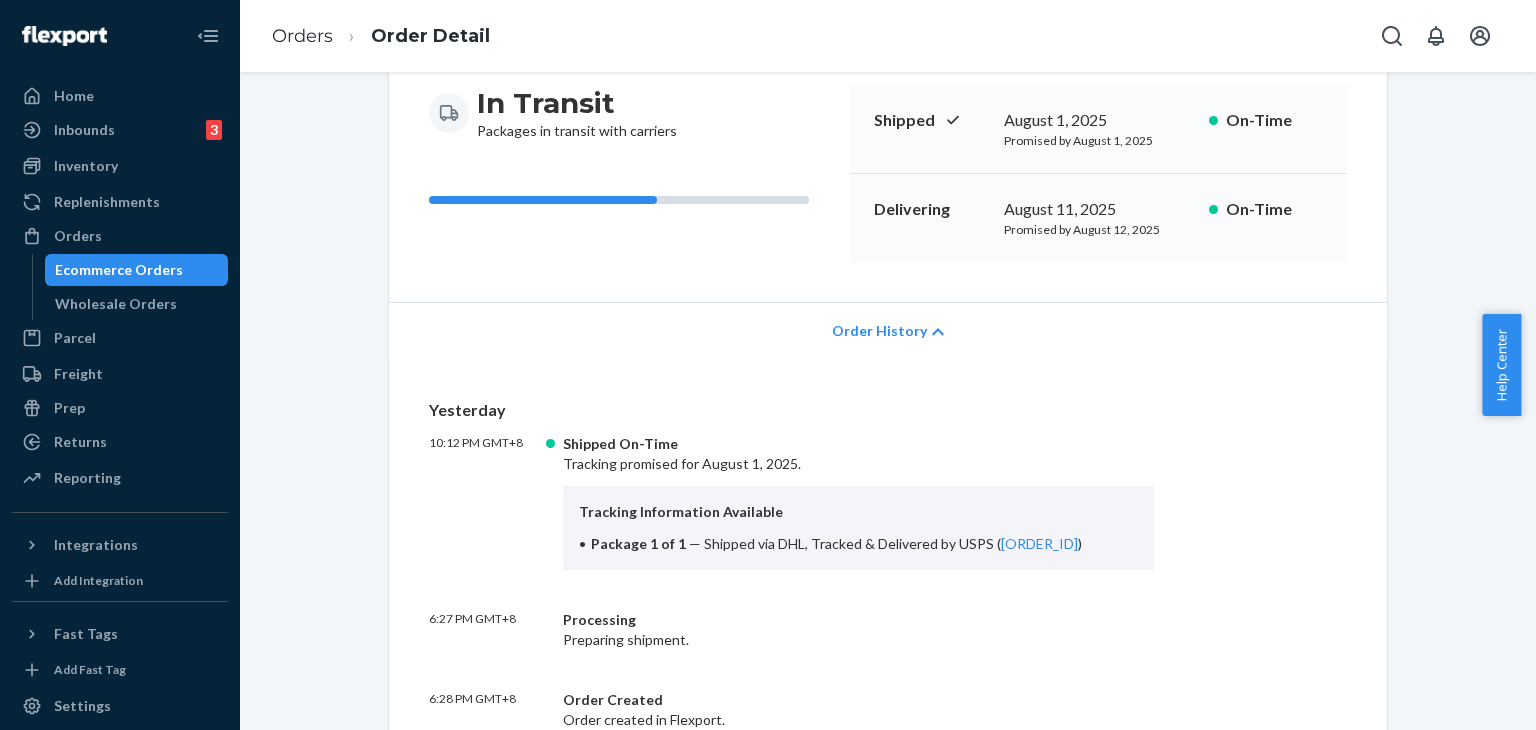 click on "Order History" at bounding box center (879, 331) 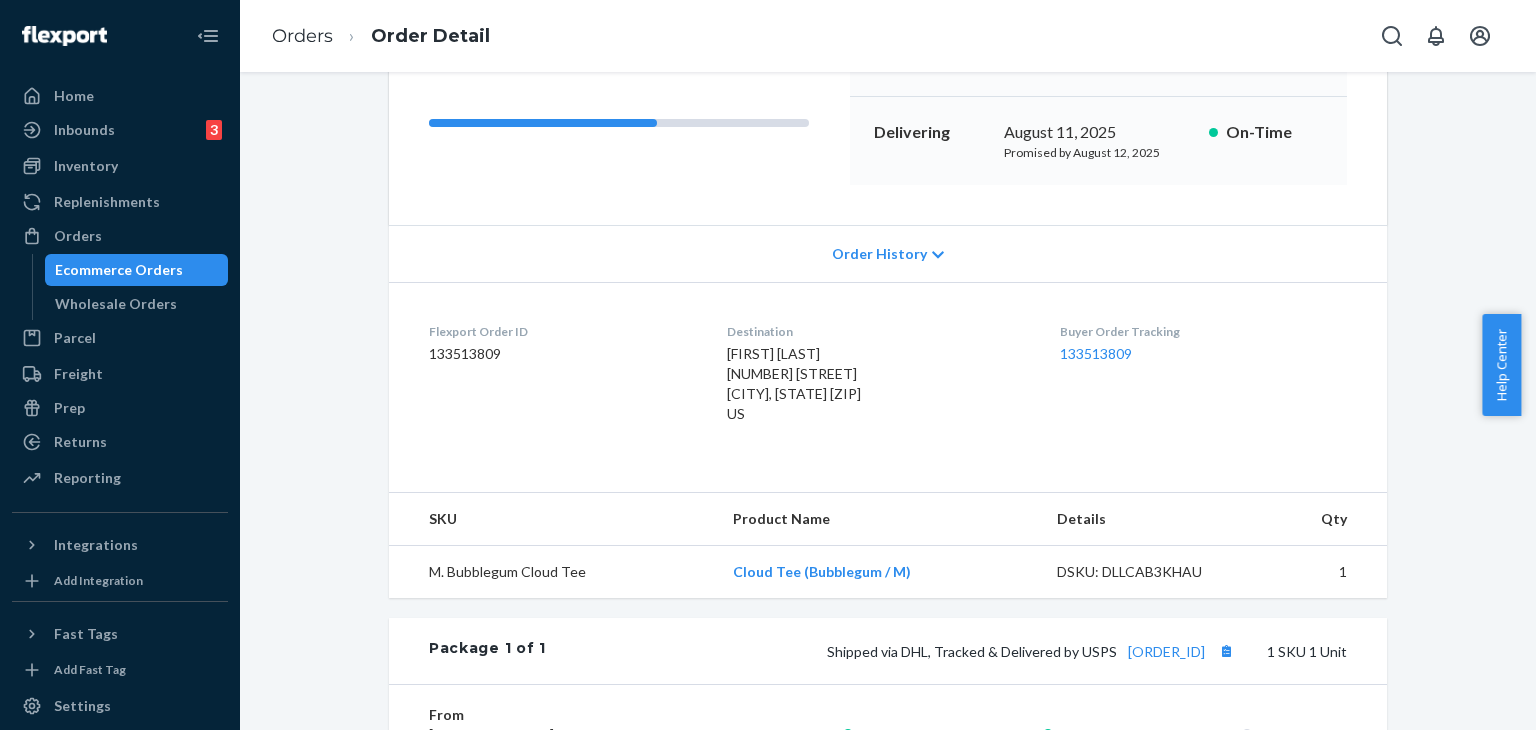 scroll, scrollTop: 300, scrollLeft: 0, axis: vertical 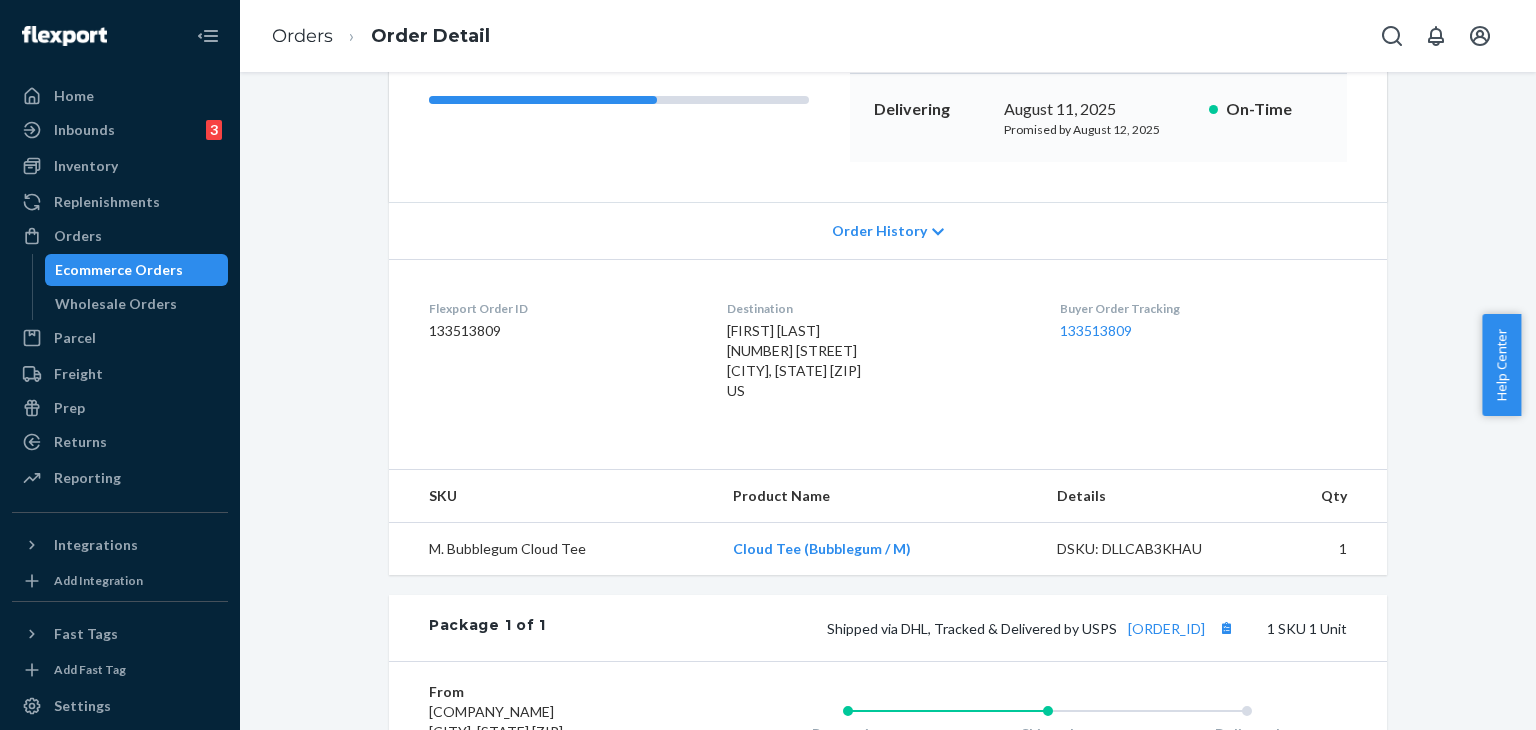click on "Order History" at bounding box center [888, 230] 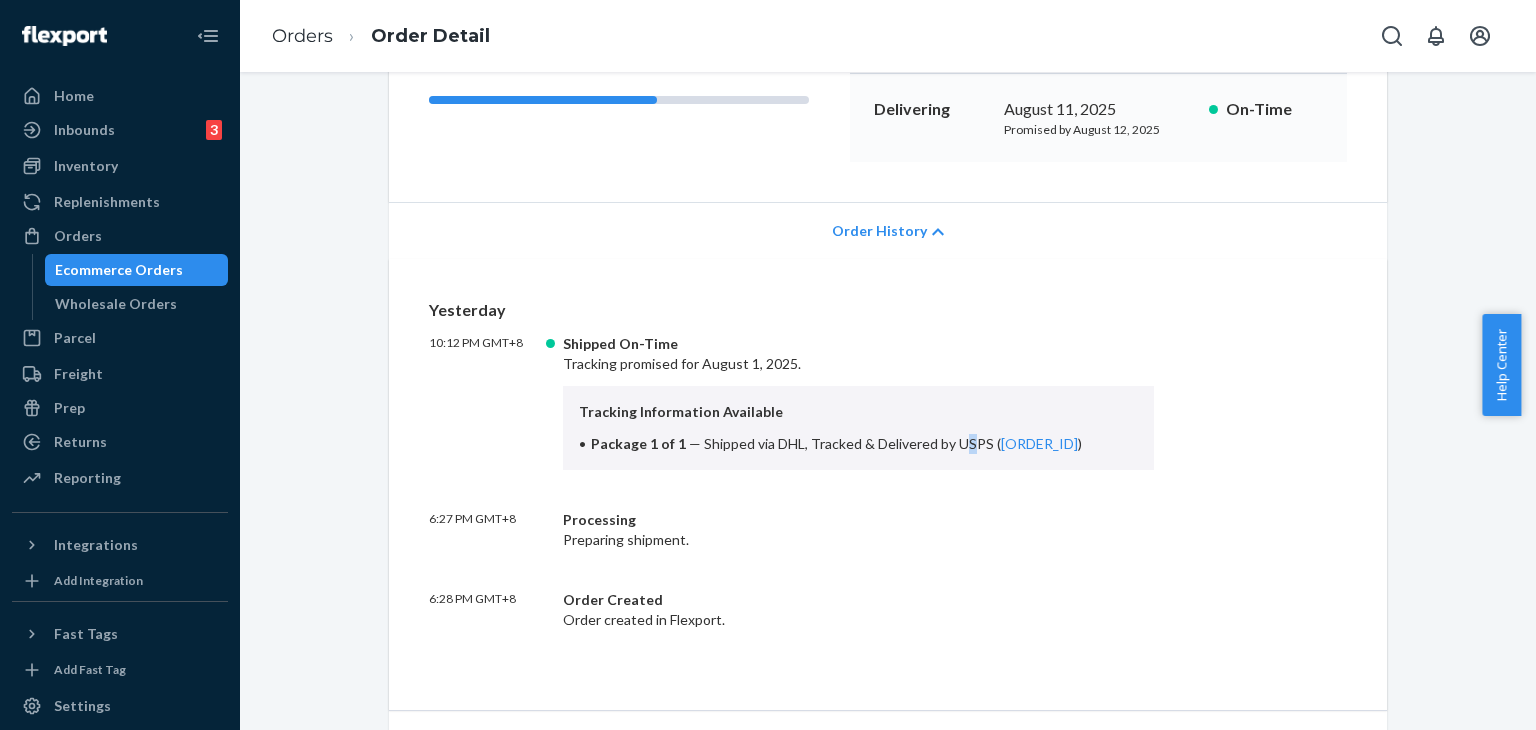 drag, startPoint x: 948, startPoint y: 439, endPoint x: 964, endPoint y: 440, distance: 16.03122 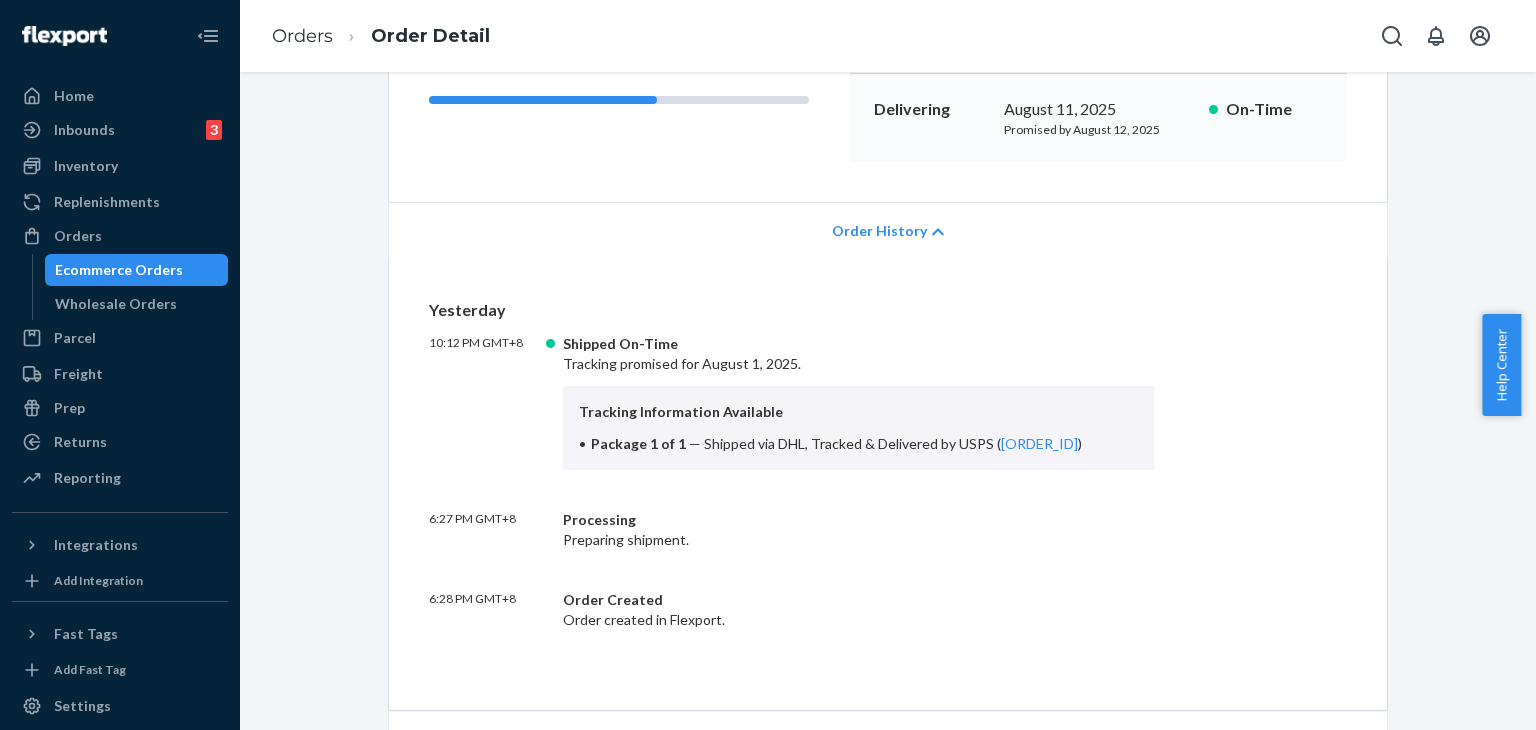 drag, startPoint x: 1024, startPoint y: 412, endPoint x: 1003, endPoint y: 428, distance: 26.400757 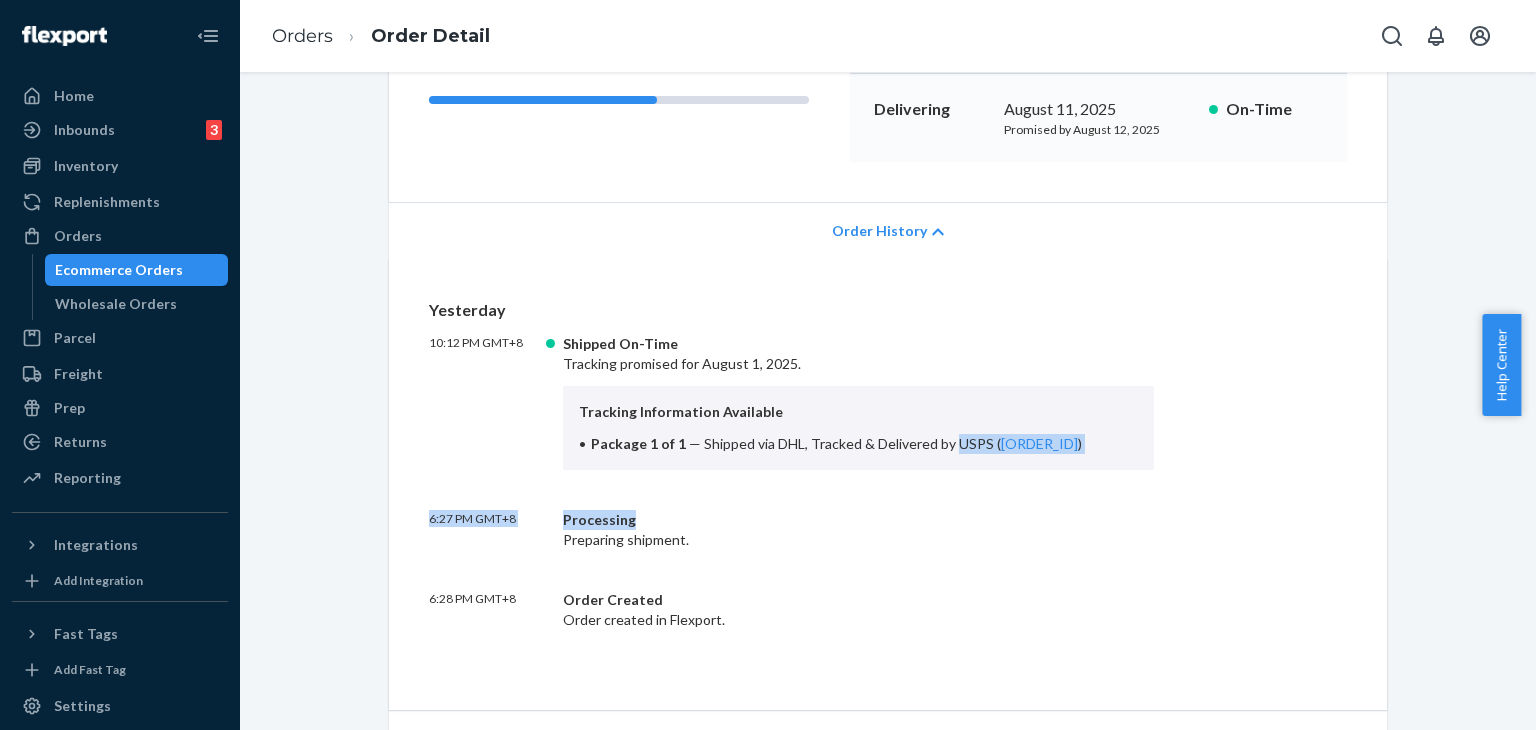 drag, startPoint x: 940, startPoint y: 445, endPoint x: 1021, endPoint y: 497, distance: 96.25487 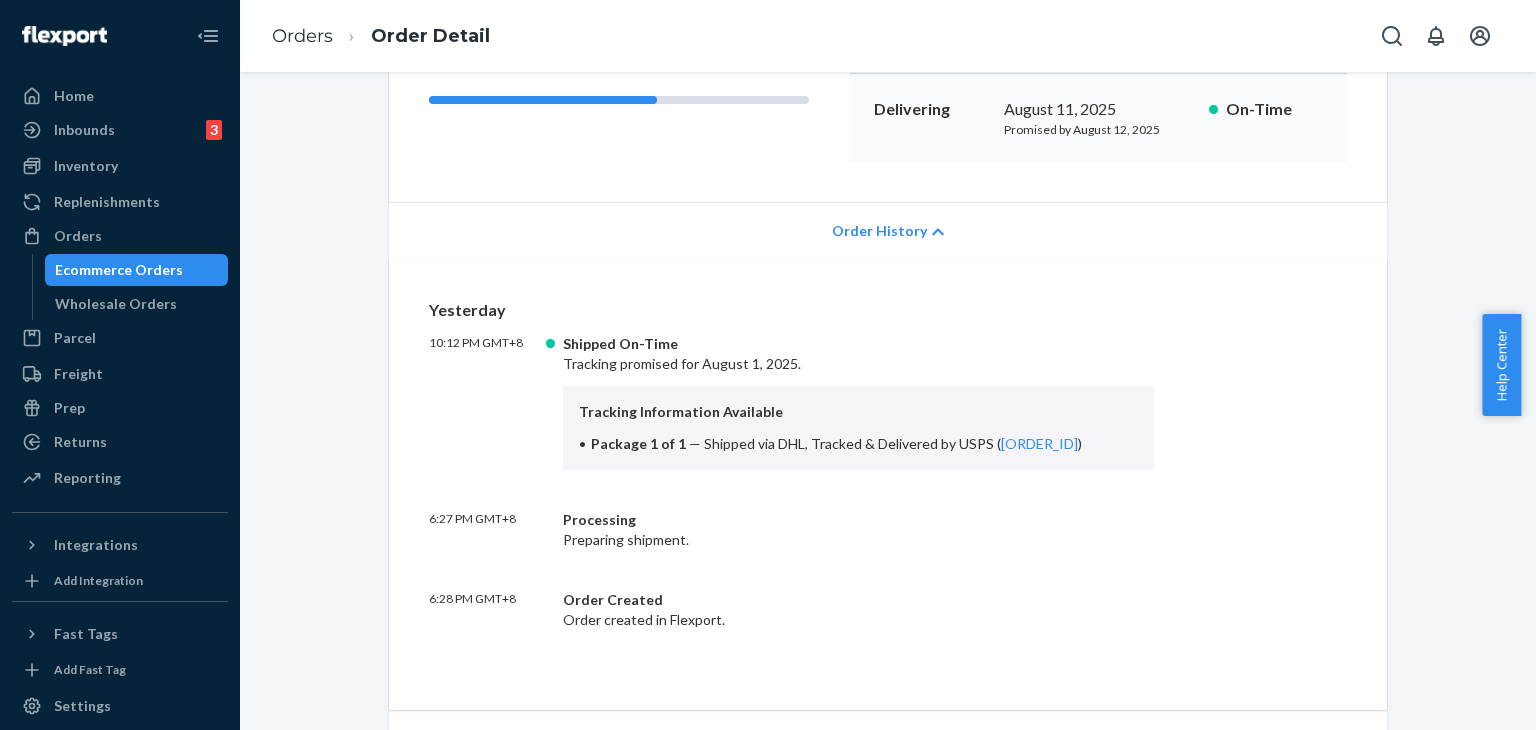 click on "Tracking Information Available" at bounding box center (858, 412) 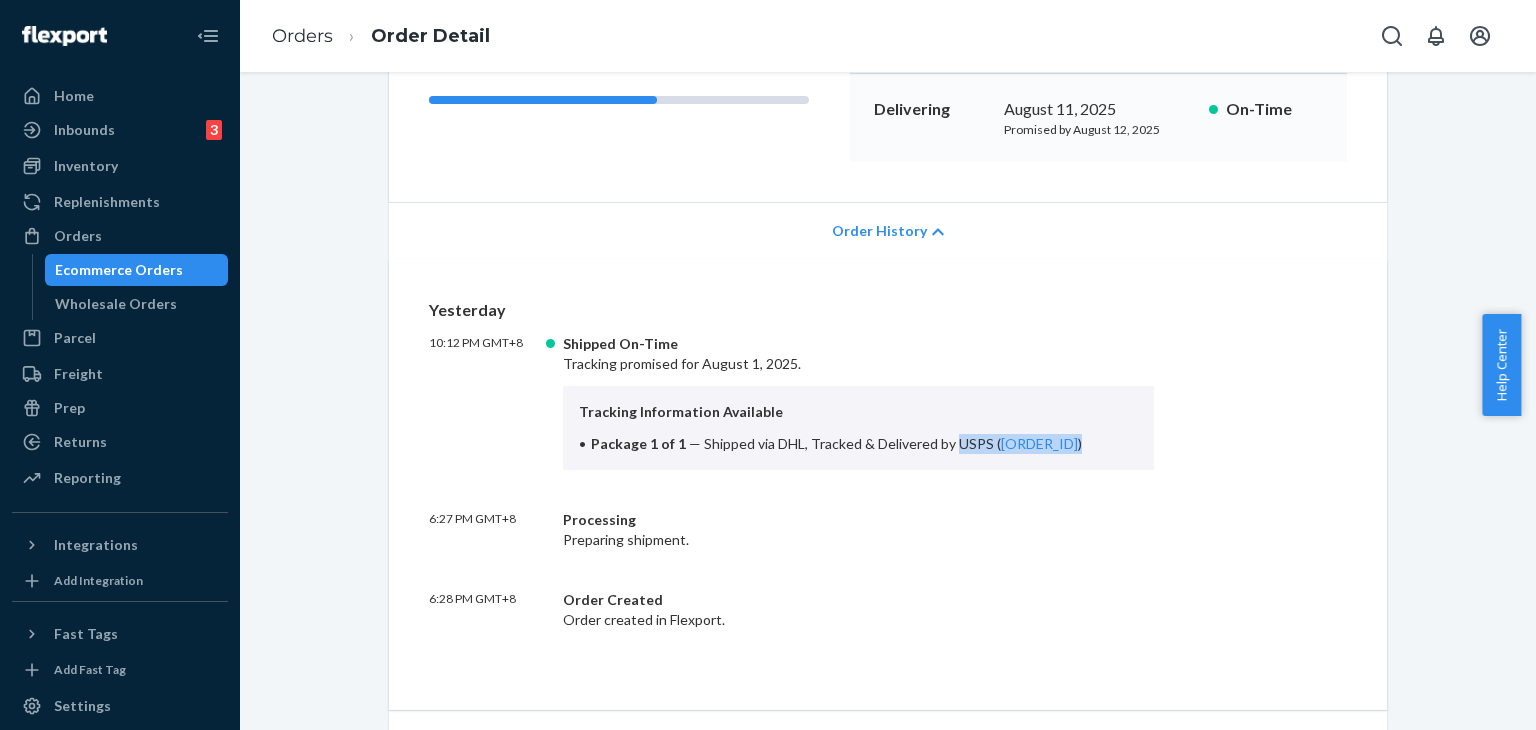 drag, startPoint x: 943, startPoint y: 444, endPoint x: 996, endPoint y: 461, distance: 55.65968 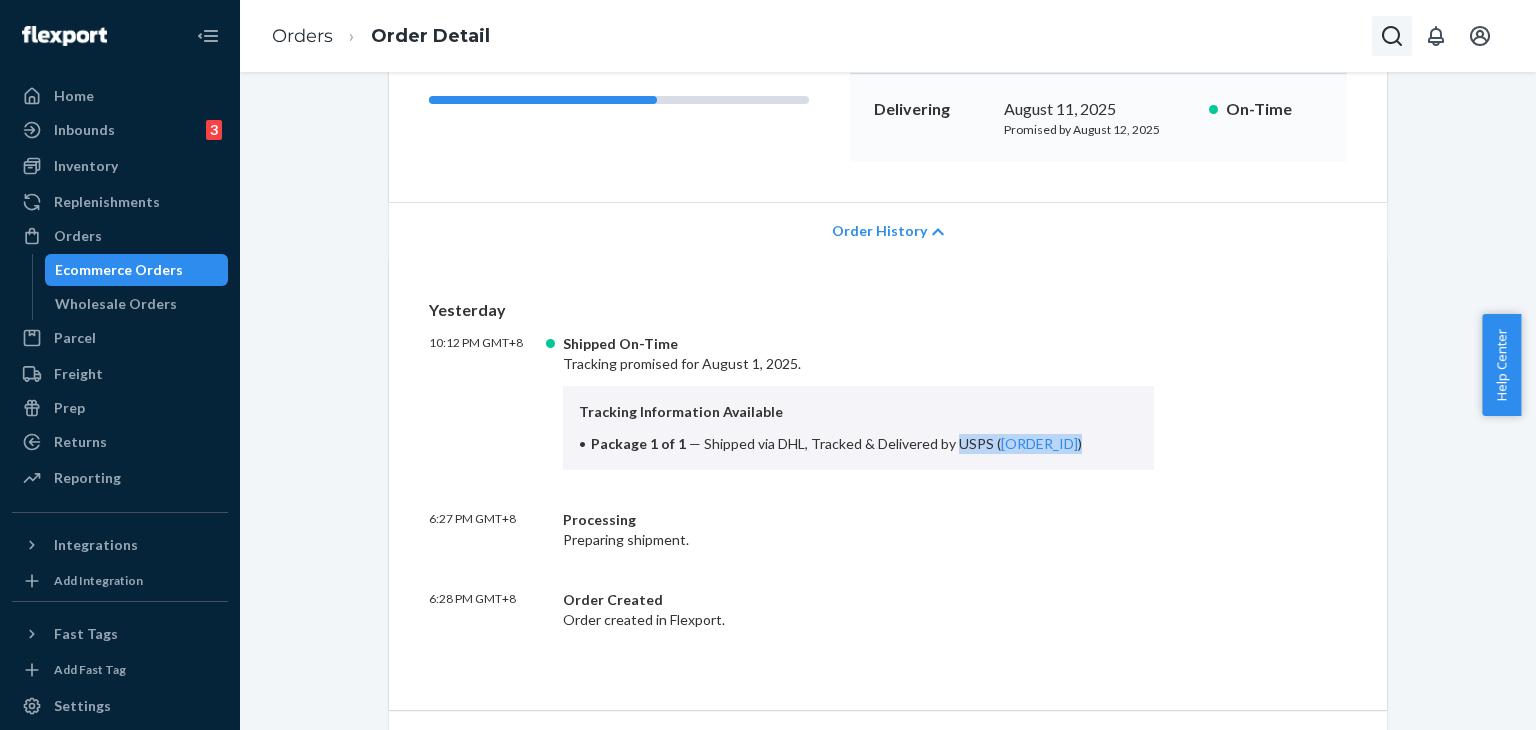 click 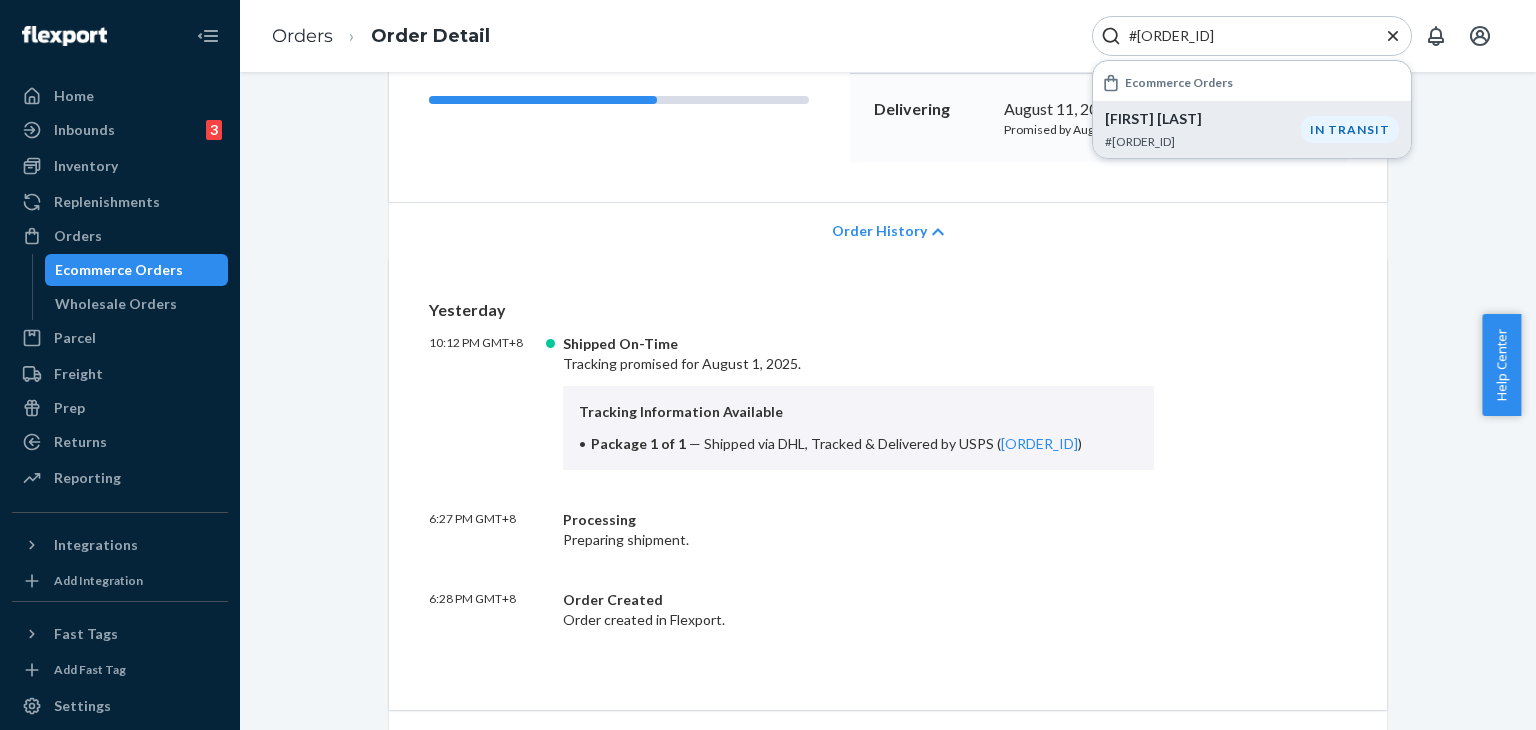 type on "#[ORDER_ID]" 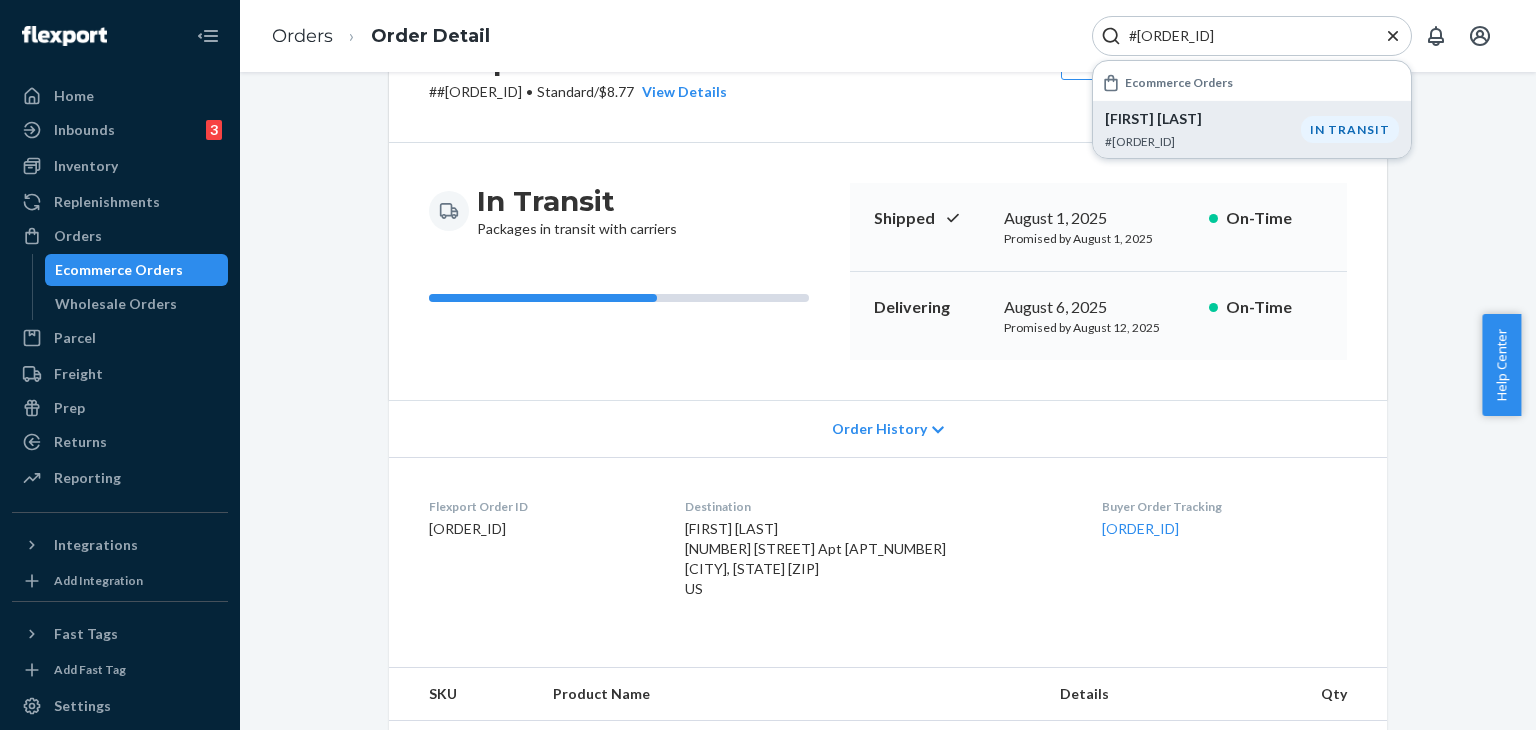 scroll, scrollTop: 200, scrollLeft: 0, axis: vertical 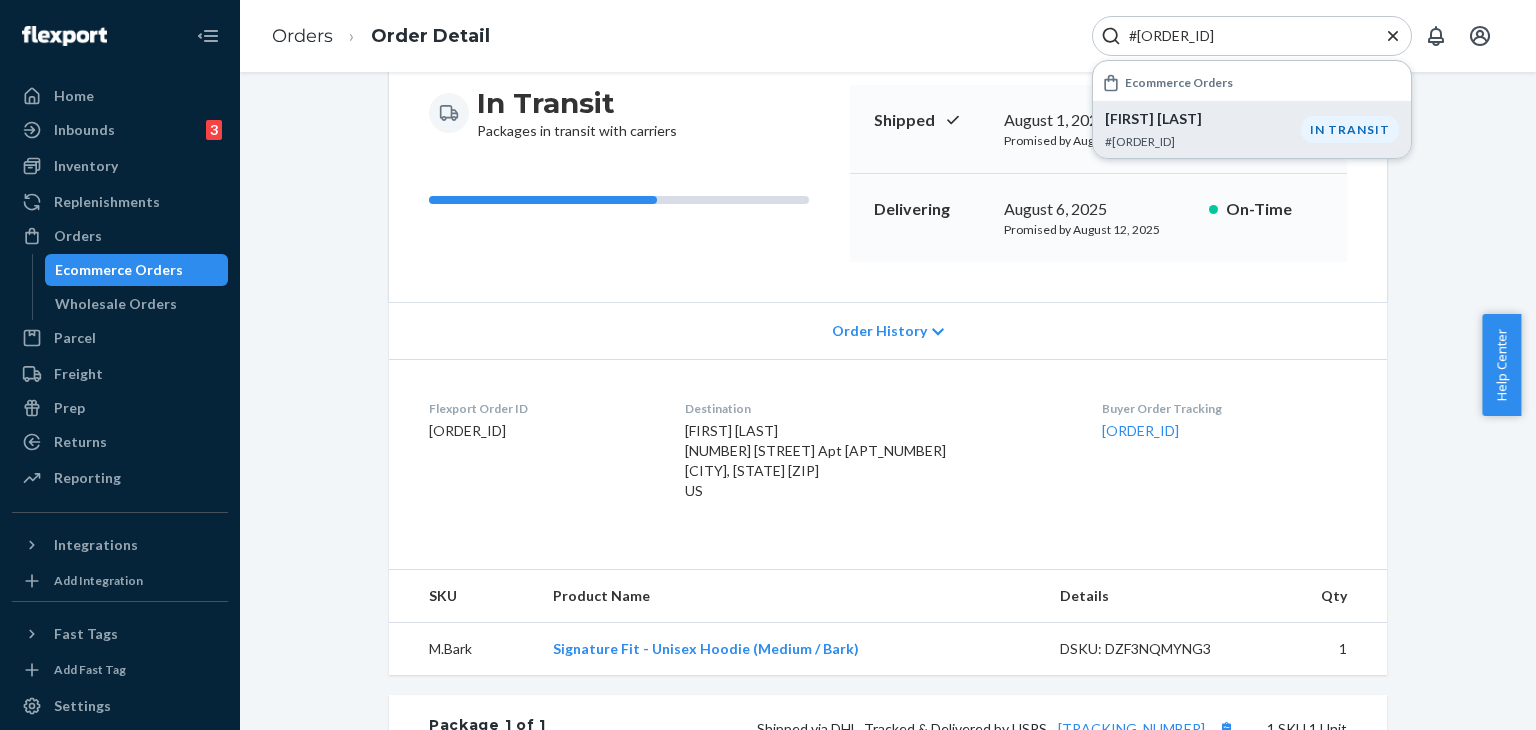 click on "Order History" at bounding box center [879, 331] 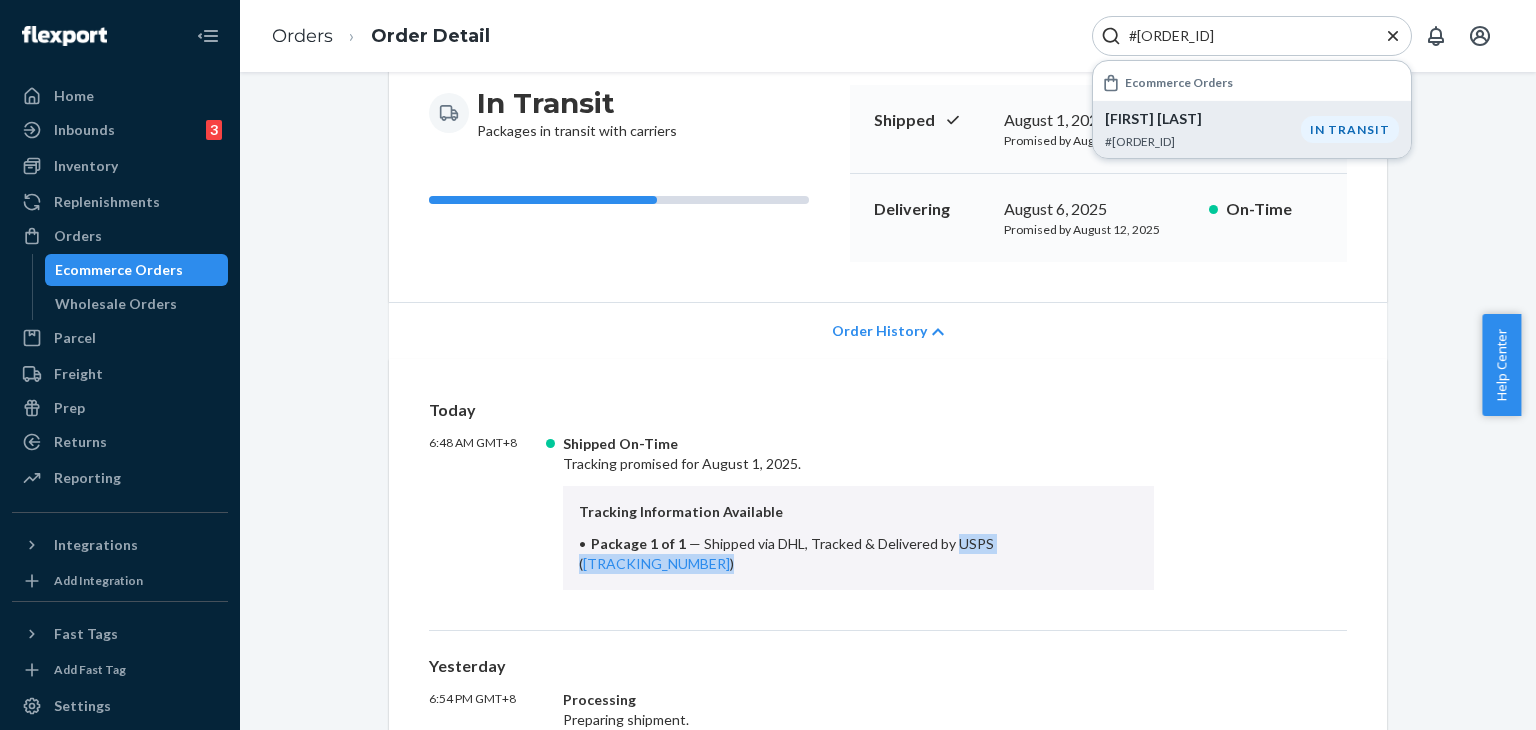 drag, startPoint x: 944, startPoint y: 549, endPoint x: 1001, endPoint y: 567, distance: 59.77458 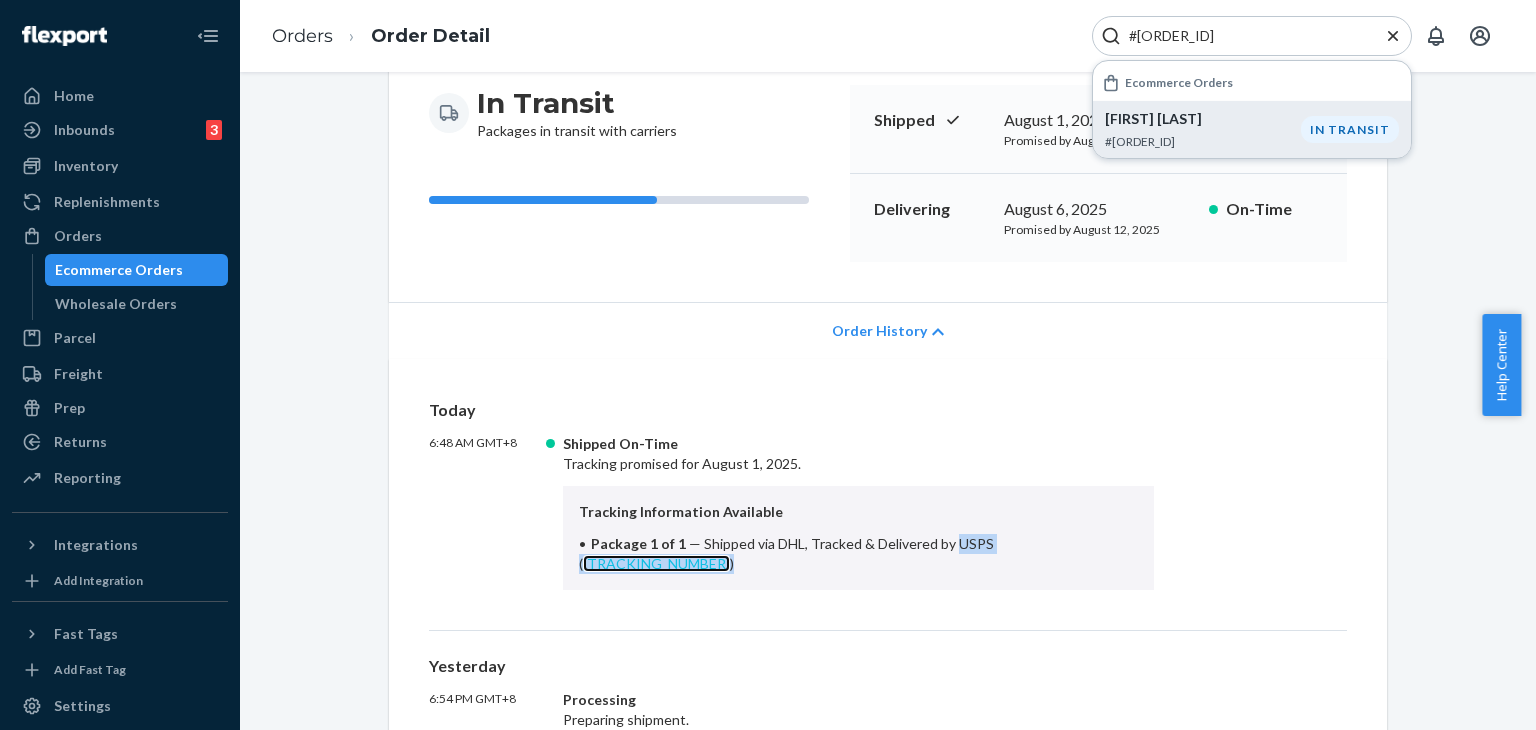 copy on "USPS   ( [TRACKING_NUMBER] )" 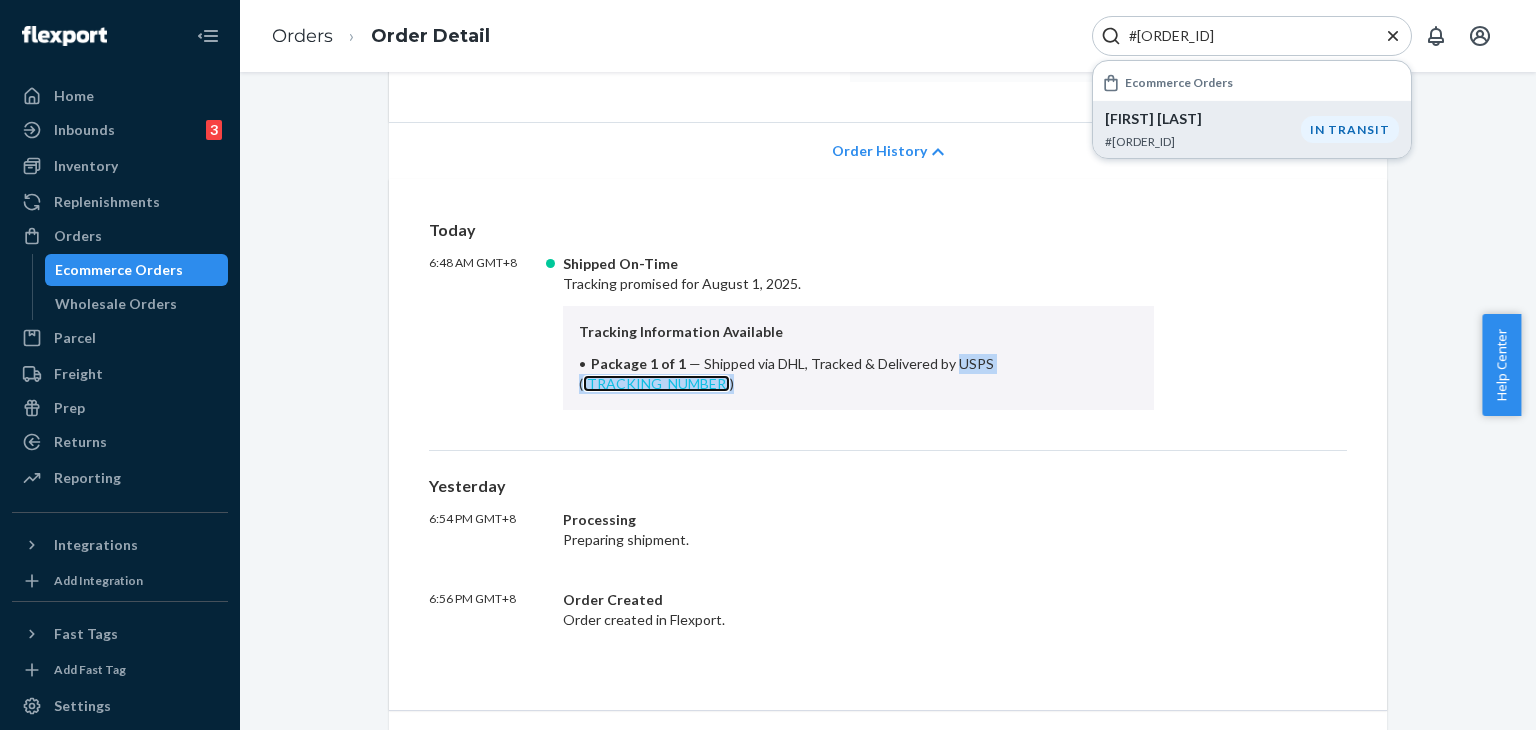 scroll, scrollTop: 500, scrollLeft: 0, axis: vertical 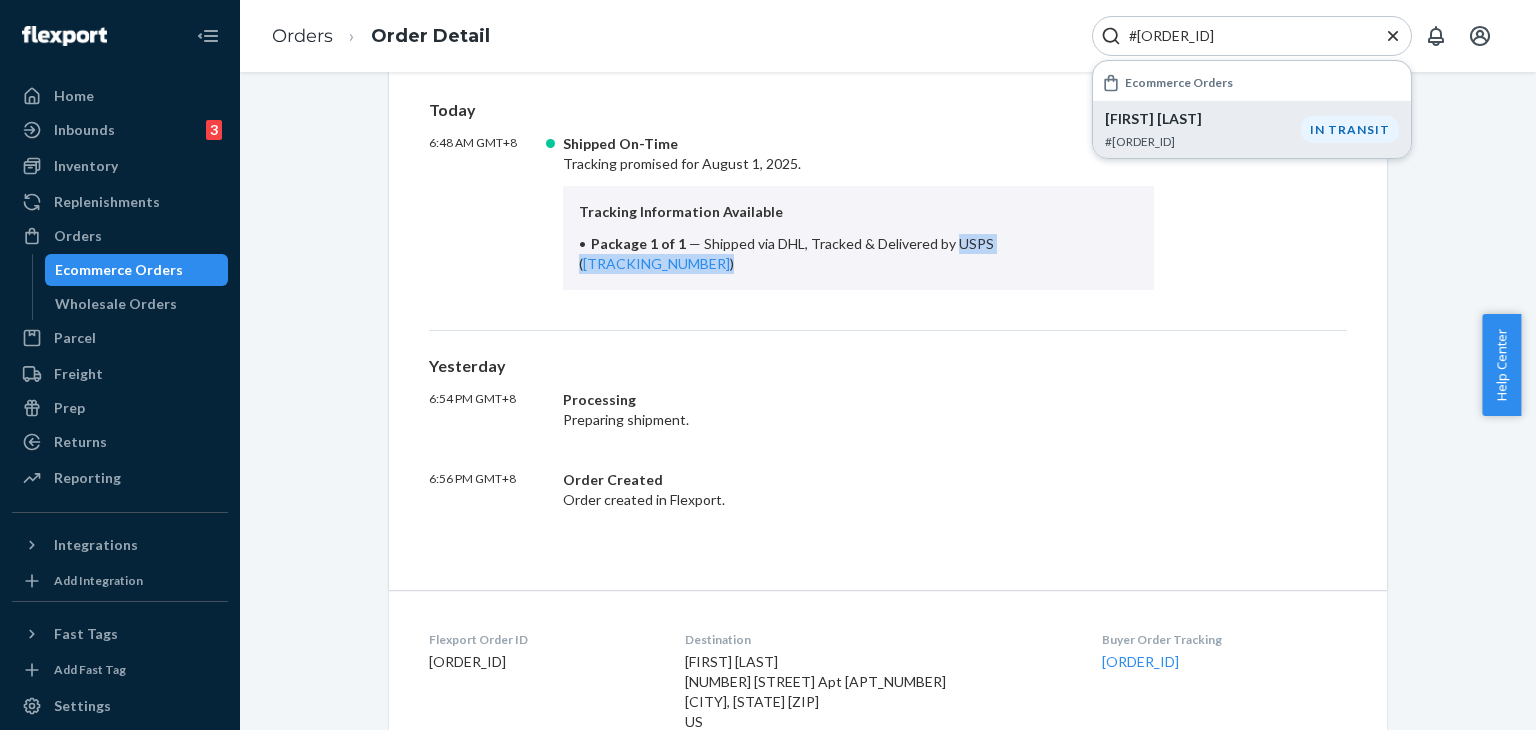 click 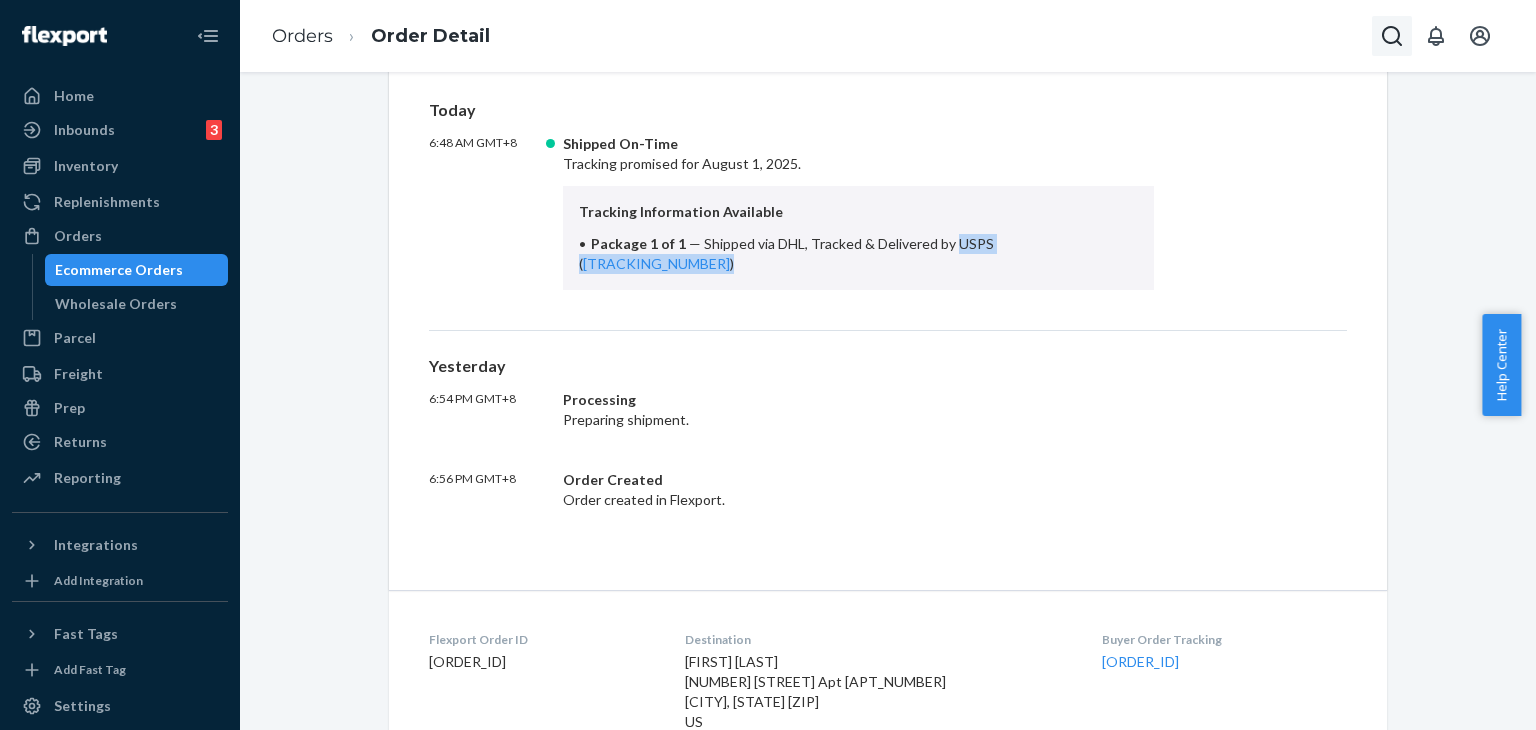 click 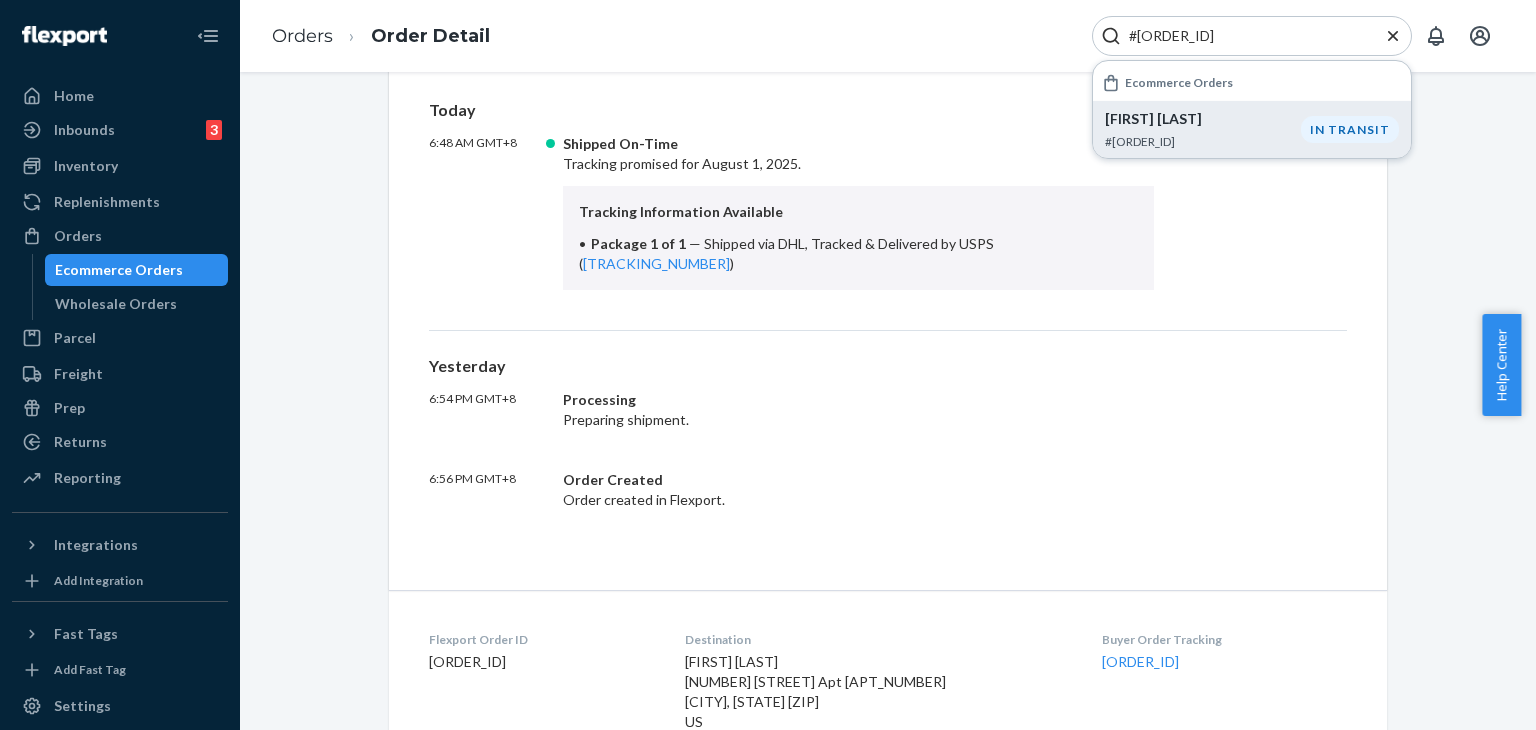type on "#[ORDER_ID]" 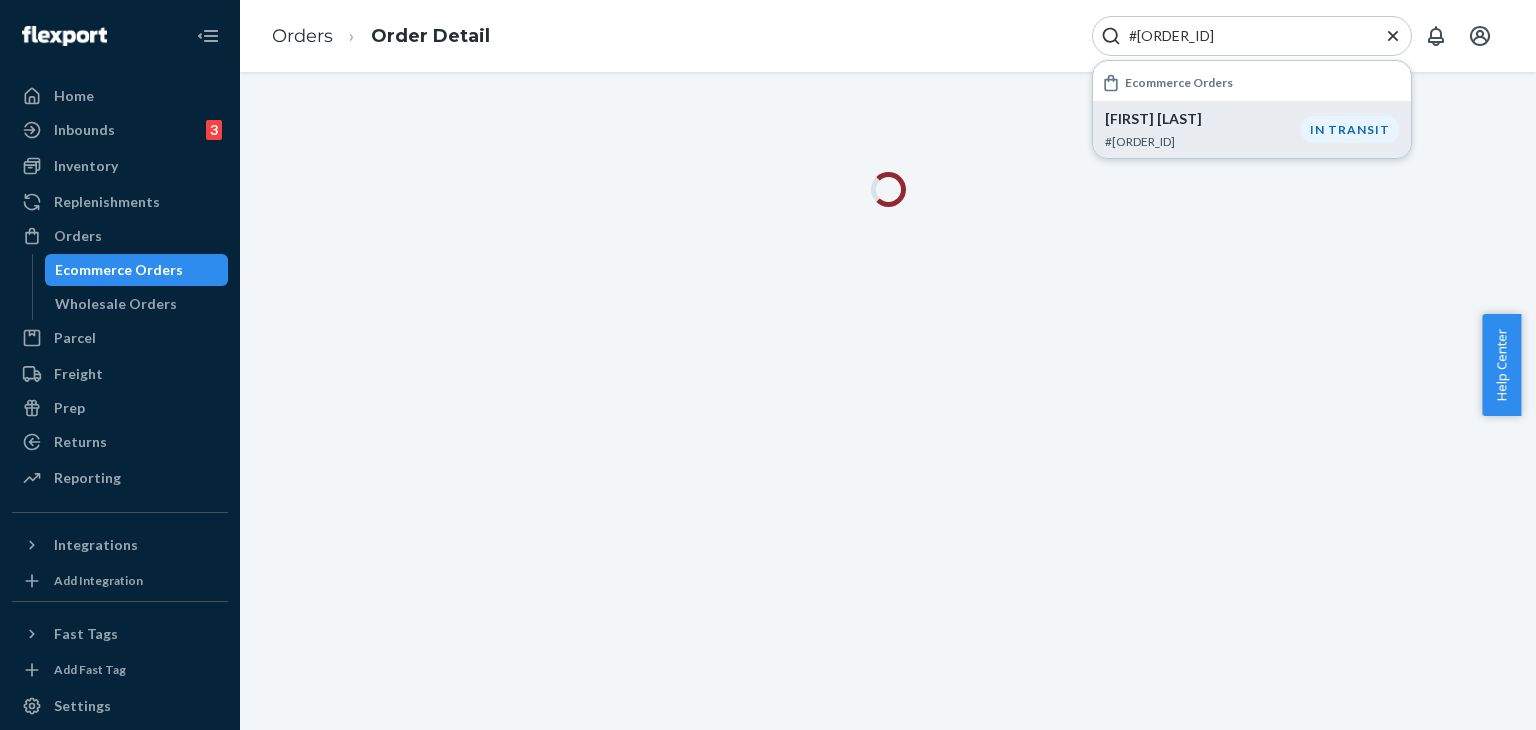 scroll, scrollTop: 0, scrollLeft: 0, axis: both 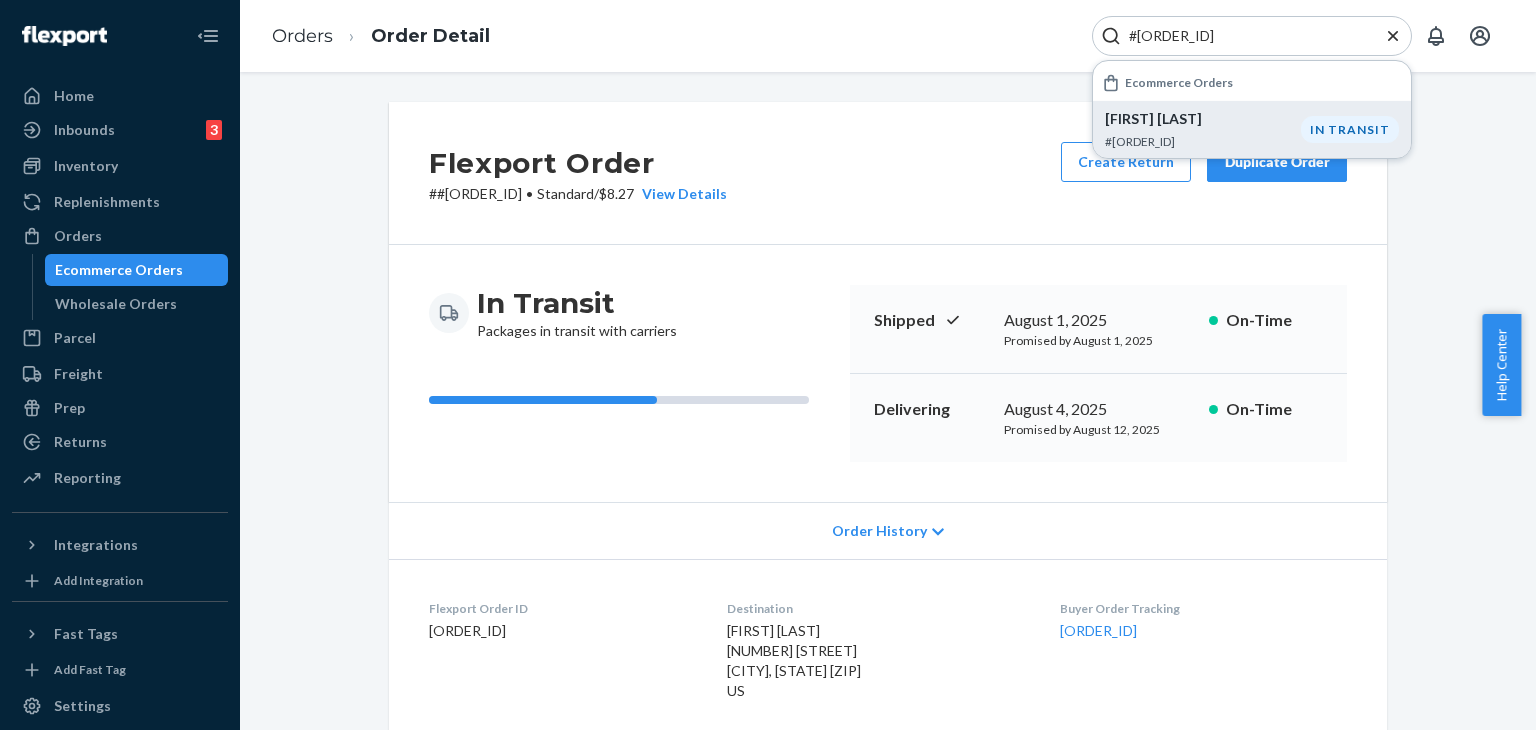 click on "Order History" at bounding box center (888, 530) 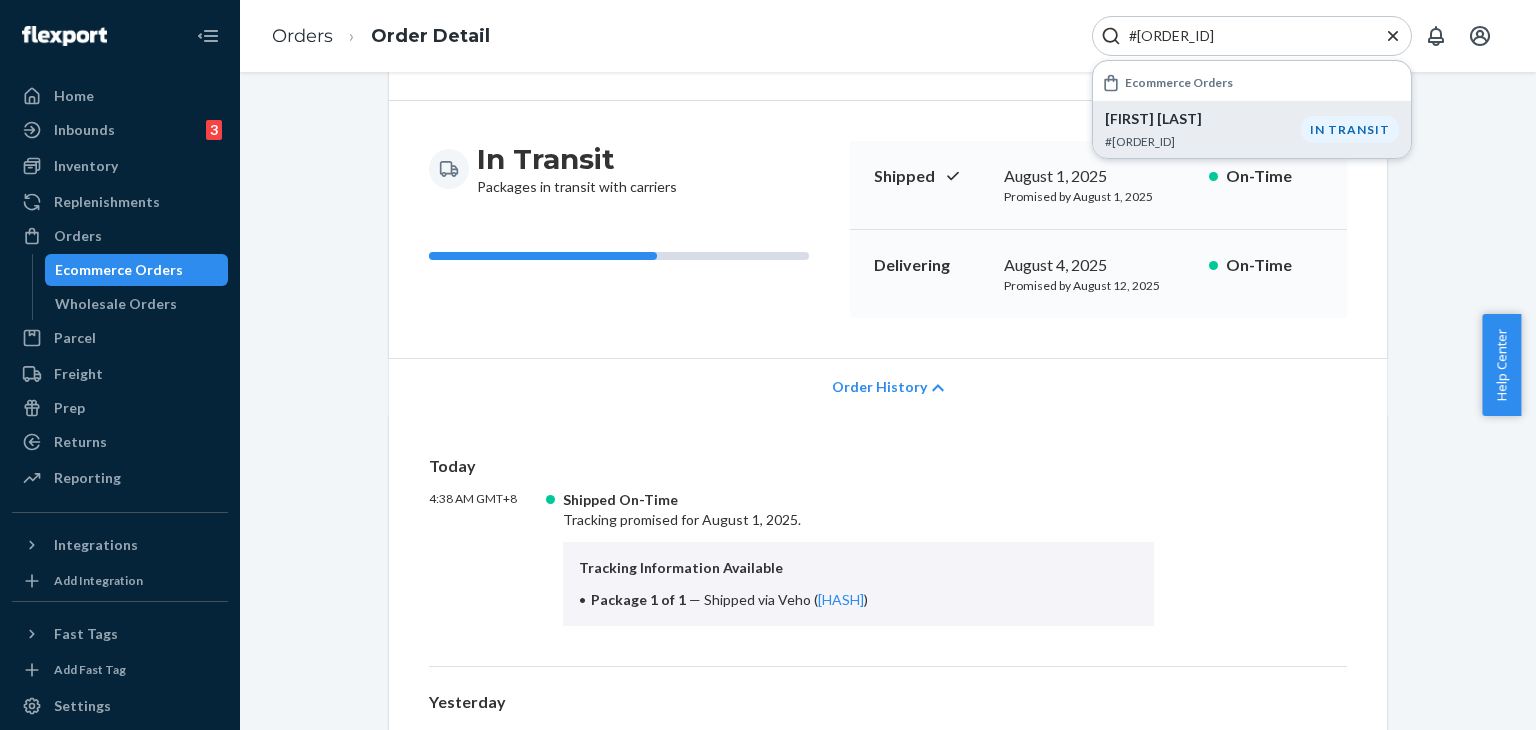 scroll, scrollTop: 200, scrollLeft: 0, axis: vertical 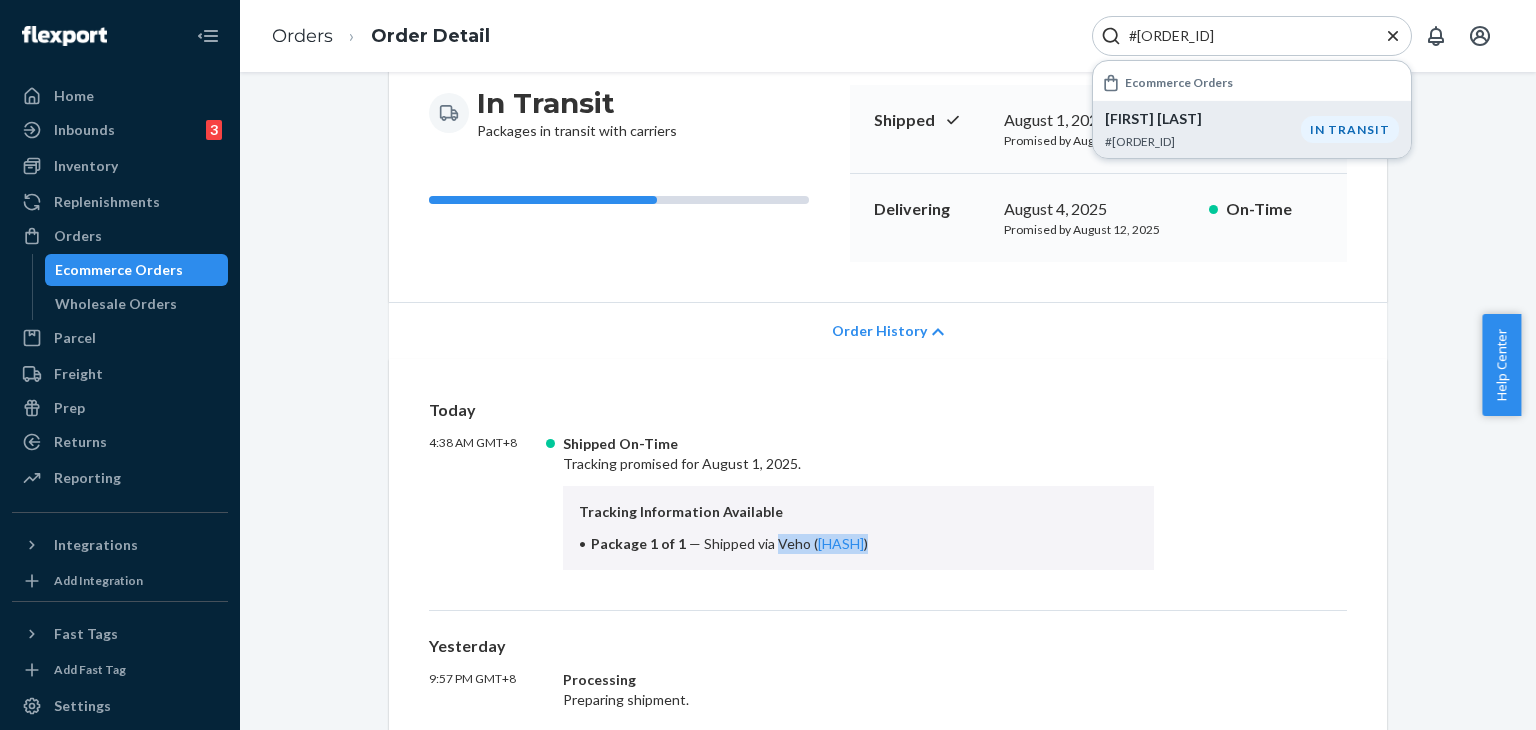drag, startPoint x: 763, startPoint y: 544, endPoint x: 943, endPoint y: 544, distance: 180 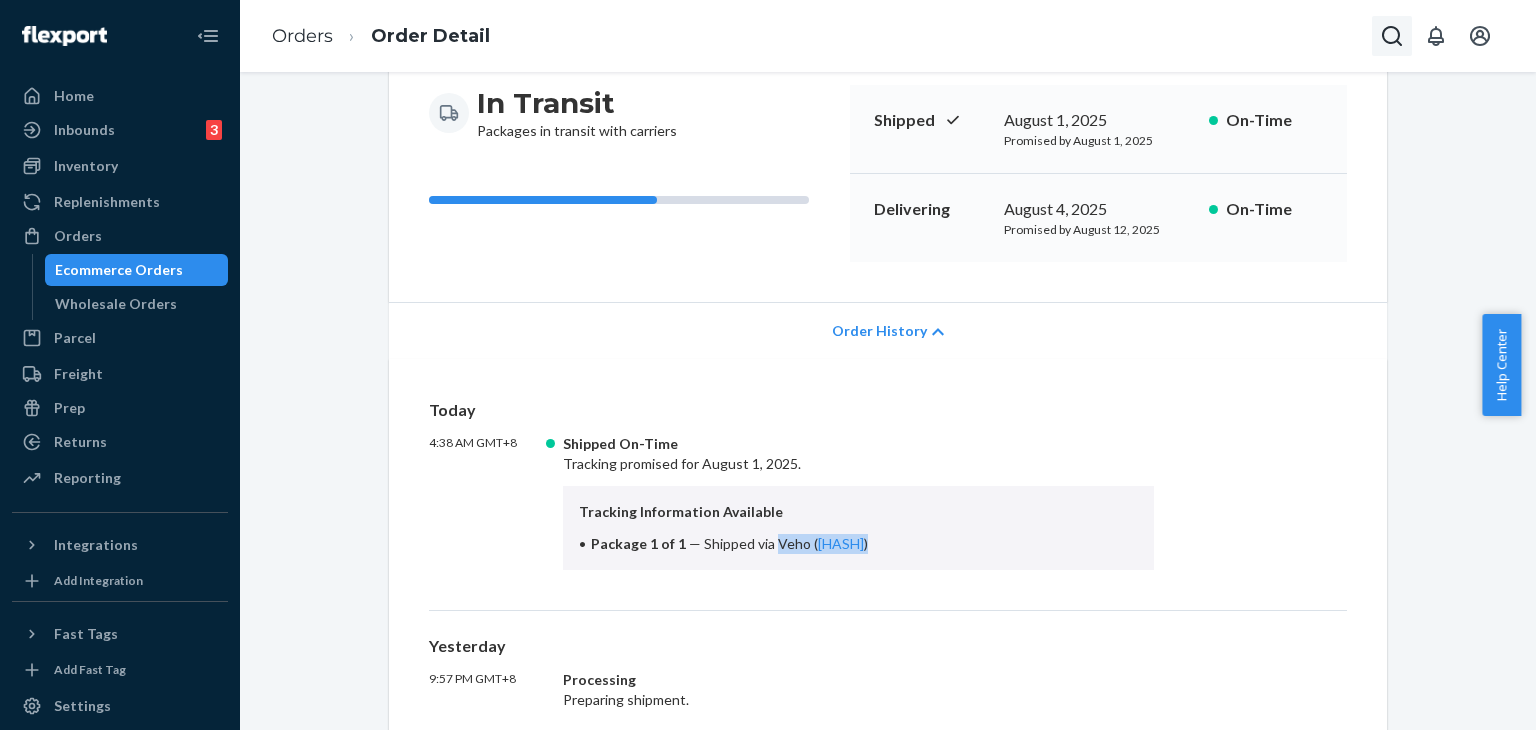 click 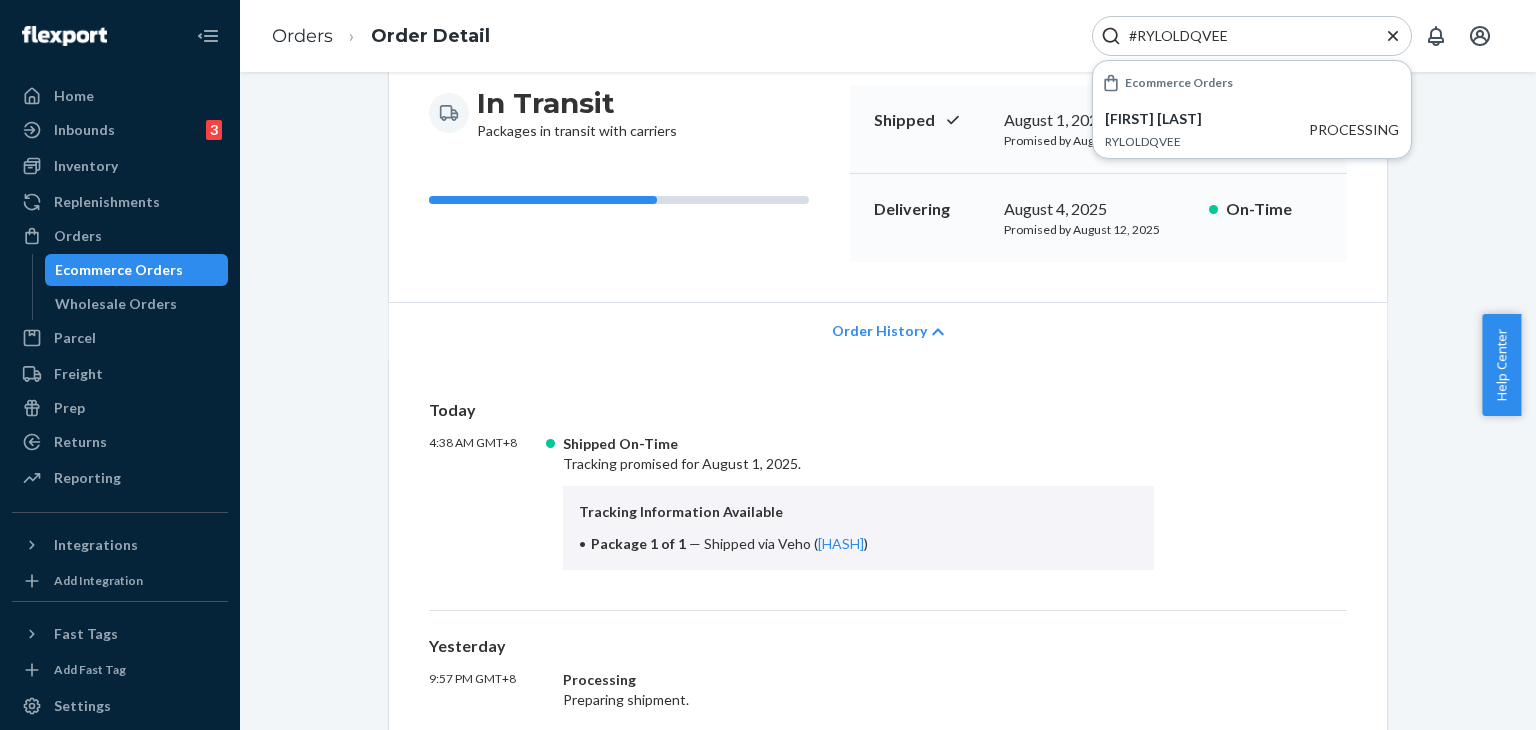 type on "#RYLOLDQVEE" 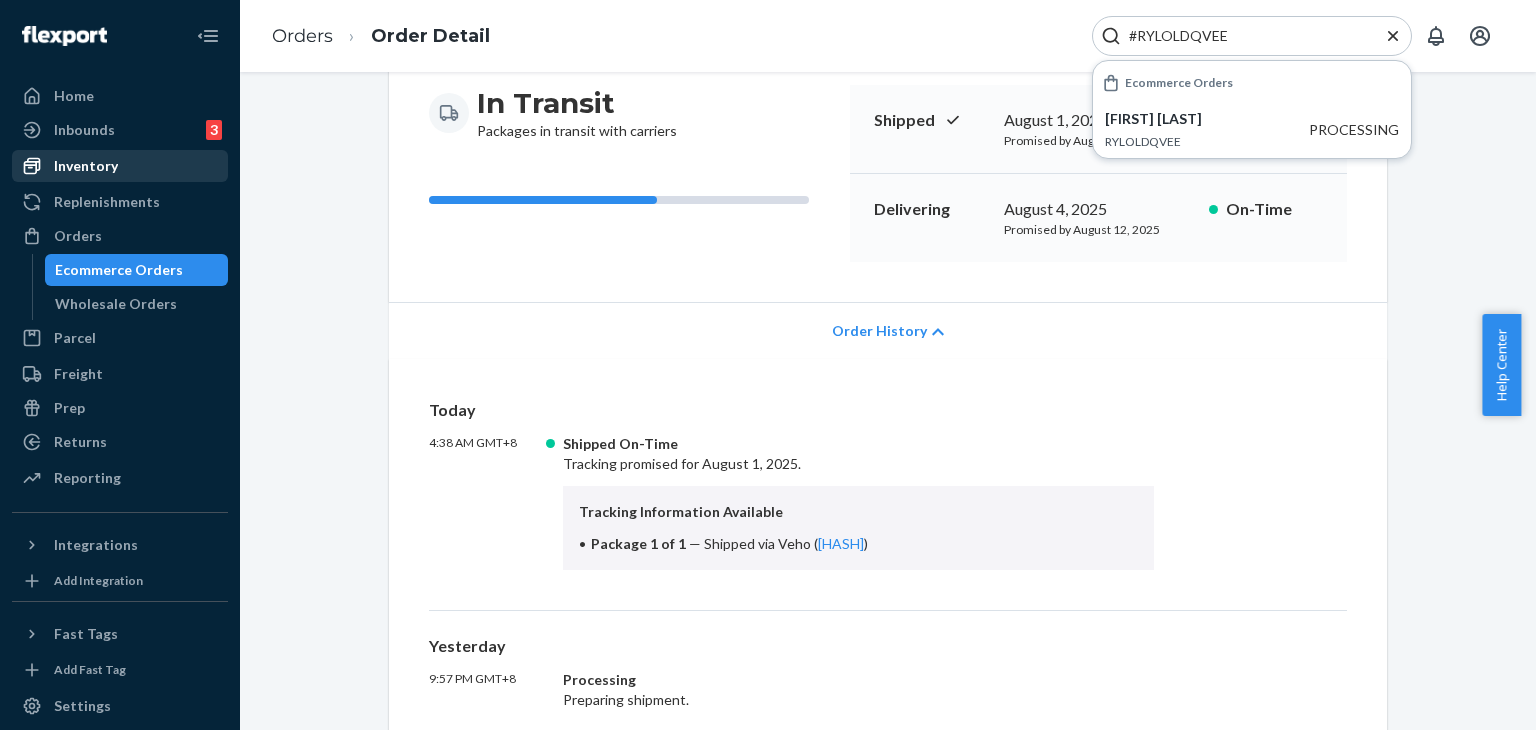 click on "Inventory" at bounding box center (120, 166) 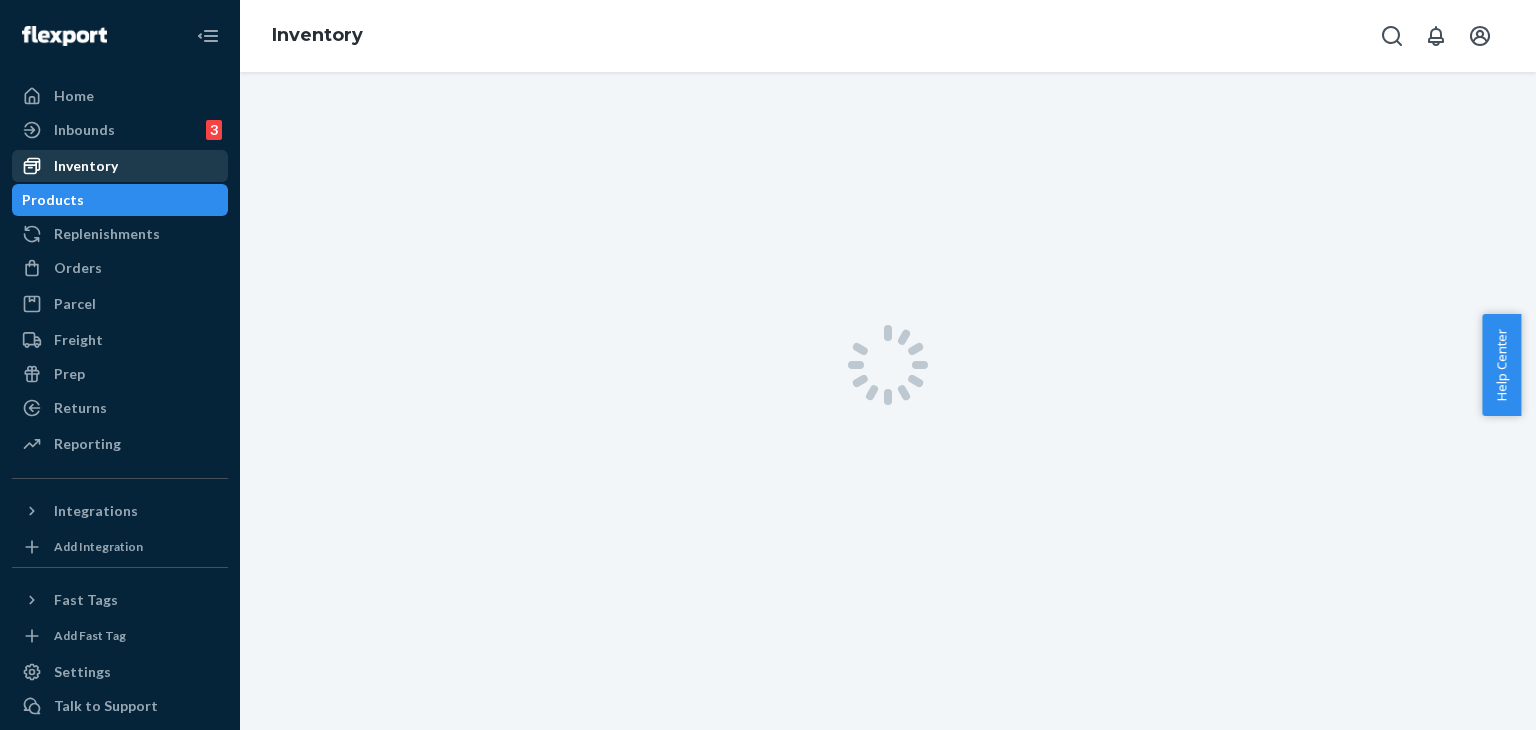 scroll, scrollTop: 0, scrollLeft: 0, axis: both 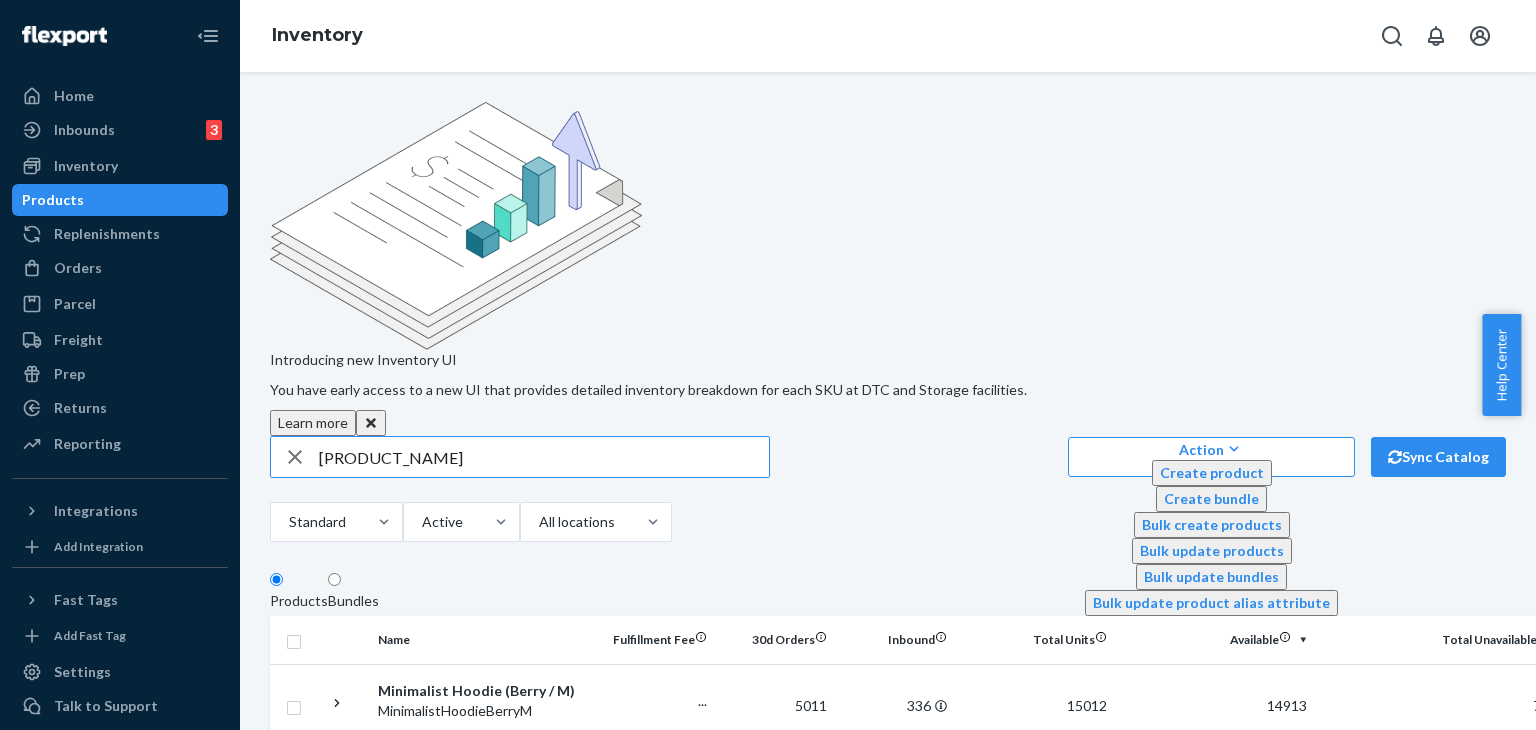 drag, startPoint x: 526, startPoint y: 296, endPoint x: 452, endPoint y: 296, distance: 74 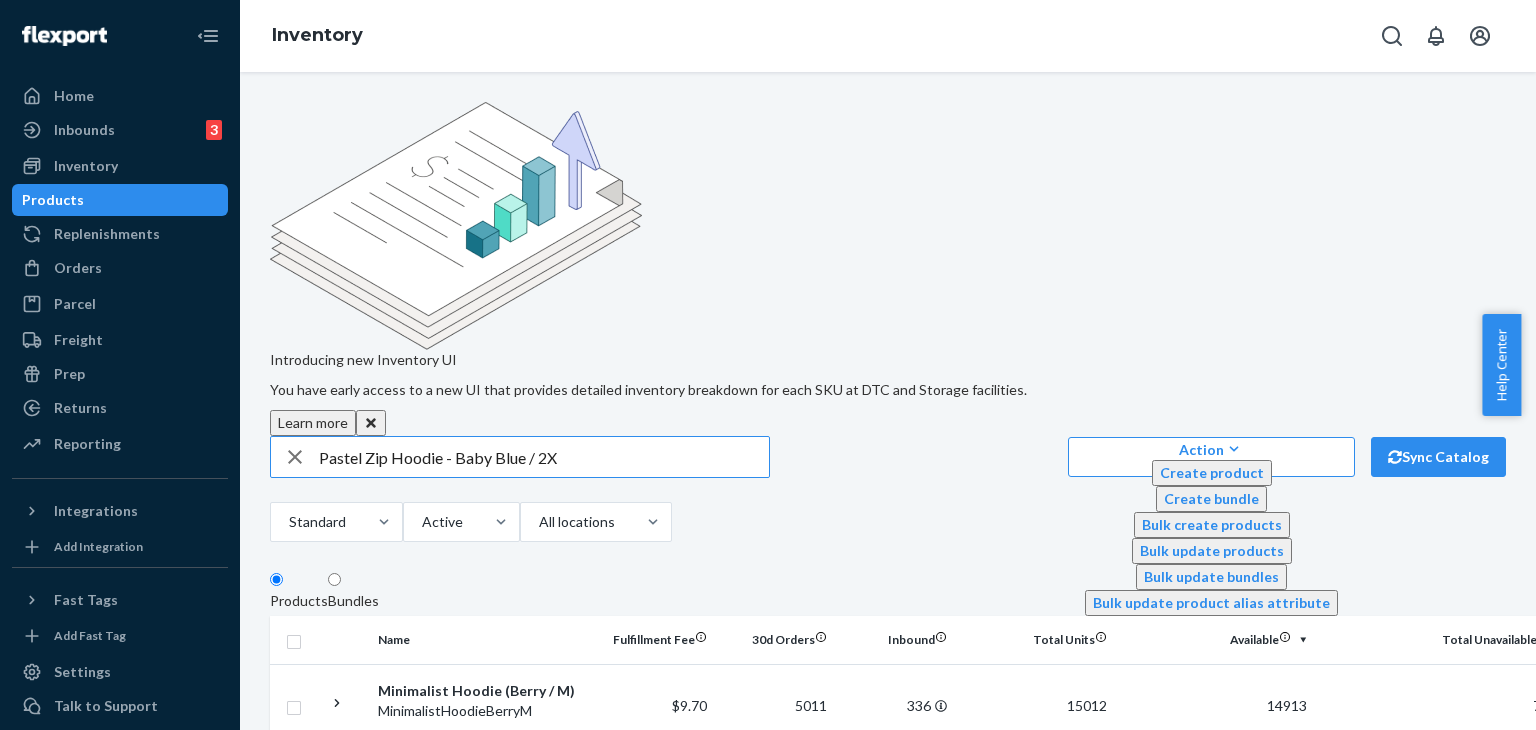 type on "Pastel Zip Hoodie - Baby Blue / 2X" 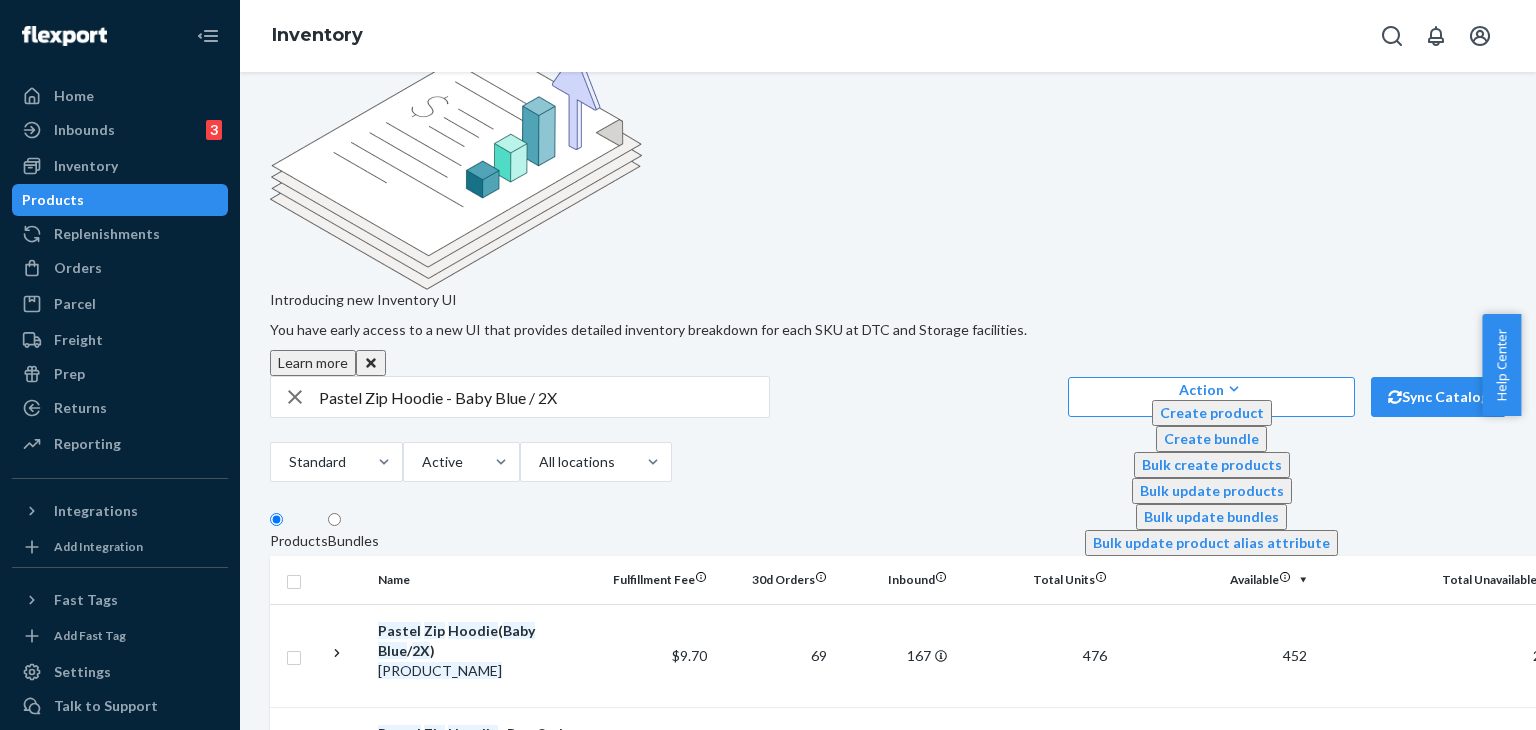scroll, scrollTop: 87, scrollLeft: 0, axis: vertical 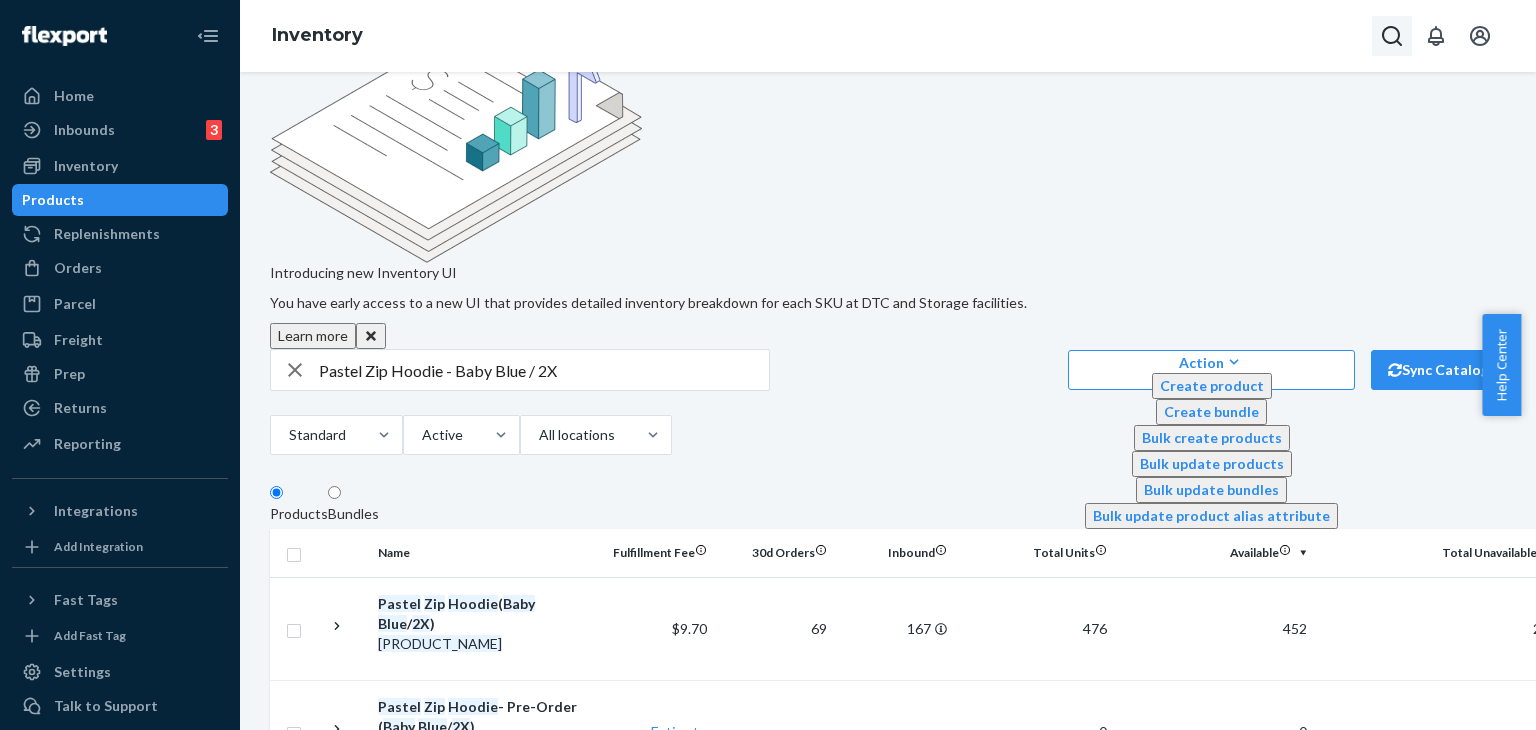click 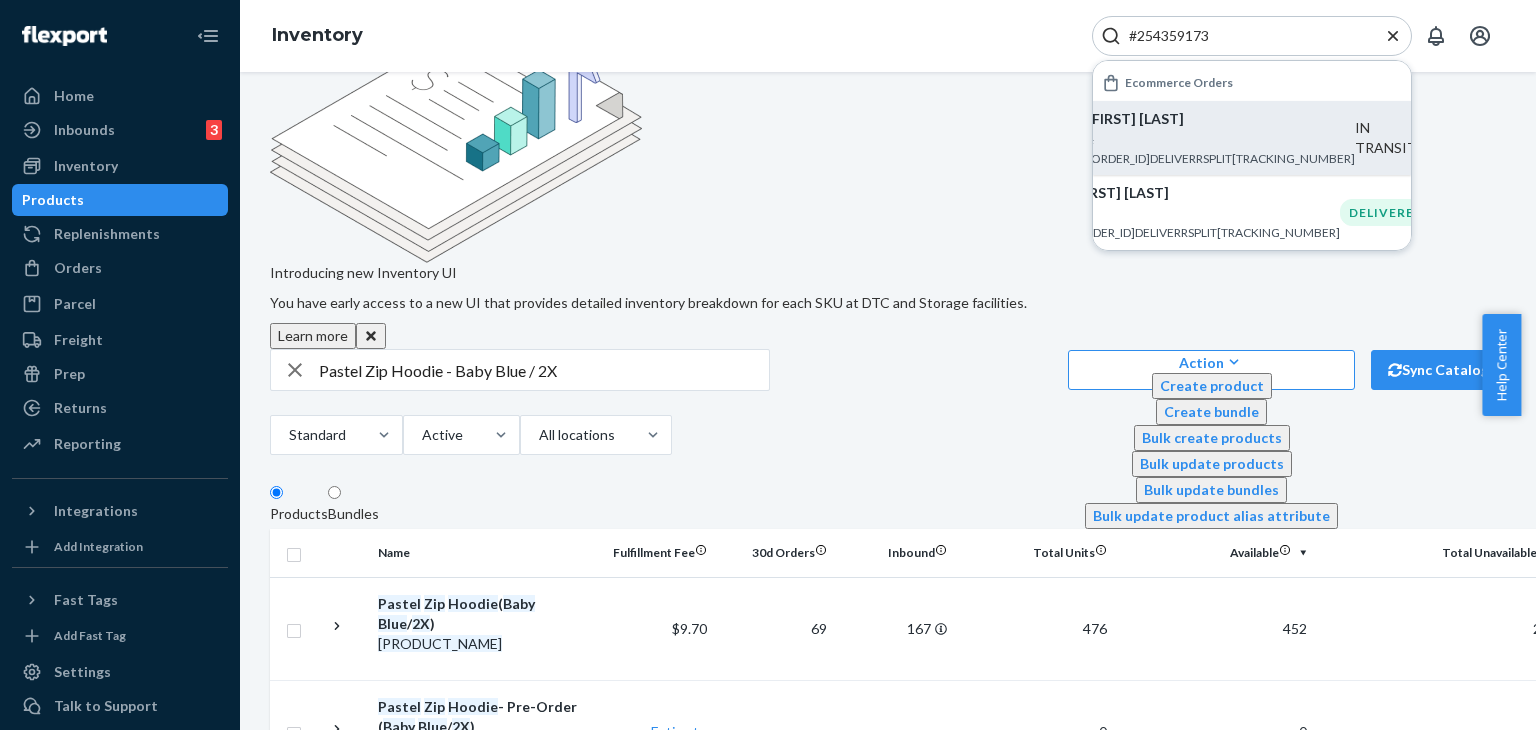 type on "#254359173" 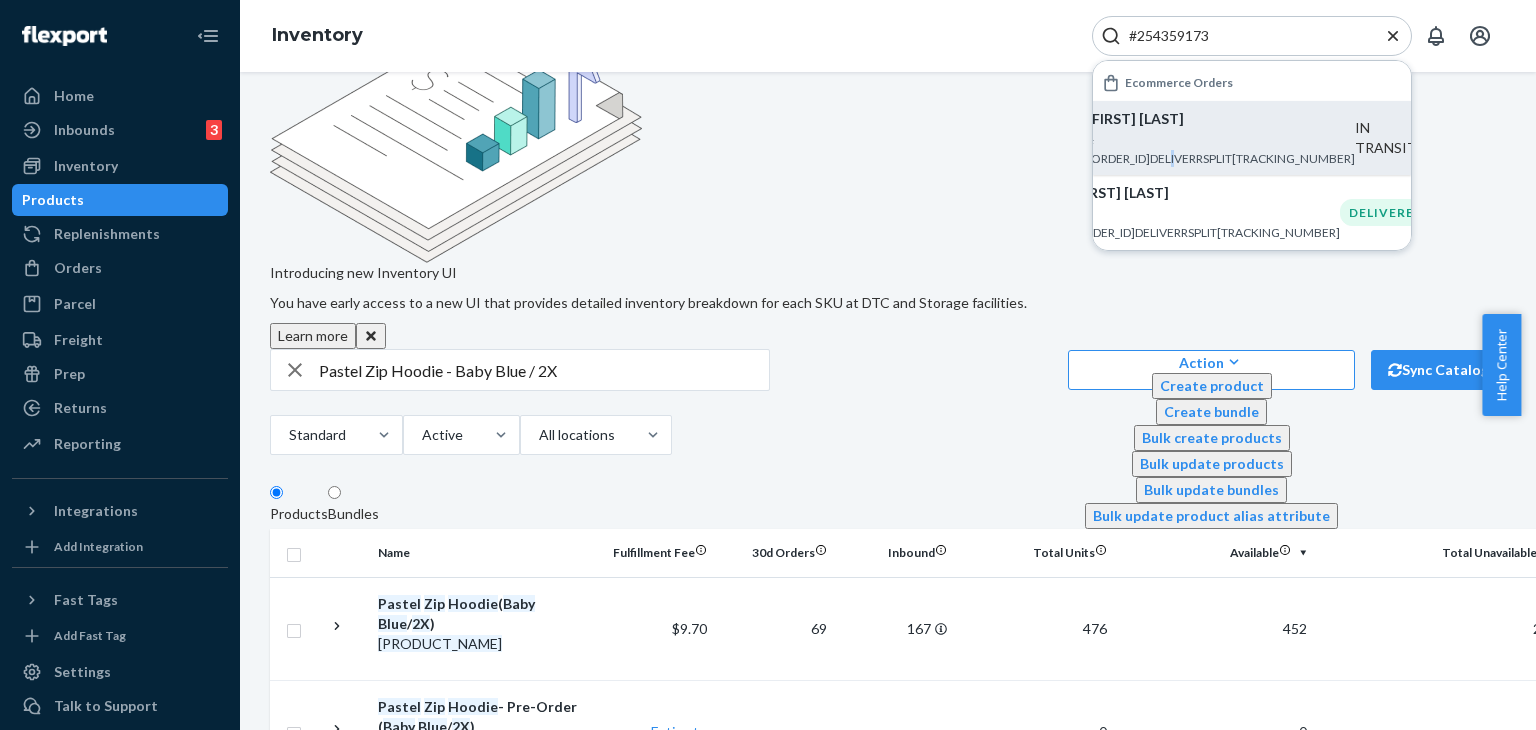 click on "[FIRST] [LAST] #[ORDER_ID]DELIVERRSPLIT[TRACKING_NUMBER]" at bounding box center (1221, 138) 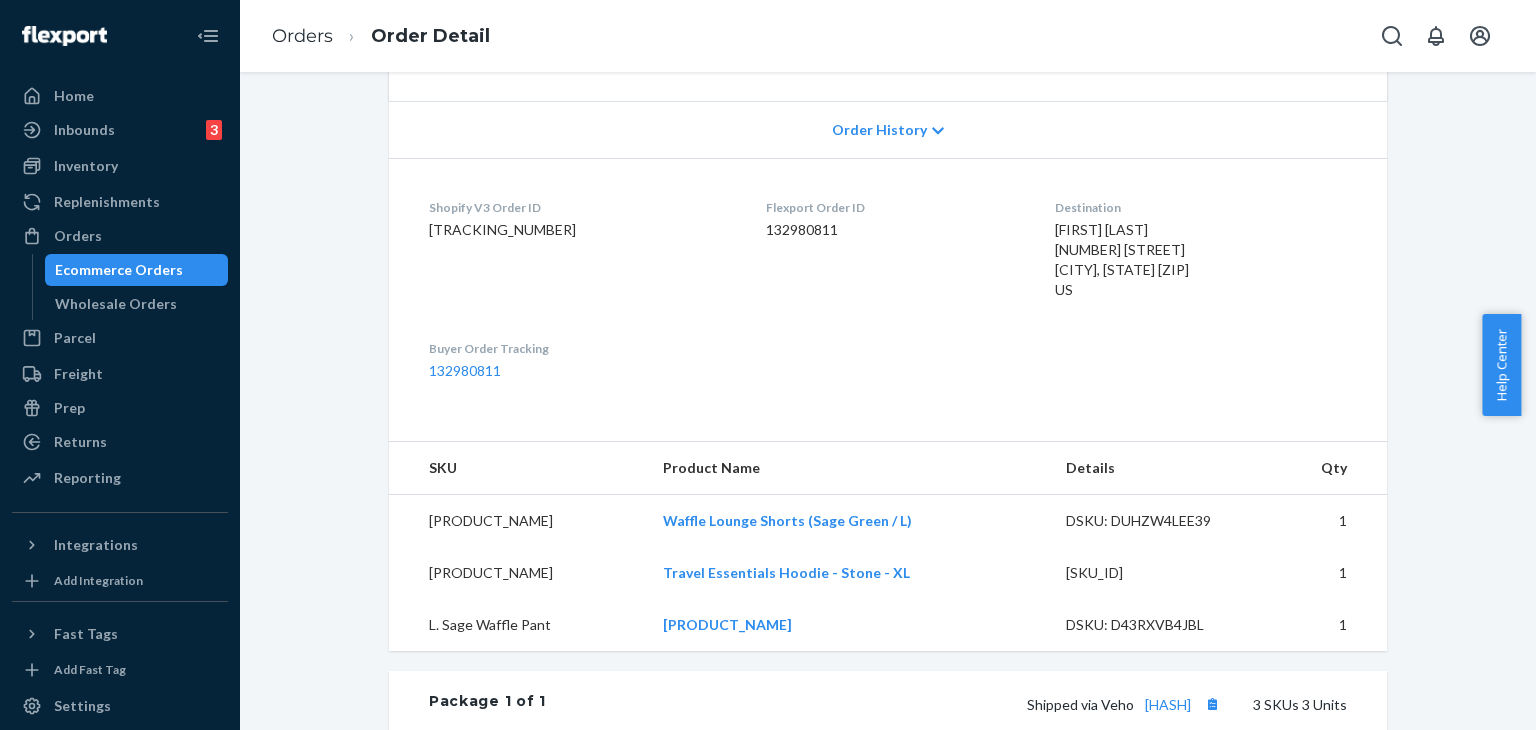 scroll, scrollTop: 979, scrollLeft: 0, axis: vertical 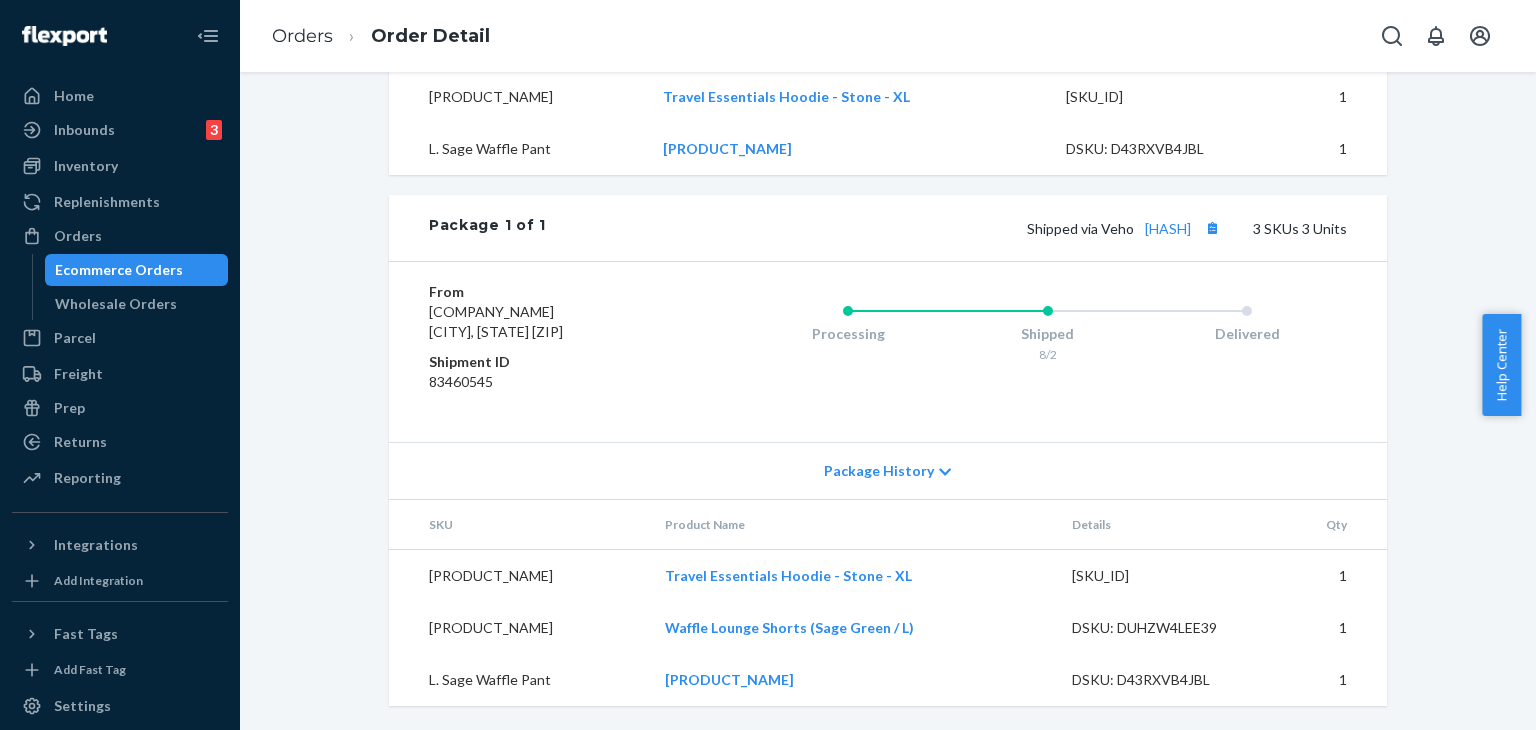 click on "Package History" at bounding box center (879, 471) 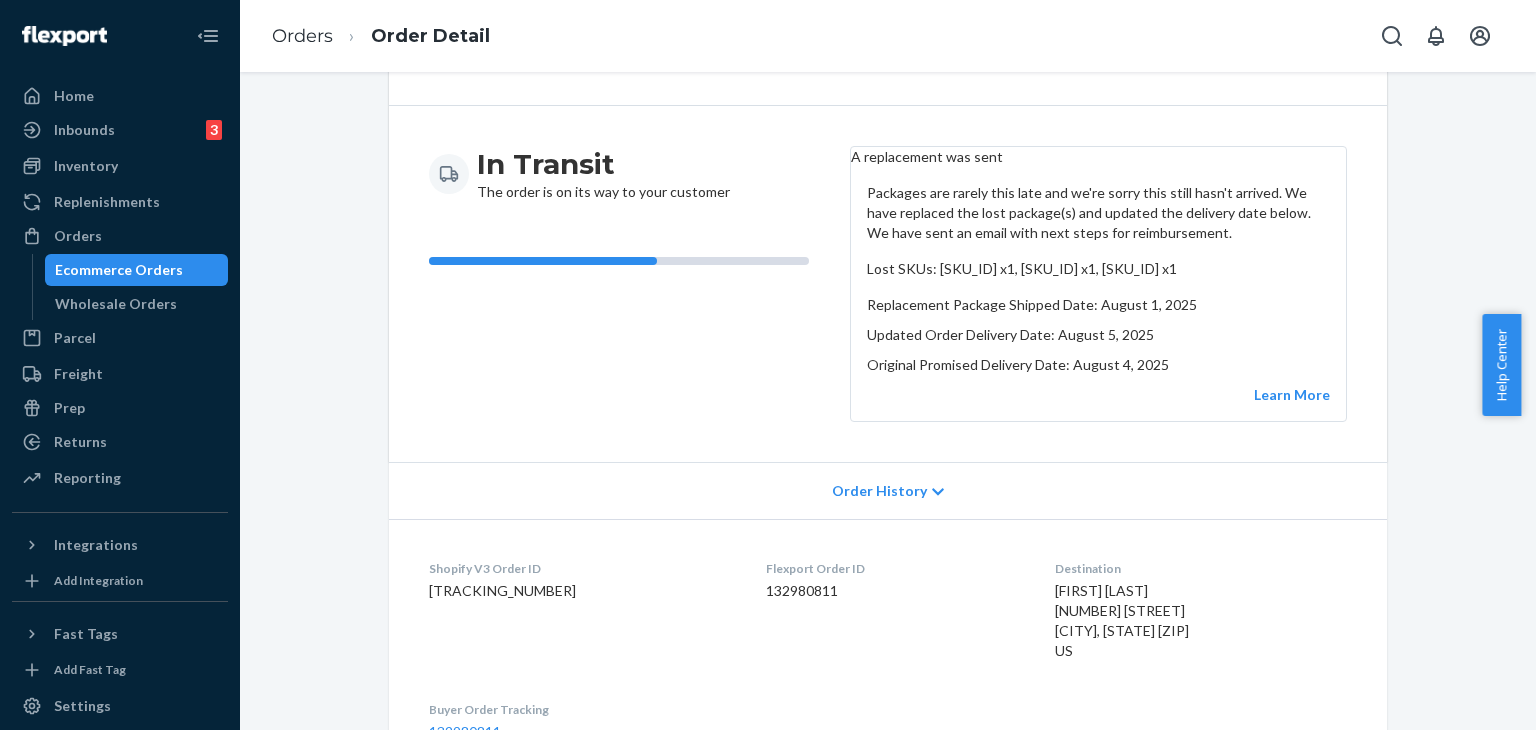 scroll, scrollTop: 56, scrollLeft: 0, axis: vertical 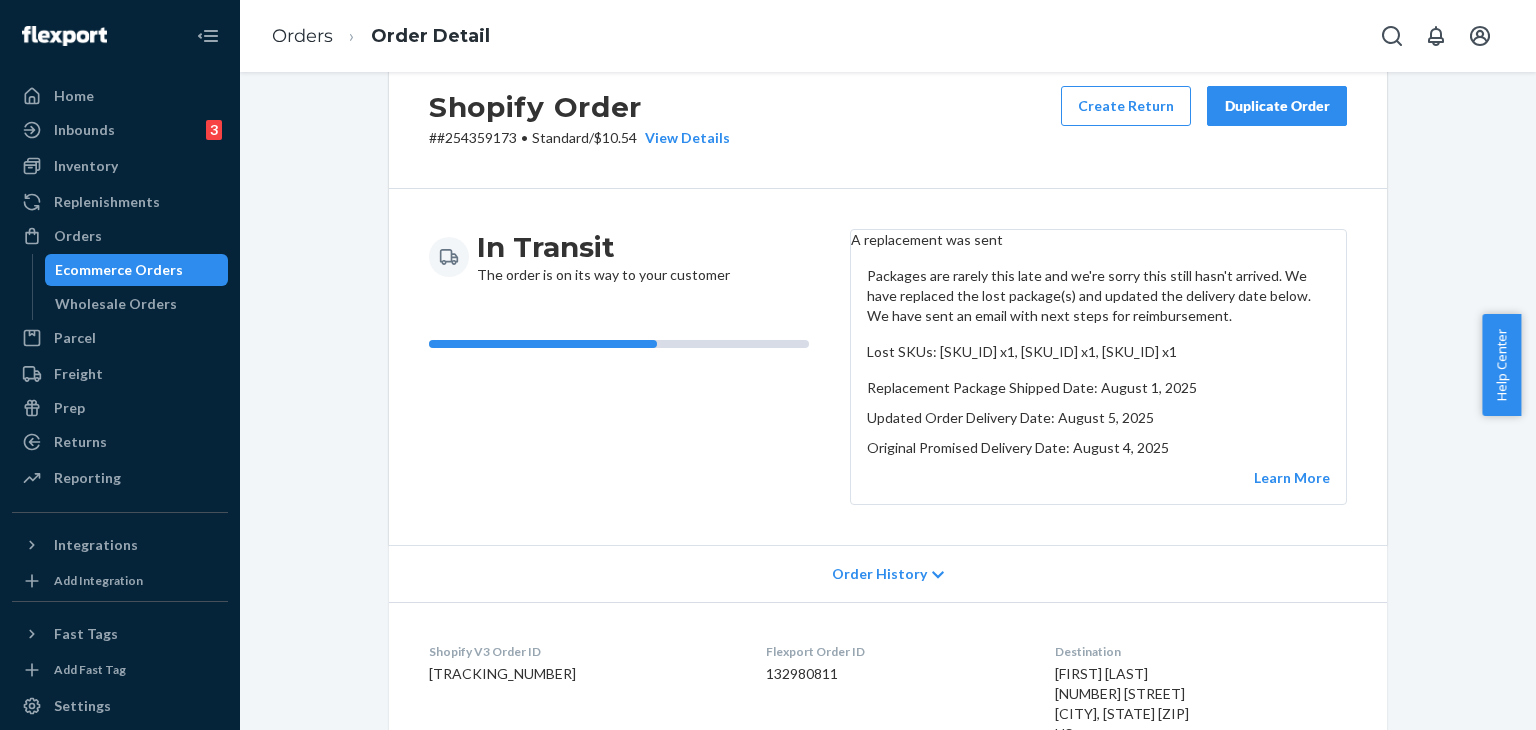 click 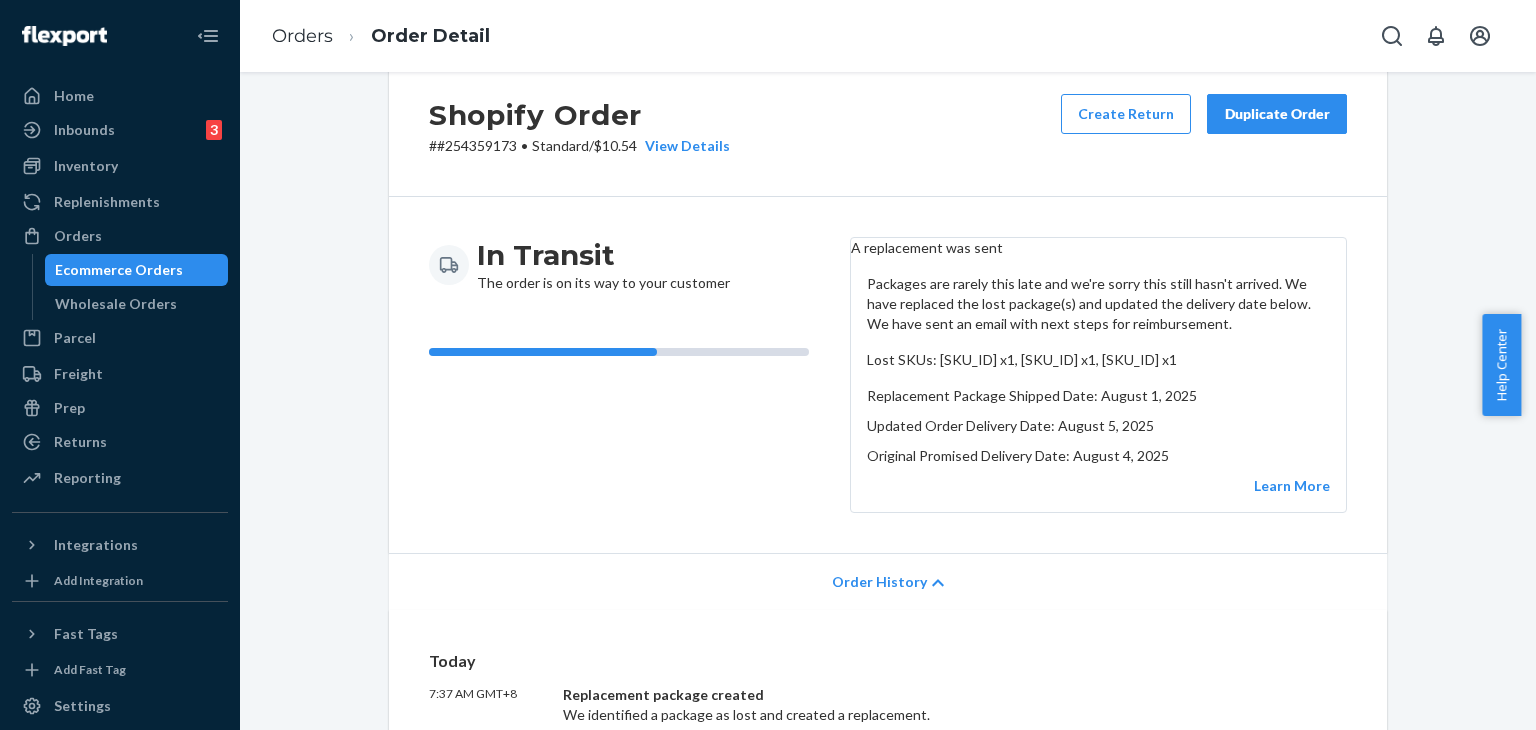 scroll, scrollTop: 0, scrollLeft: 0, axis: both 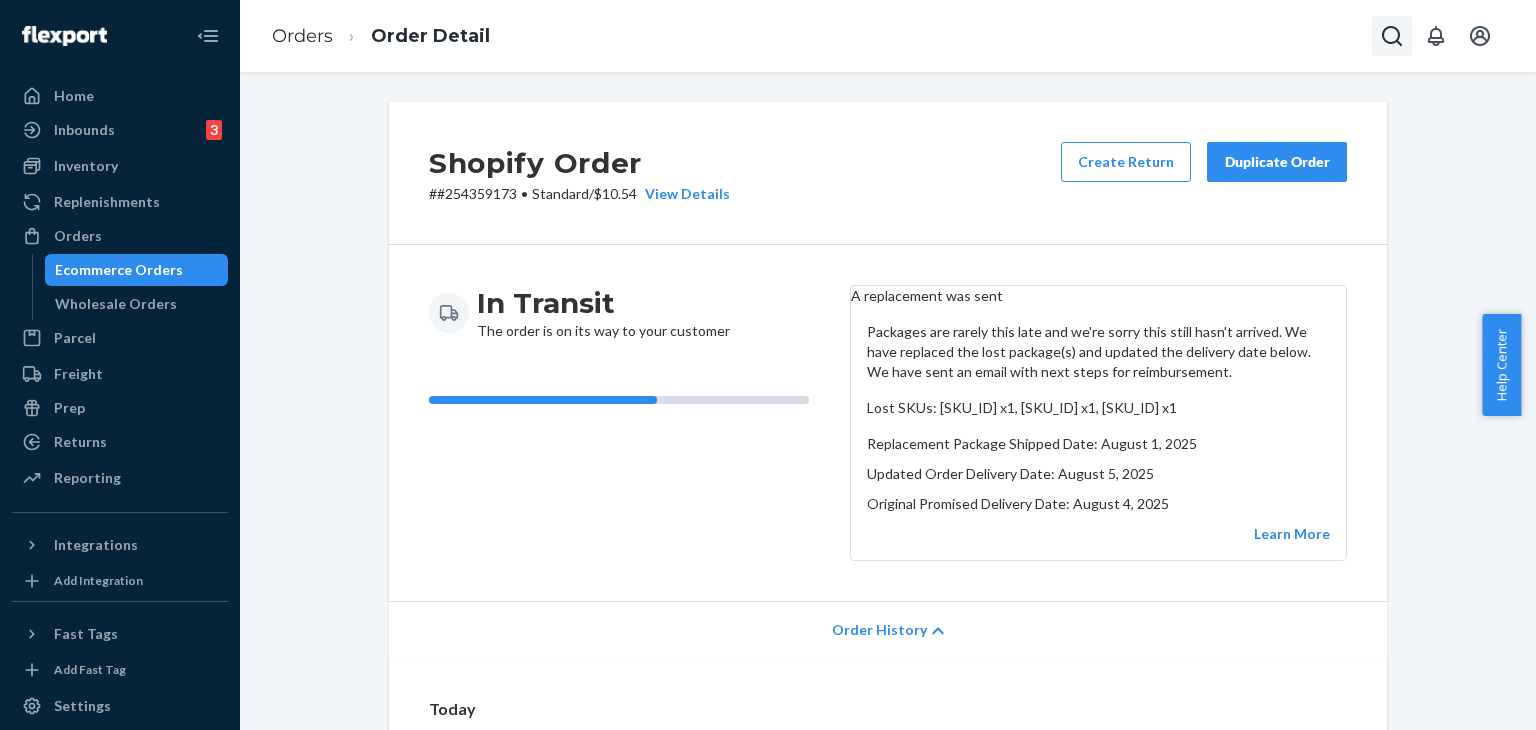 click 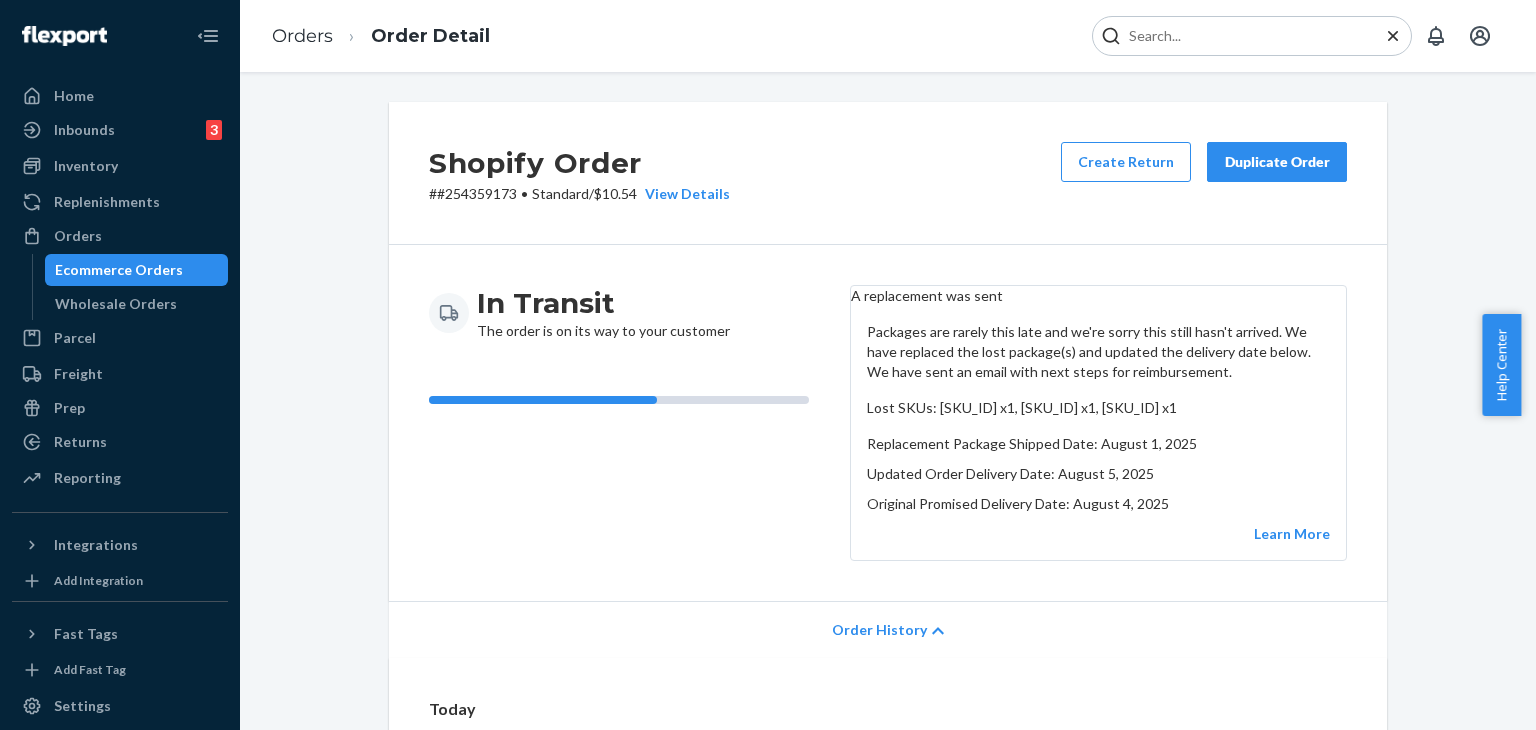 drag, startPoint x: 1119, startPoint y: 37, endPoint x: 1274, endPoint y: 21, distance: 155.82362 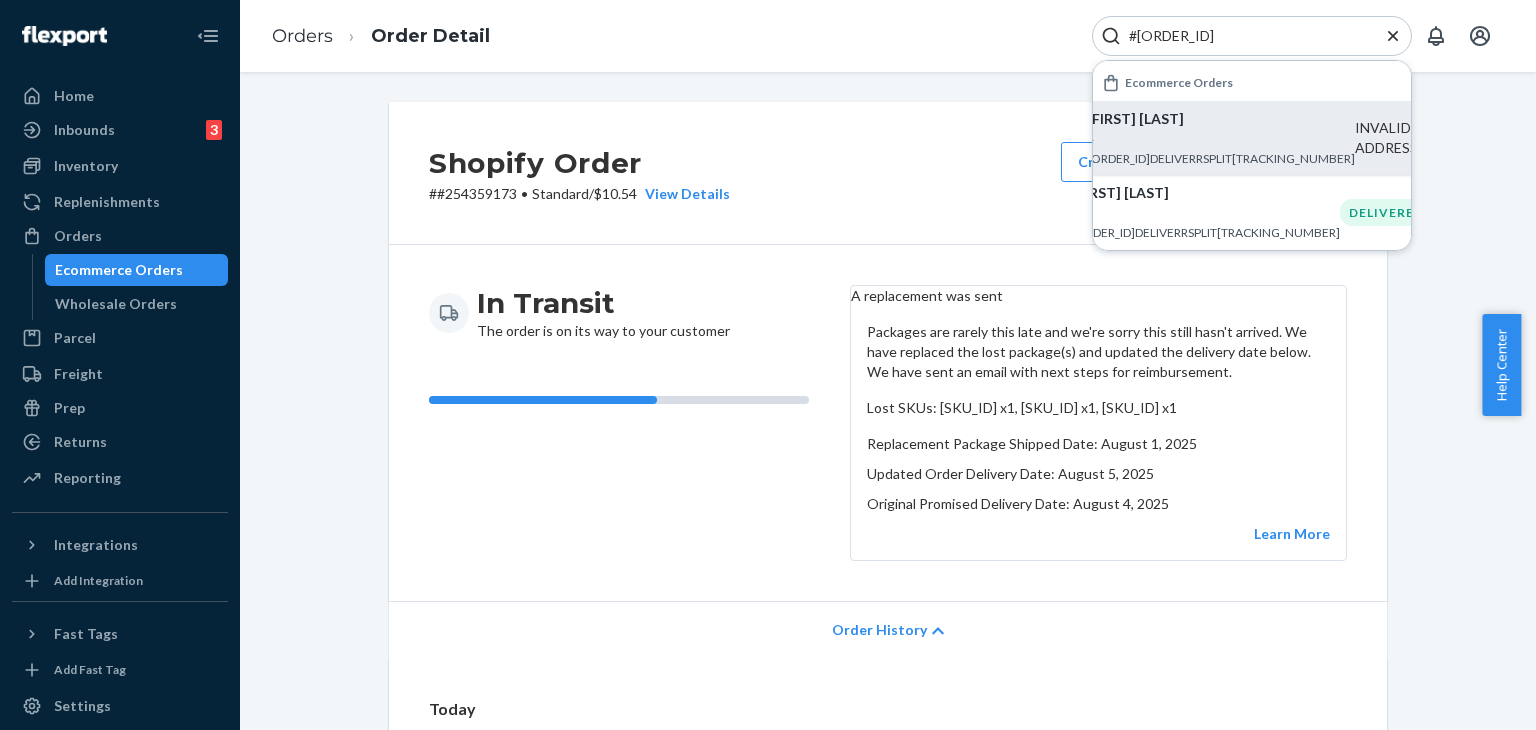 type on "#[ORDER_ID]" 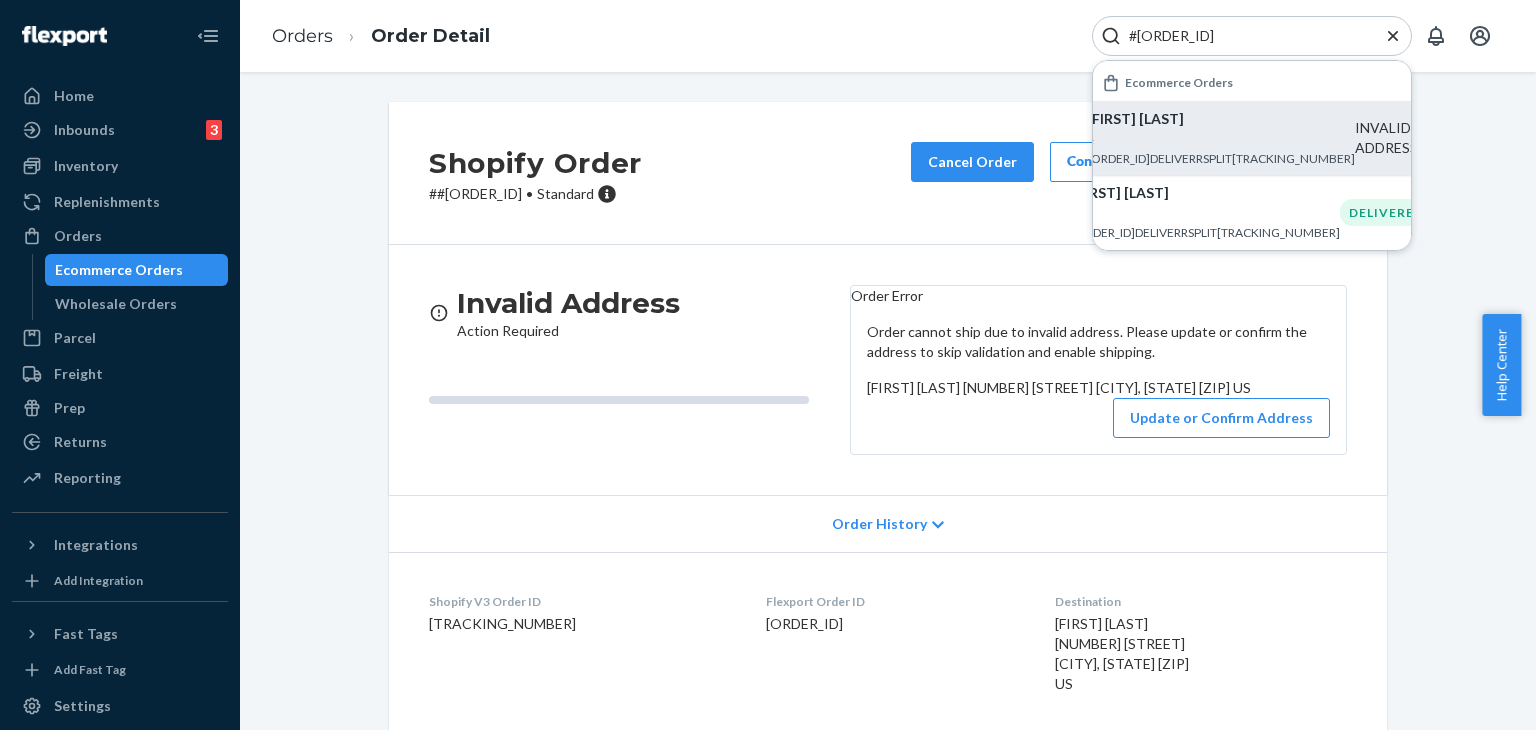 drag, startPoint x: 1387, startPoint y: 33, endPoint x: 1290, endPoint y: 30, distance: 97.04638 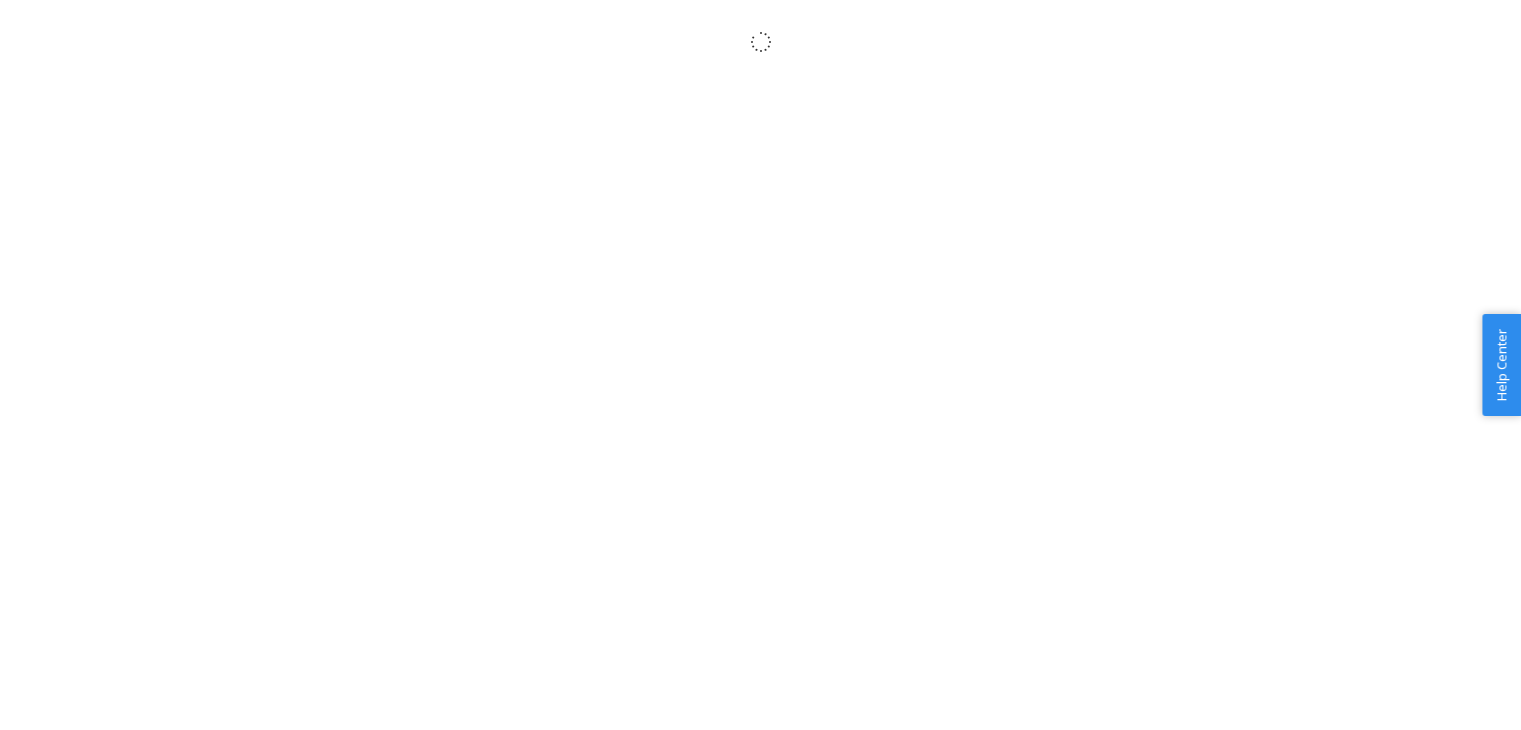 scroll, scrollTop: 0, scrollLeft: 0, axis: both 